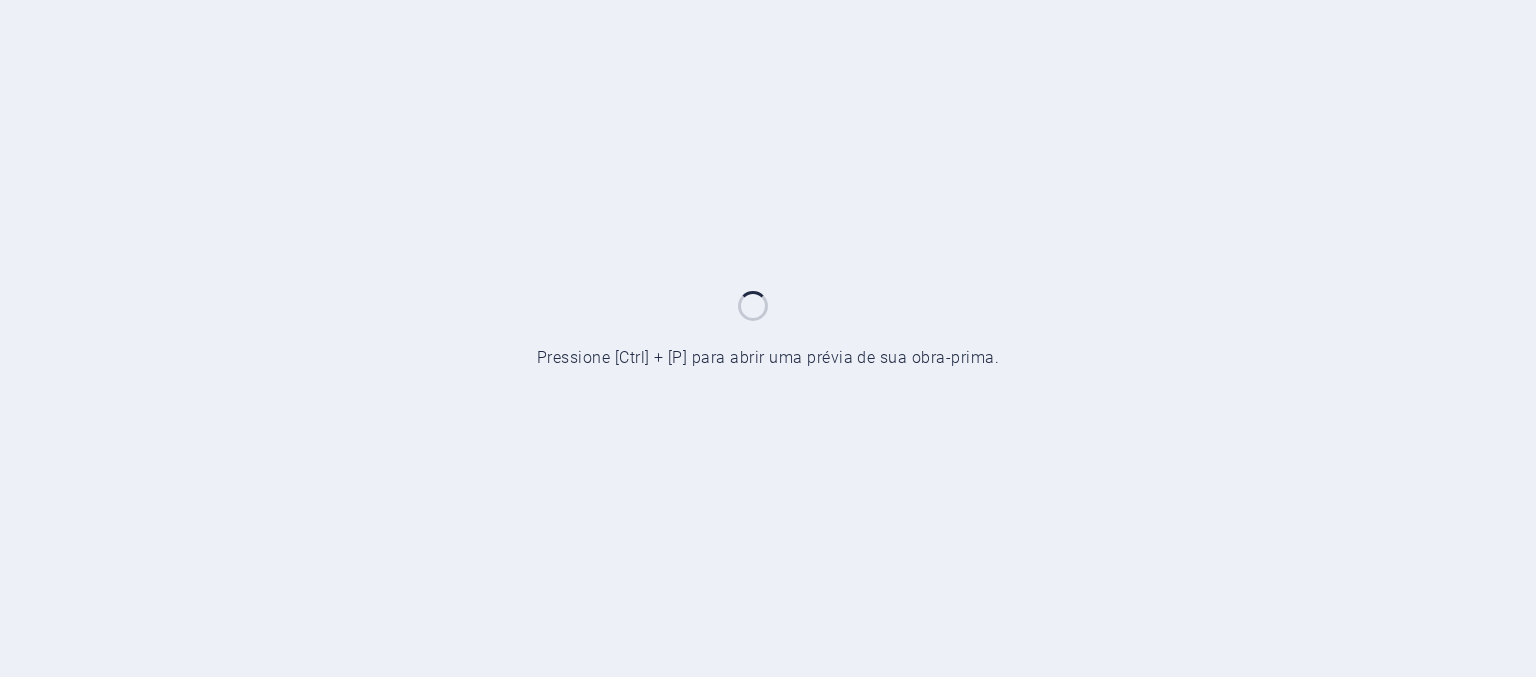scroll, scrollTop: 0, scrollLeft: 0, axis: both 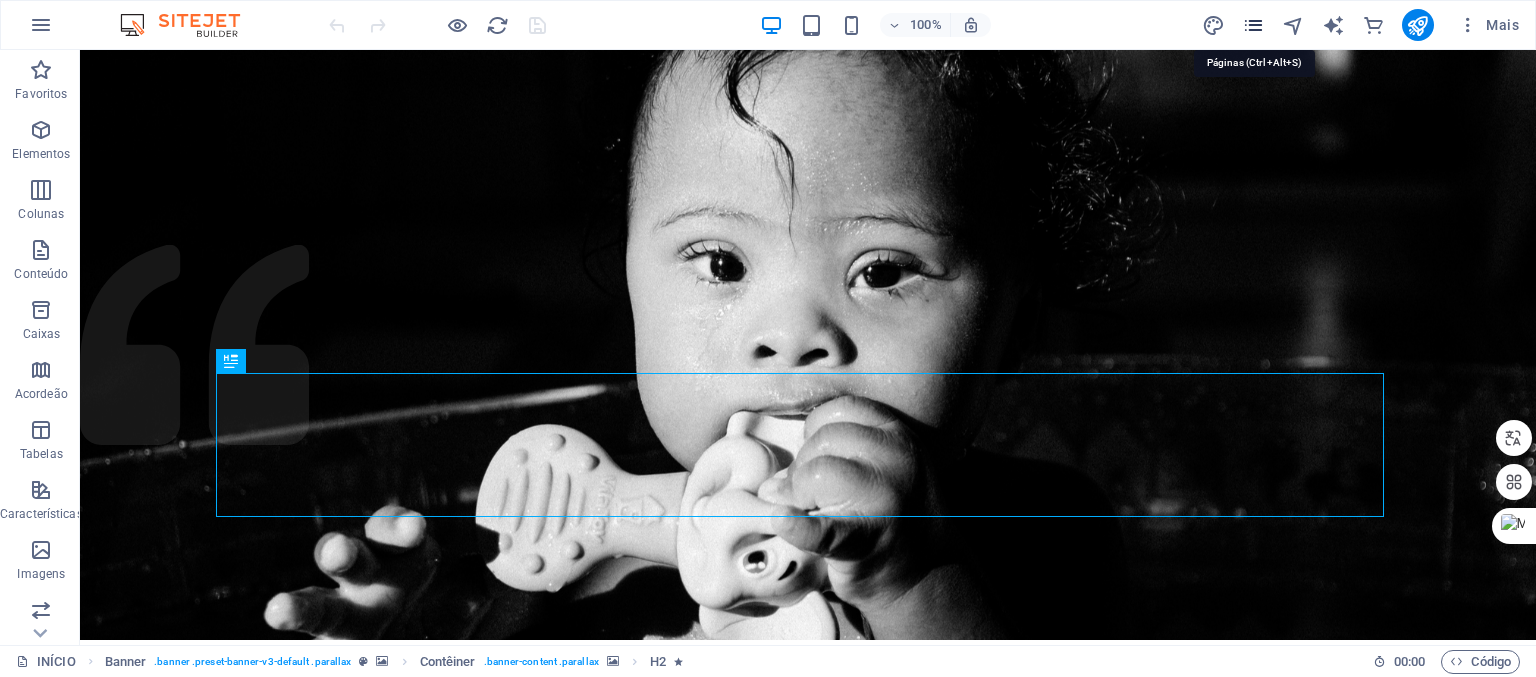 click at bounding box center [1253, 25] 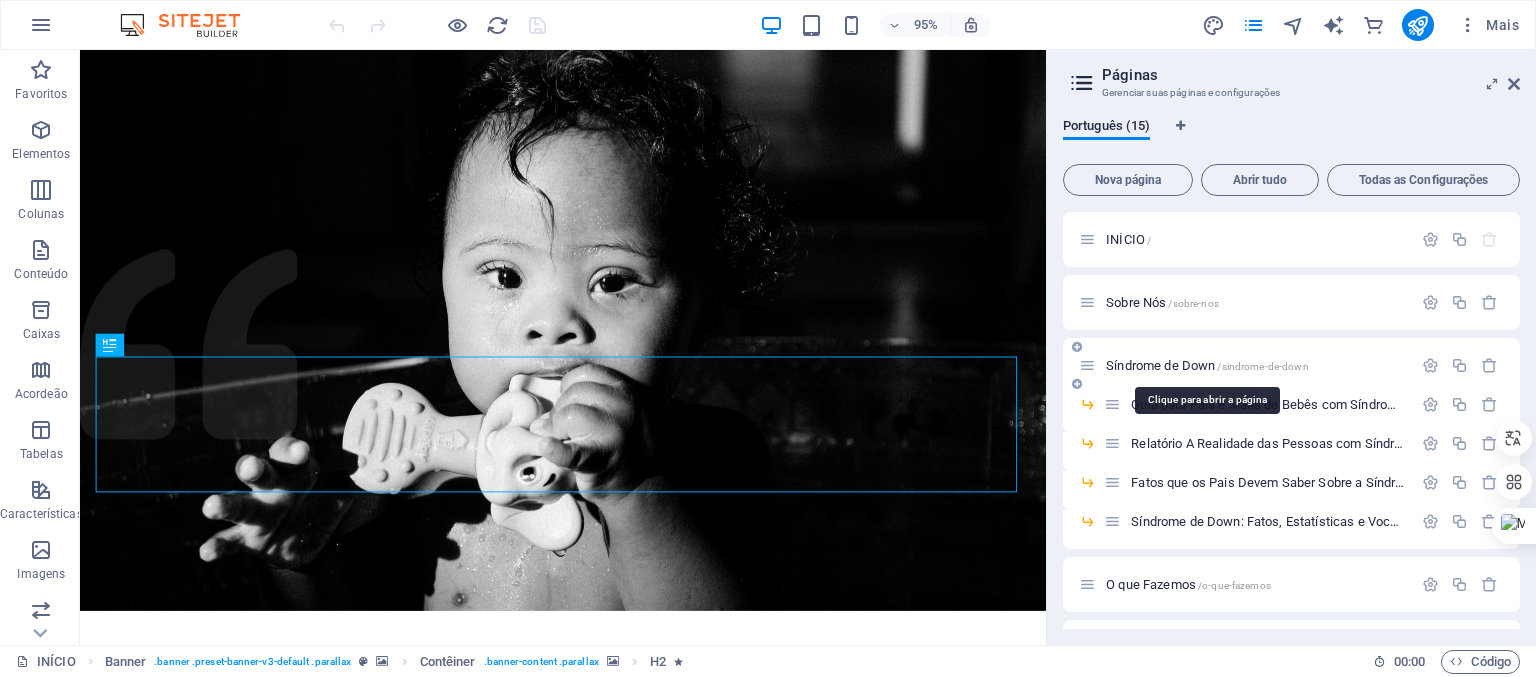 click on "Síndrome de Down /sindrome-de-down" at bounding box center [1207, 365] 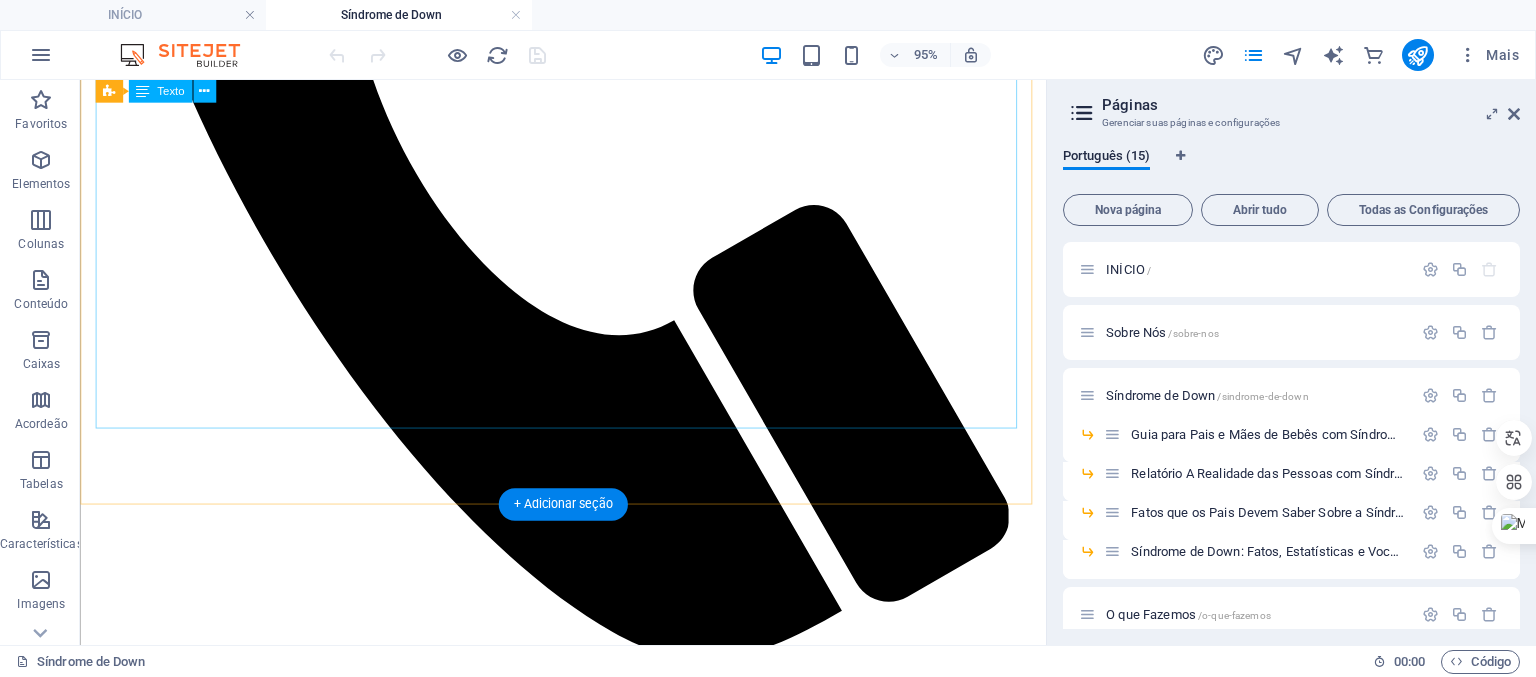 scroll, scrollTop: 1500, scrollLeft: 0, axis: vertical 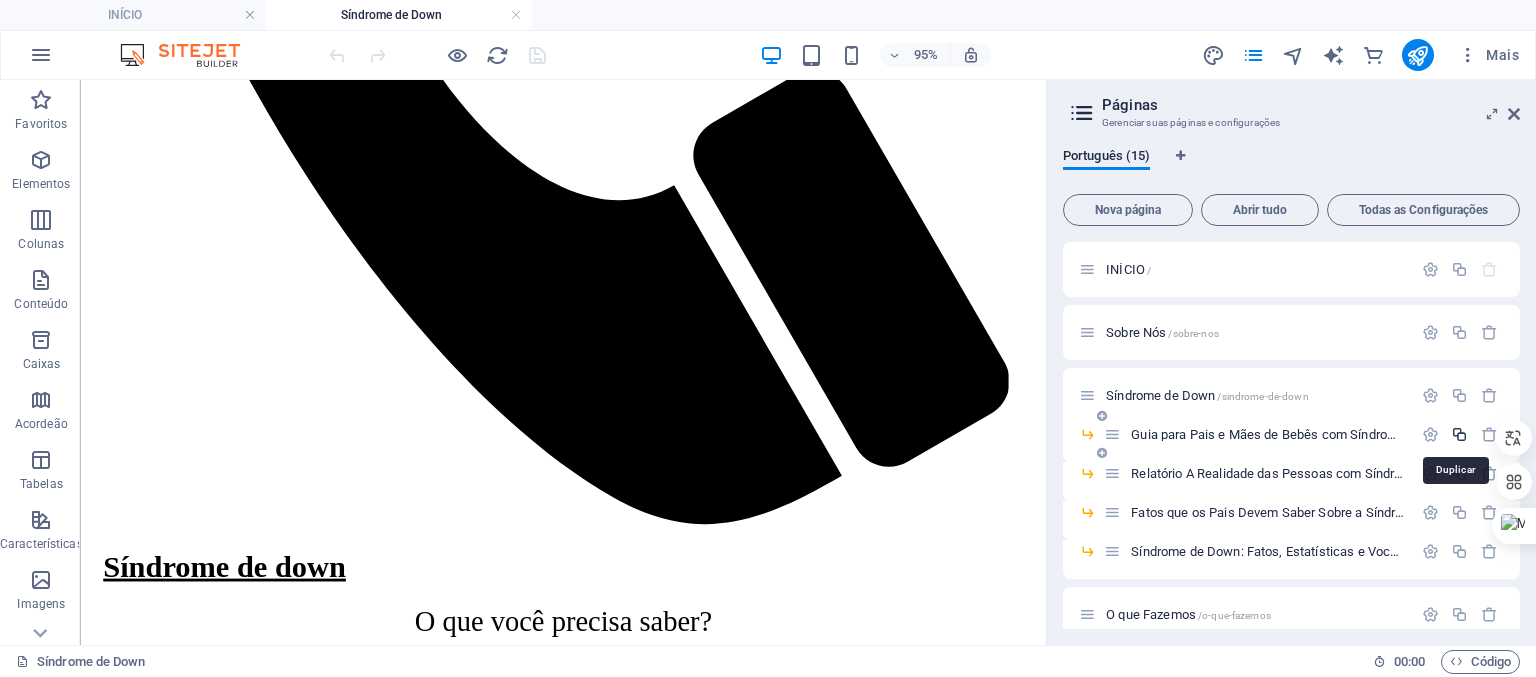 click at bounding box center (1459, 434) 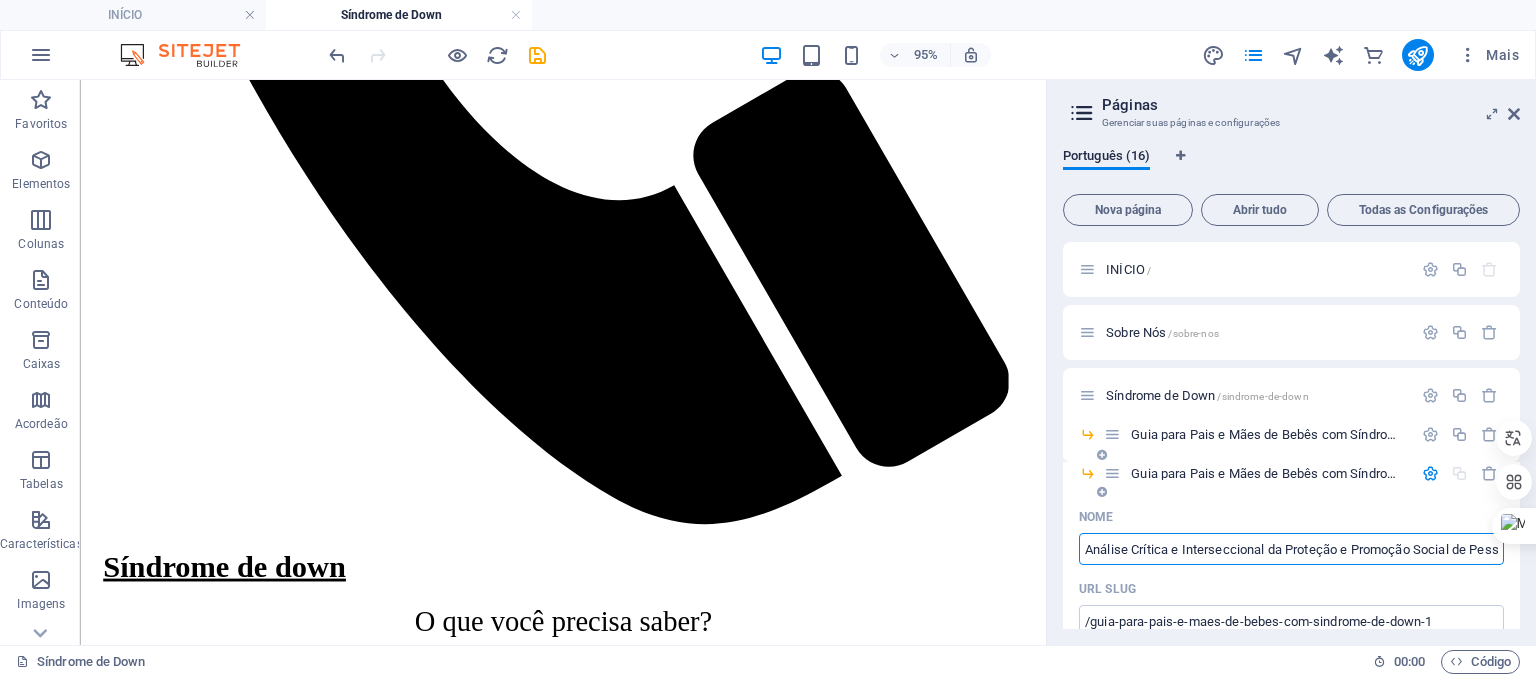 scroll, scrollTop: 0, scrollLeft: 188, axis: horizontal 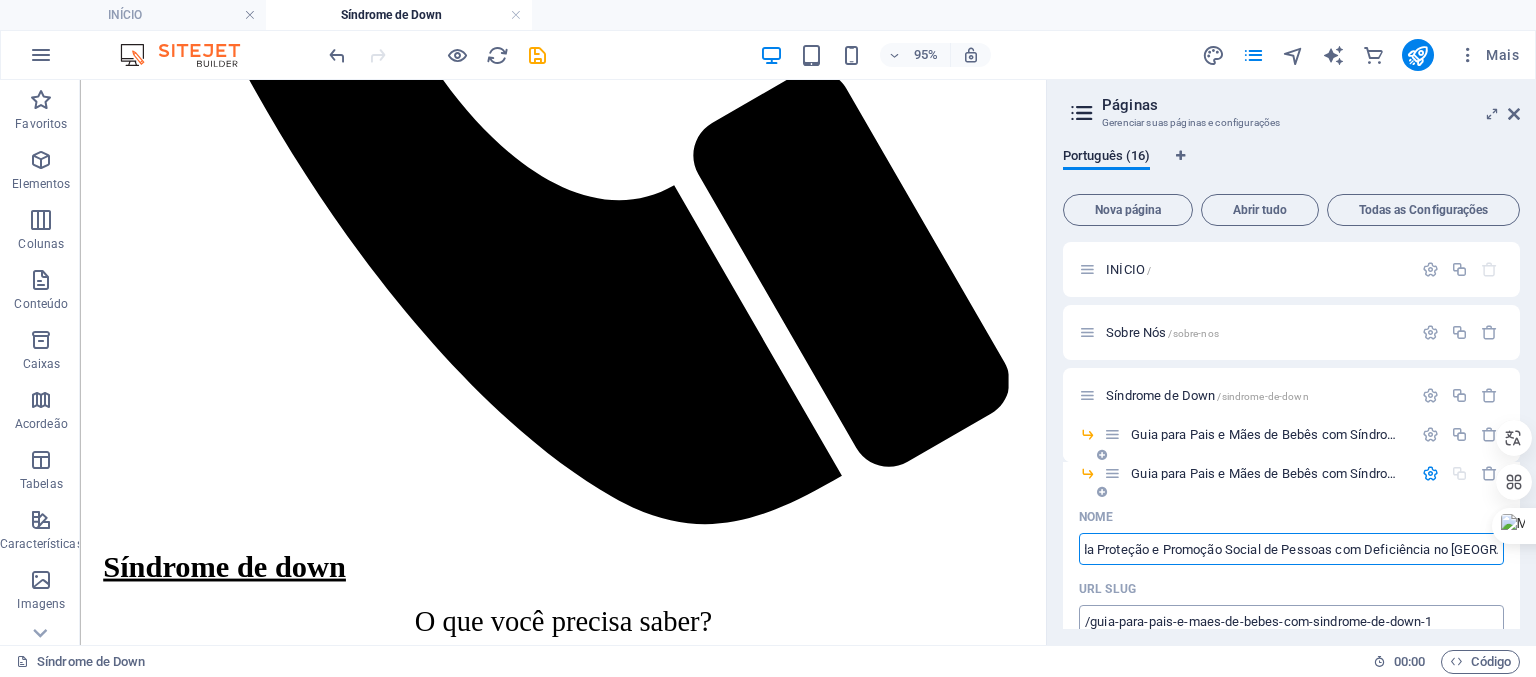 type on "Análise Crítica e Interseccional da Proteção e Promoção Social de Pessoas com Deficiência no [GEOGRAPHIC_DATA]" 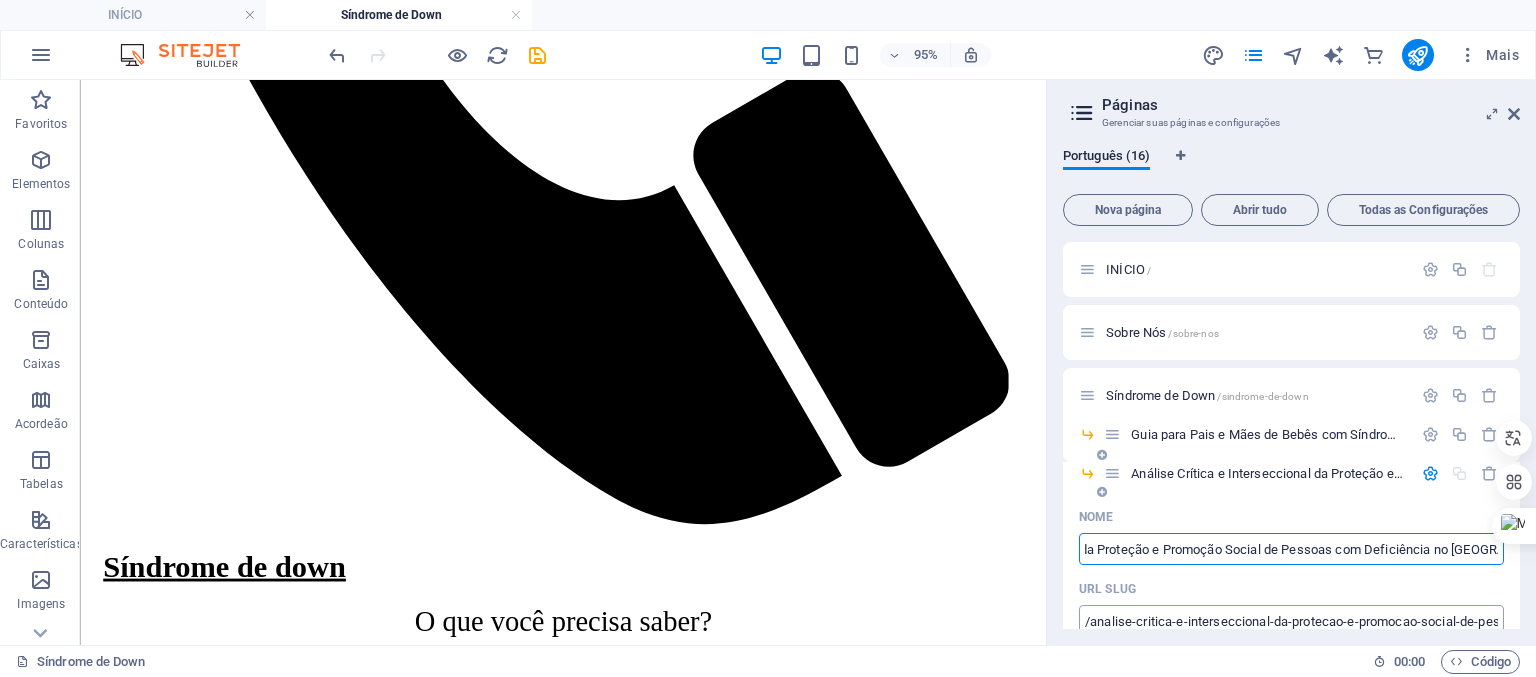 scroll, scrollTop: 0, scrollLeft: 0, axis: both 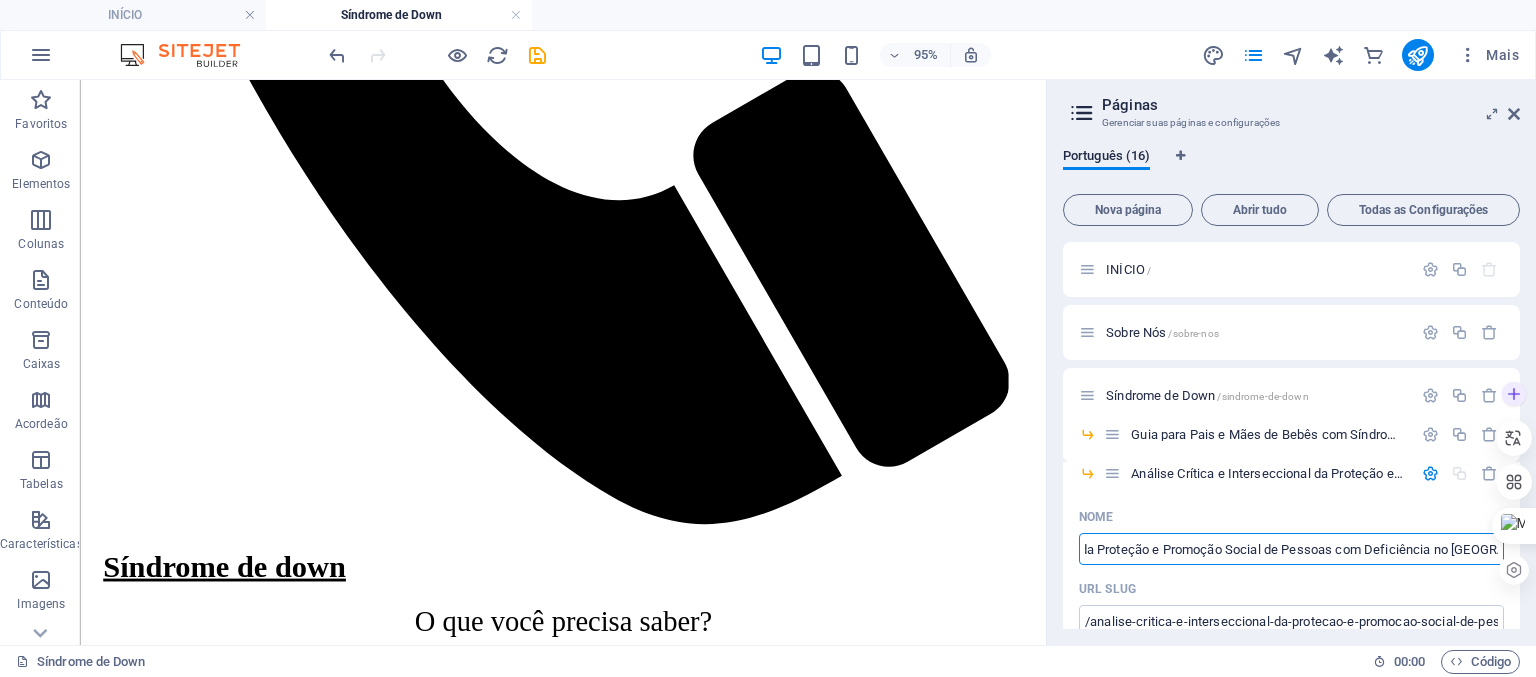drag, startPoint x: 1372, startPoint y: 551, endPoint x: 1535, endPoint y: 561, distance: 163.30646 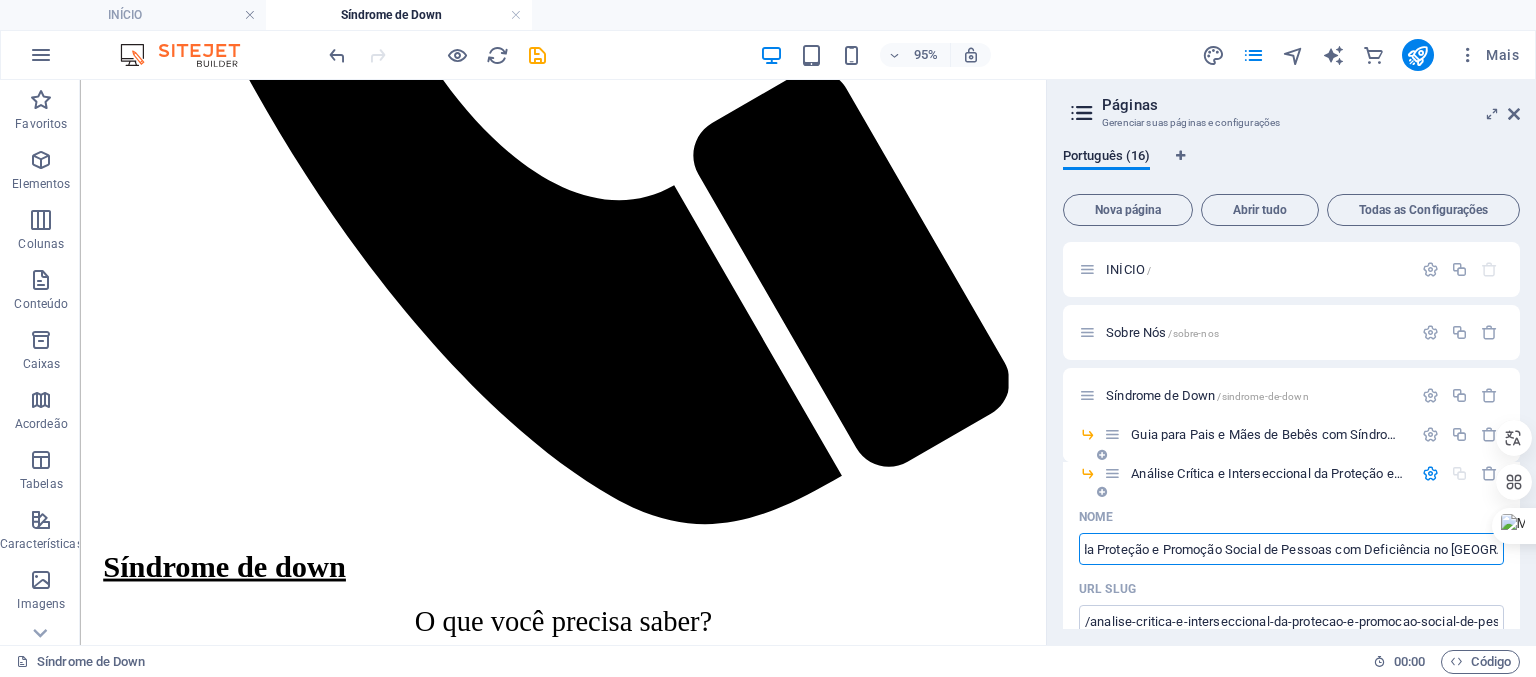 click on "Análise Crítica e Interseccional da Proteção e Promoção Social de Pessoas com Deficiência no [GEOGRAPHIC_DATA]" at bounding box center (1291, 549) 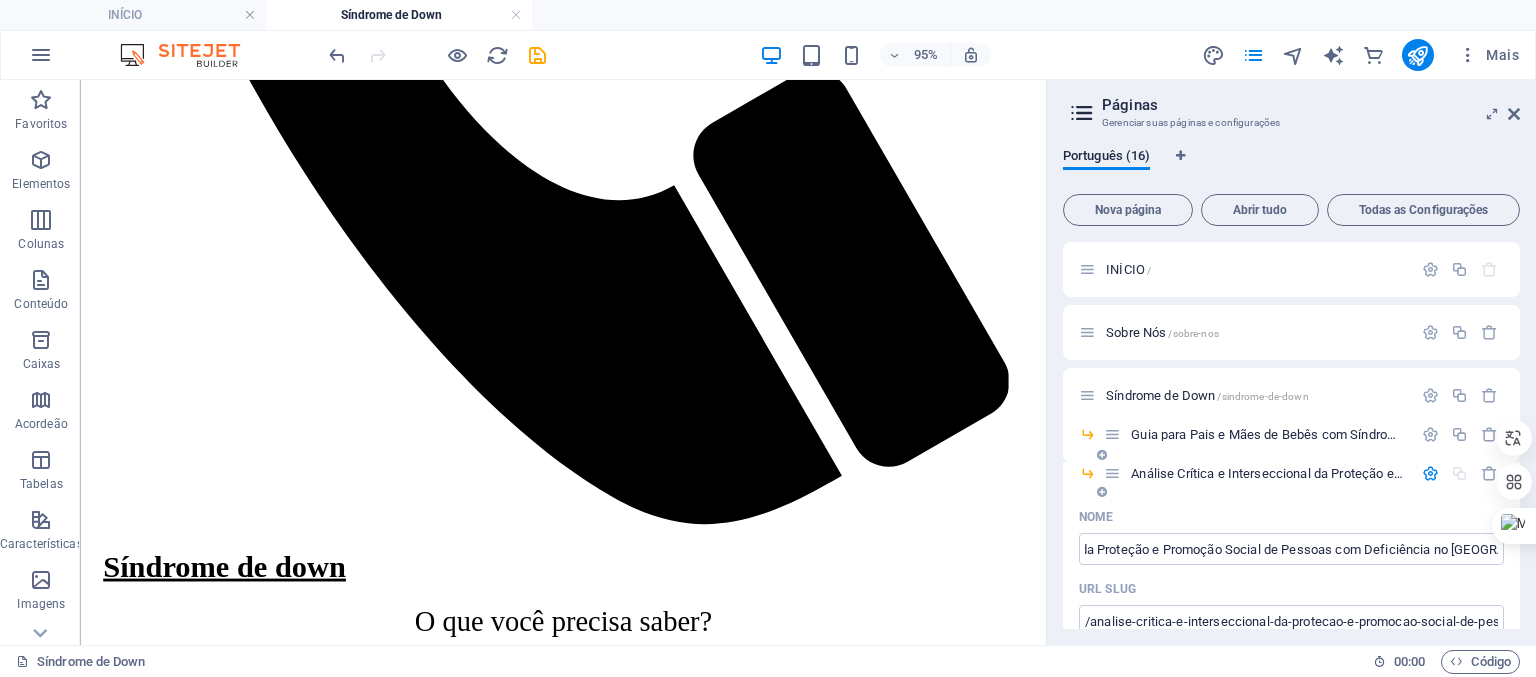 scroll, scrollTop: 0, scrollLeft: 0, axis: both 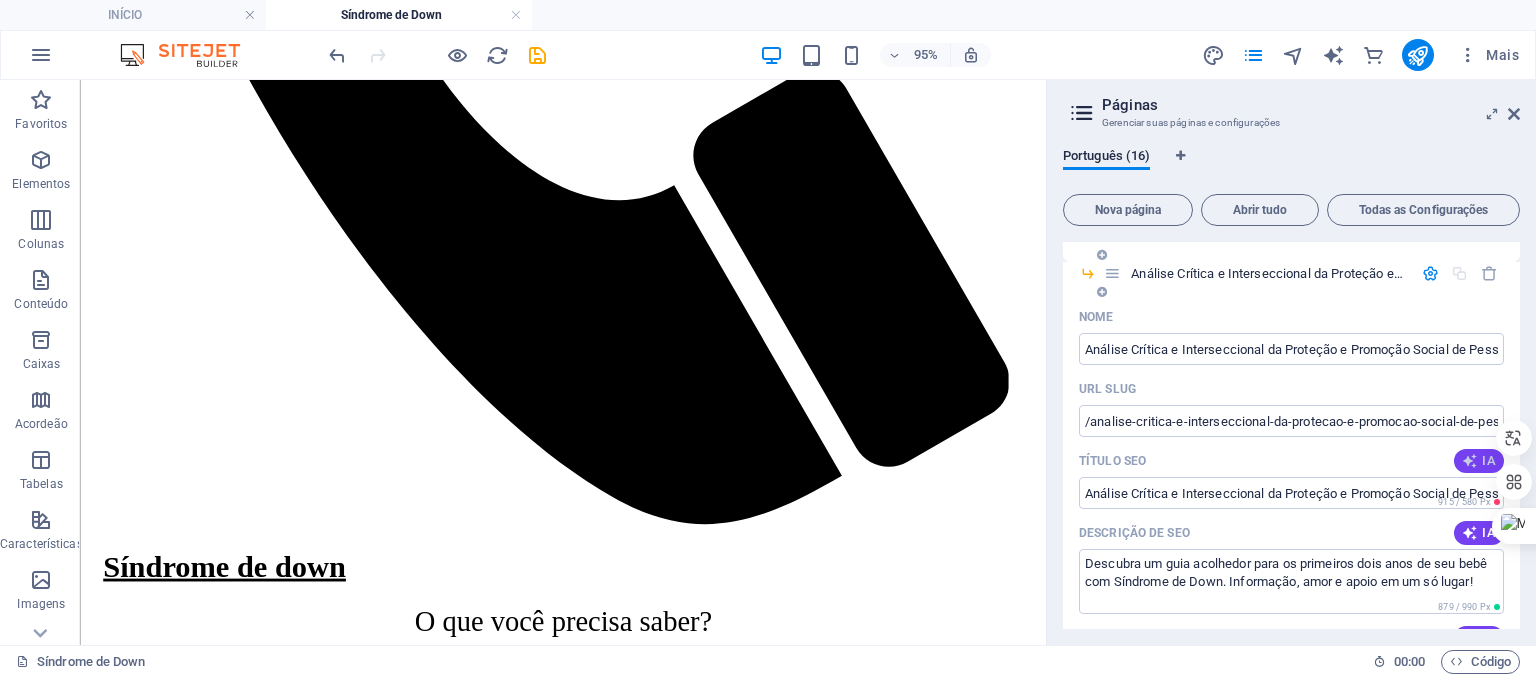 click on "IA" at bounding box center [1479, 461] 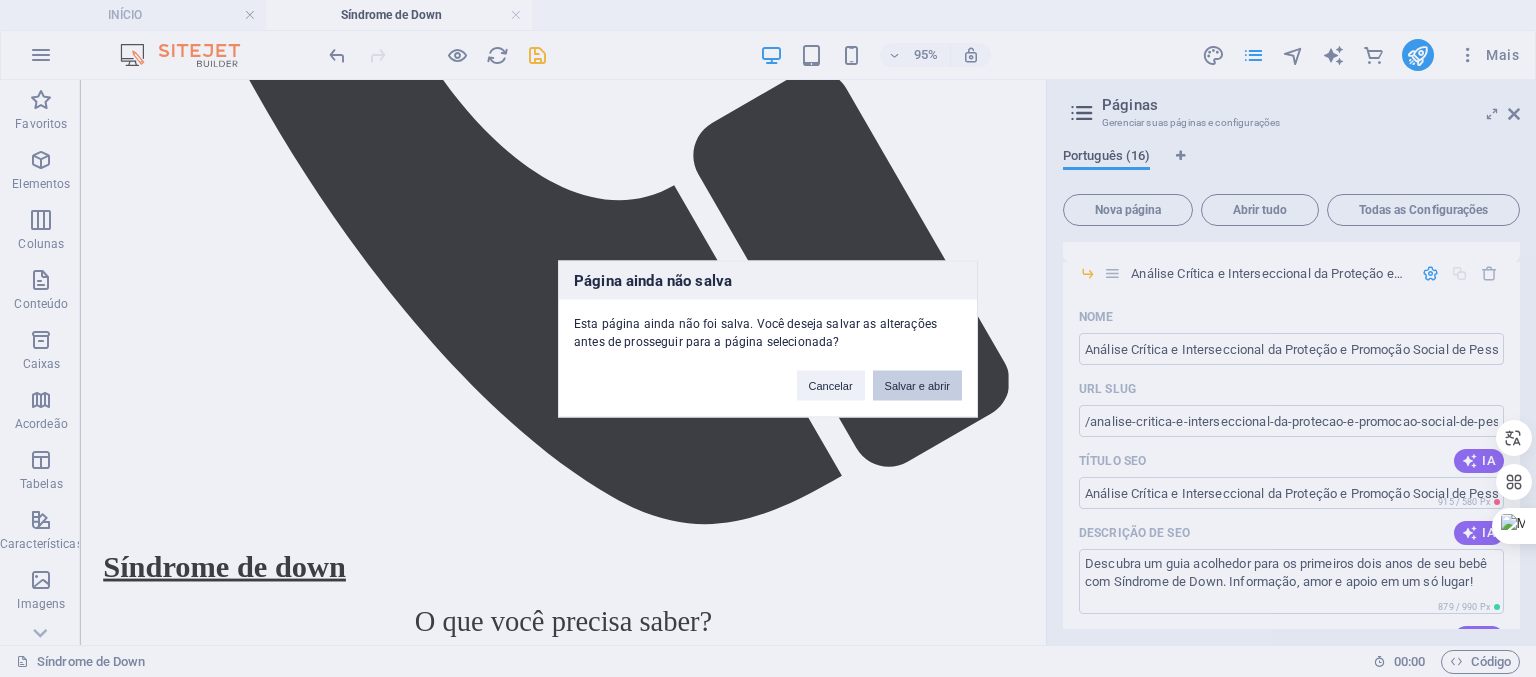 click on "Salvar e abrir" at bounding box center [917, 385] 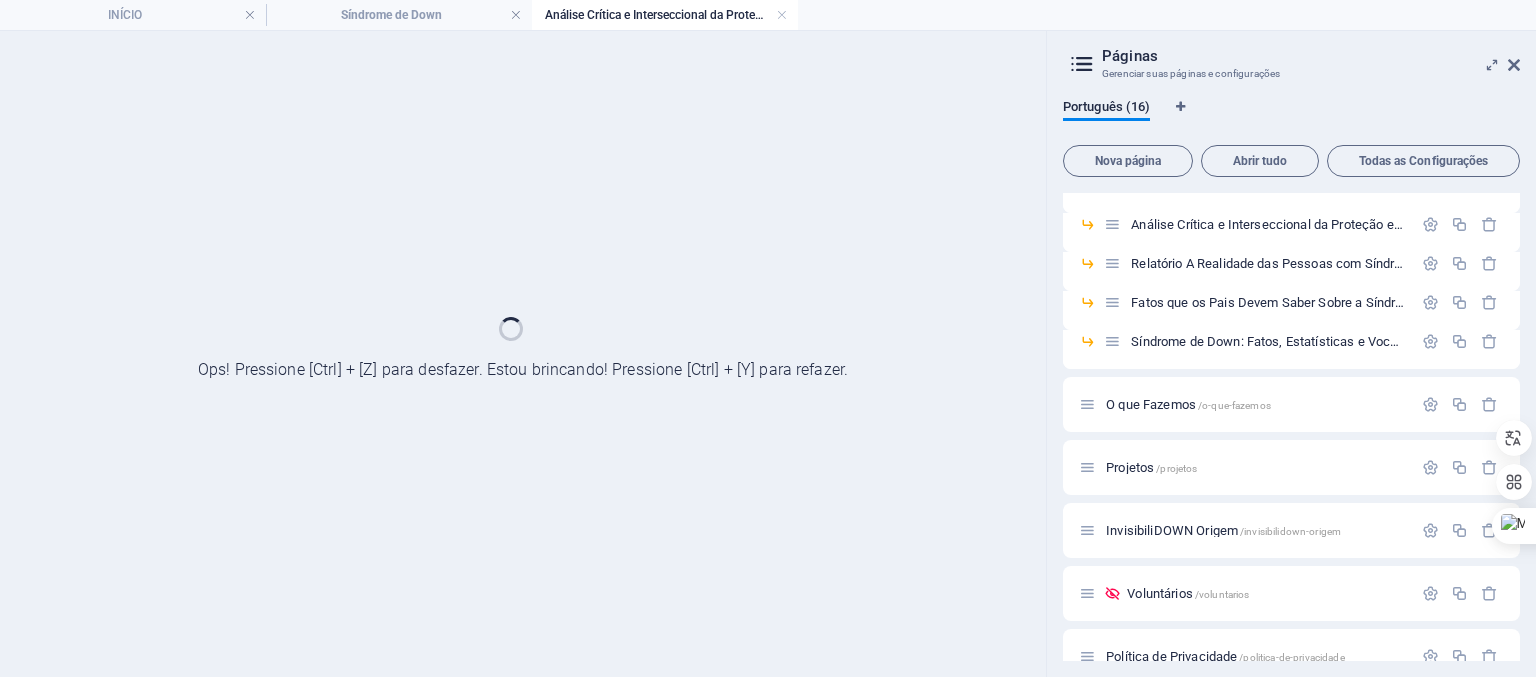 scroll, scrollTop: 0, scrollLeft: 0, axis: both 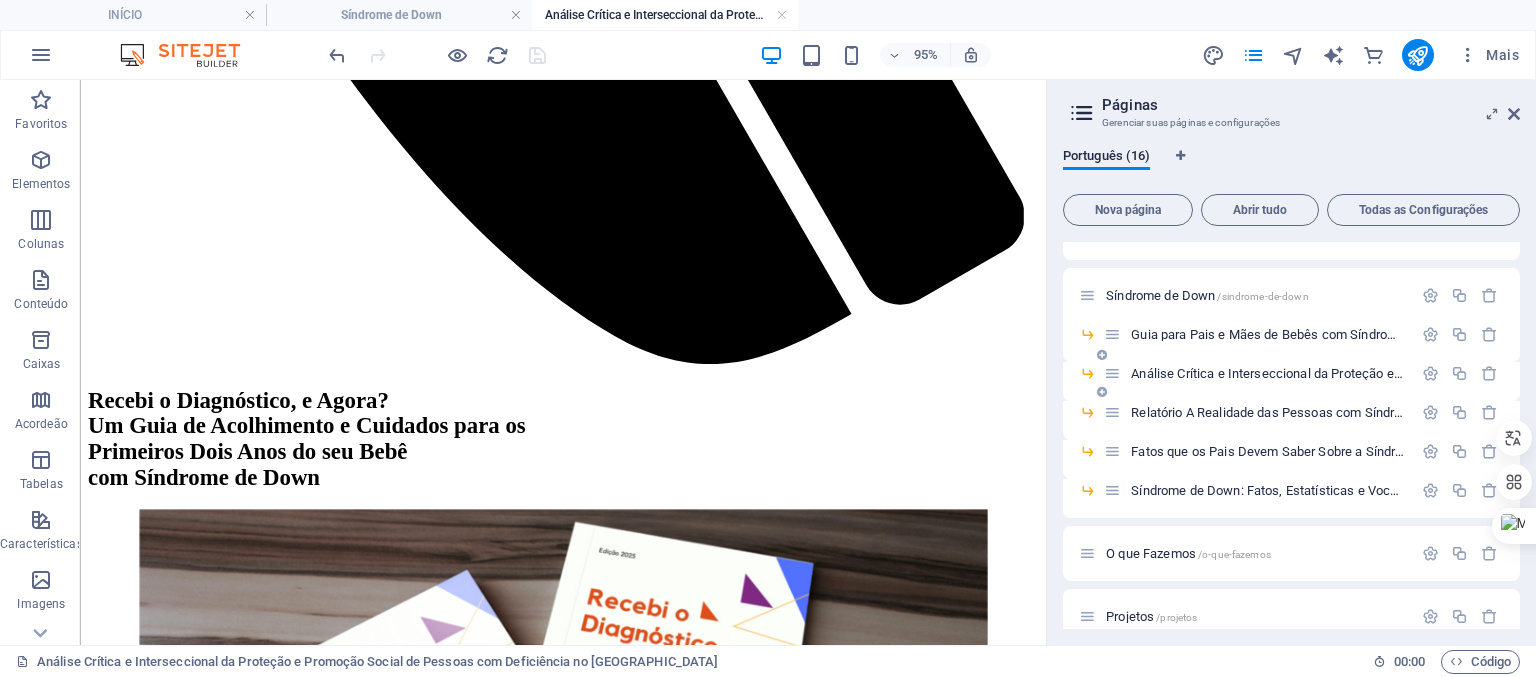 click on "Análise Crítica e Interseccional da Proteção e Promoção Social de Pessoas com Deficiência no [GEOGRAPHIC_DATA] /analise-critica-e-interseccional-da-protecao-e-promocao-social-de-pessoas-com-deficiencia-no-[GEOGRAPHIC_DATA]" at bounding box center [1738, 373] 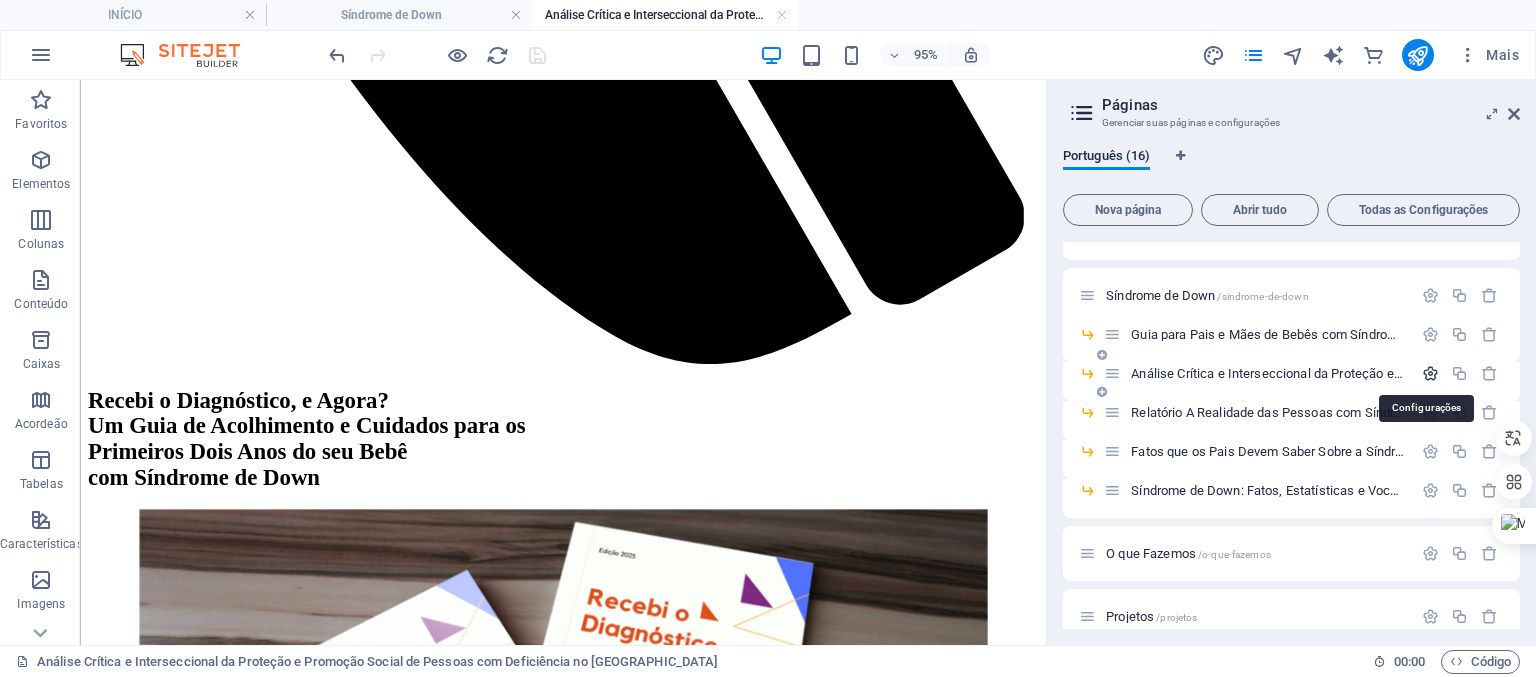 click at bounding box center (1430, 373) 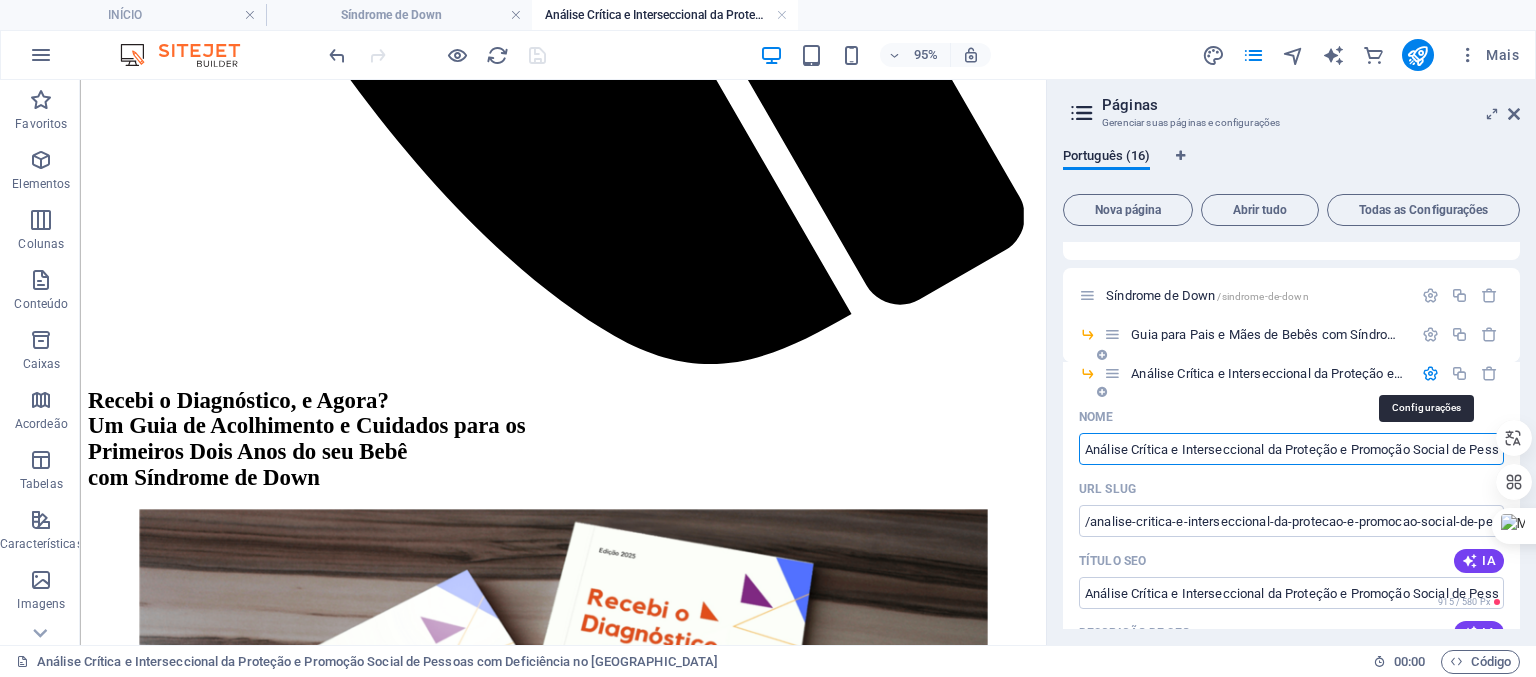 scroll, scrollTop: 0, scrollLeft: 188, axis: horizontal 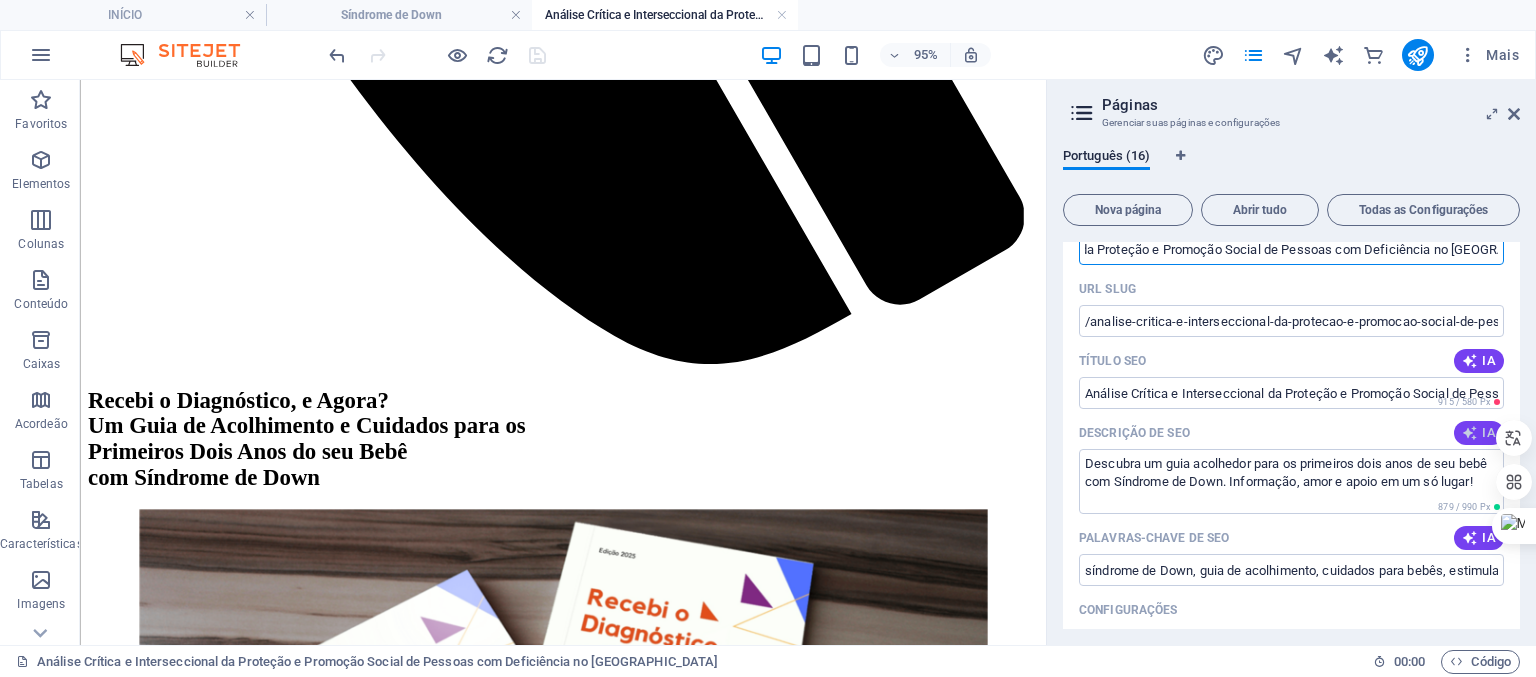 click on "IA" at bounding box center [1479, 433] 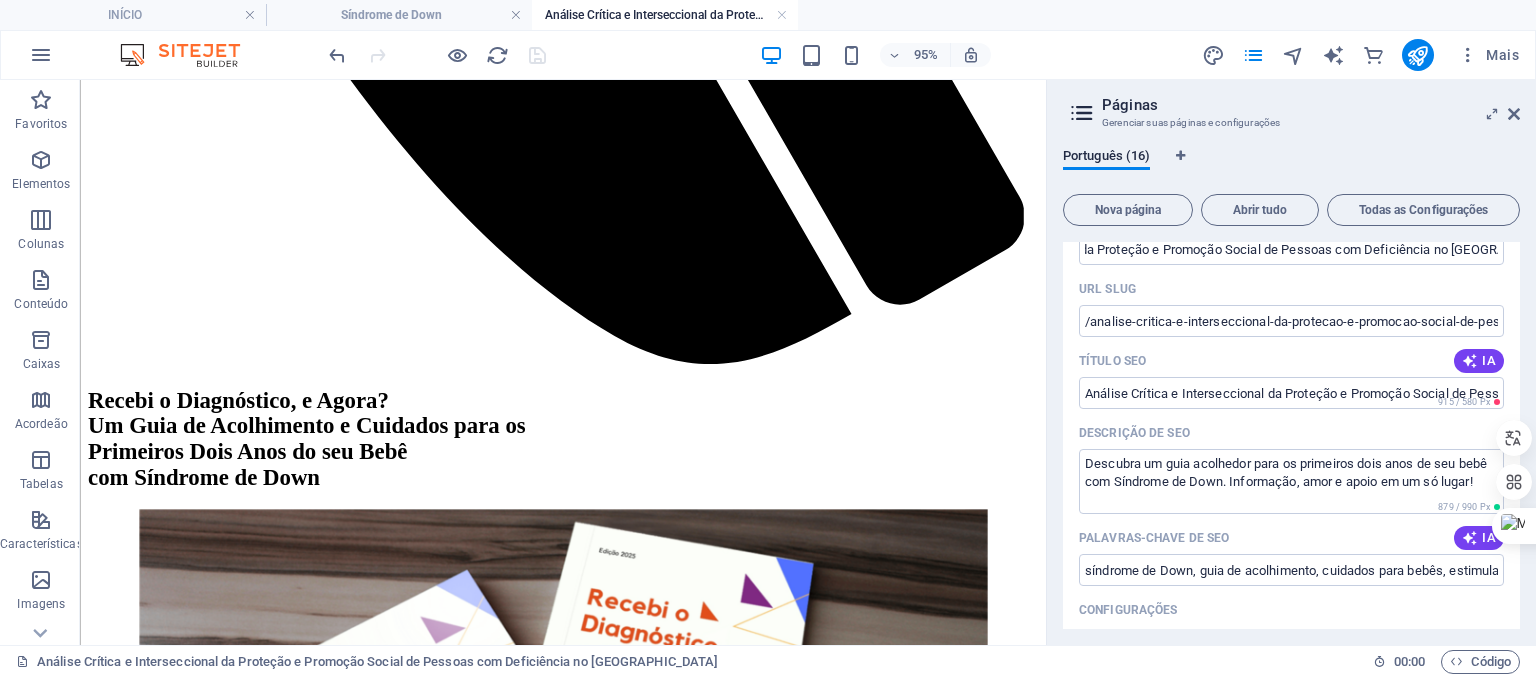 scroll, scrollTop: 0, scrollLeft: 0, axis: both 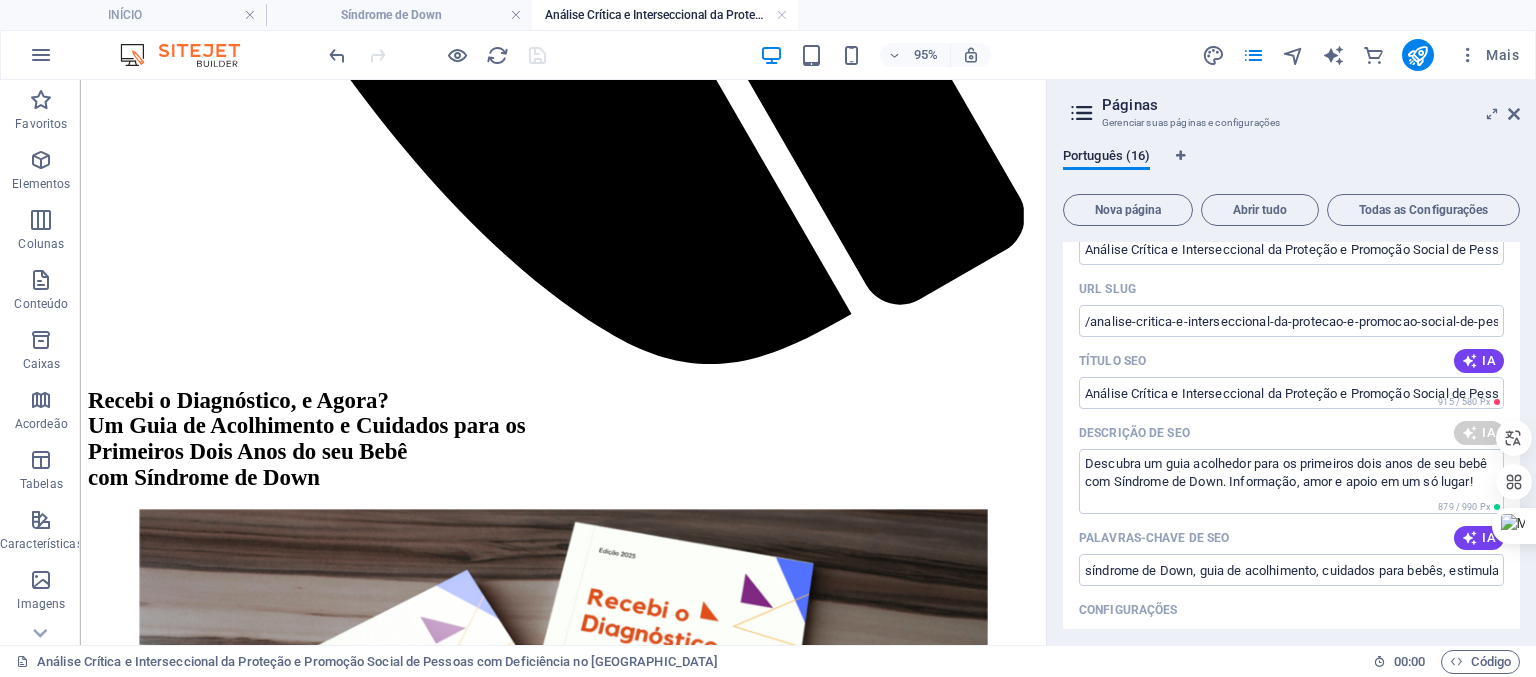 type on "Descubra o guia essencial para famílias de bebês com síndrome de Down. Informações práticas e acolhedoras para os primeiros anos." 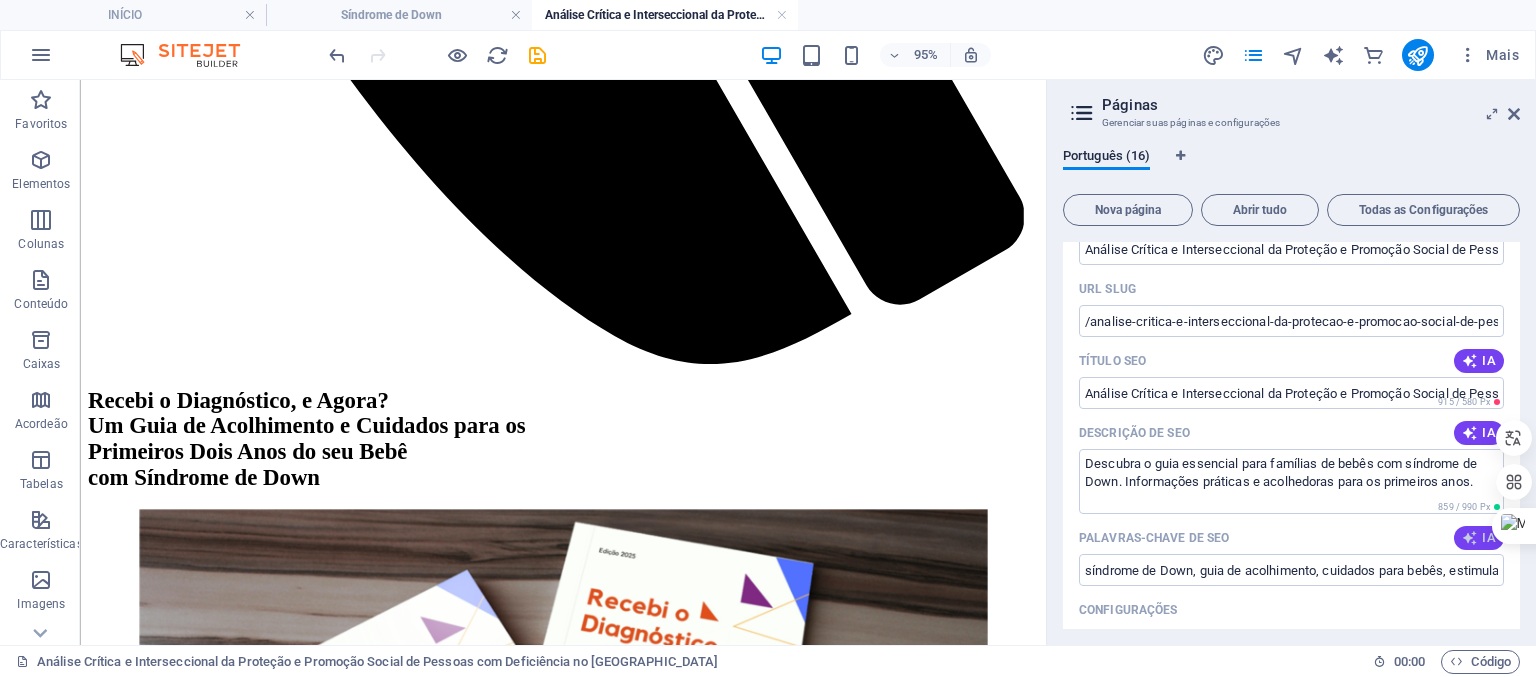 click on "IA" at bounding box center [1479, 538] 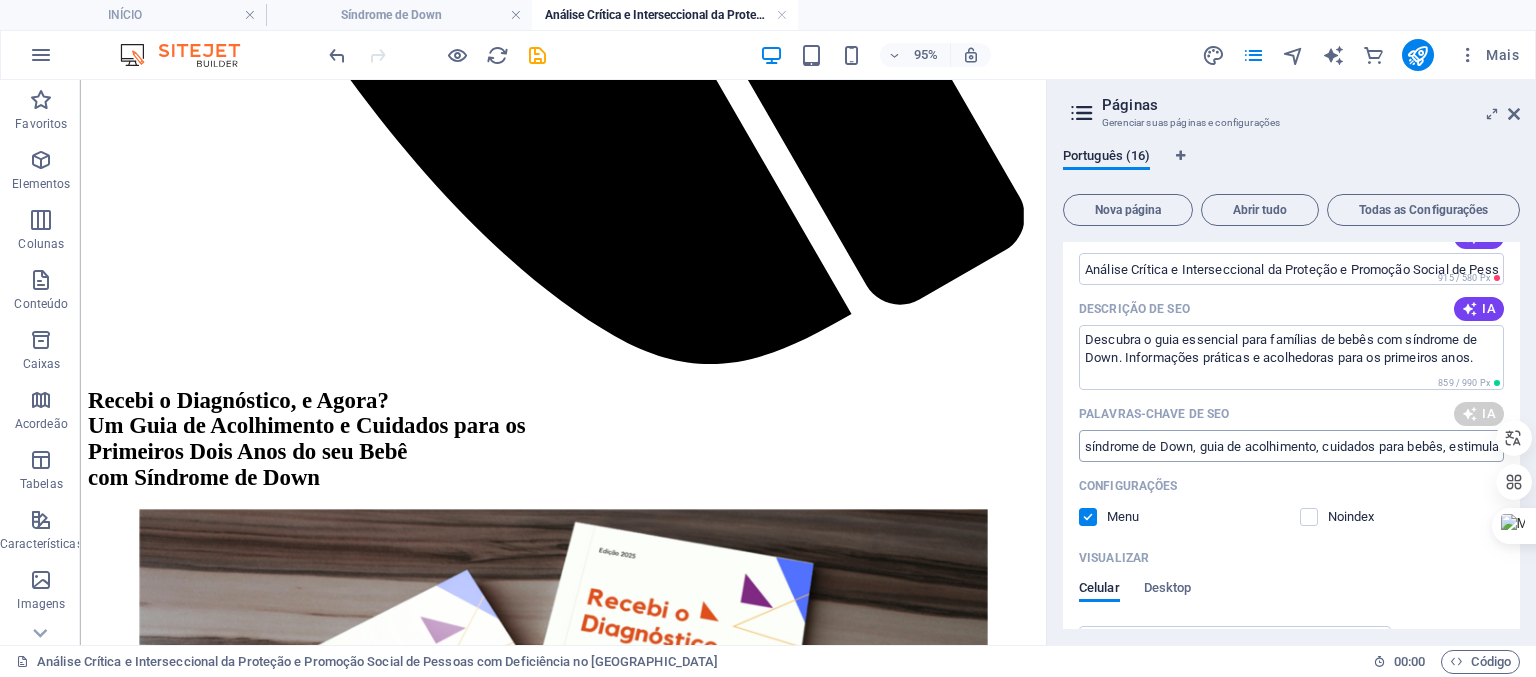 scroll, scrollTop: 500, scrollLeft: 0, axis: vertical 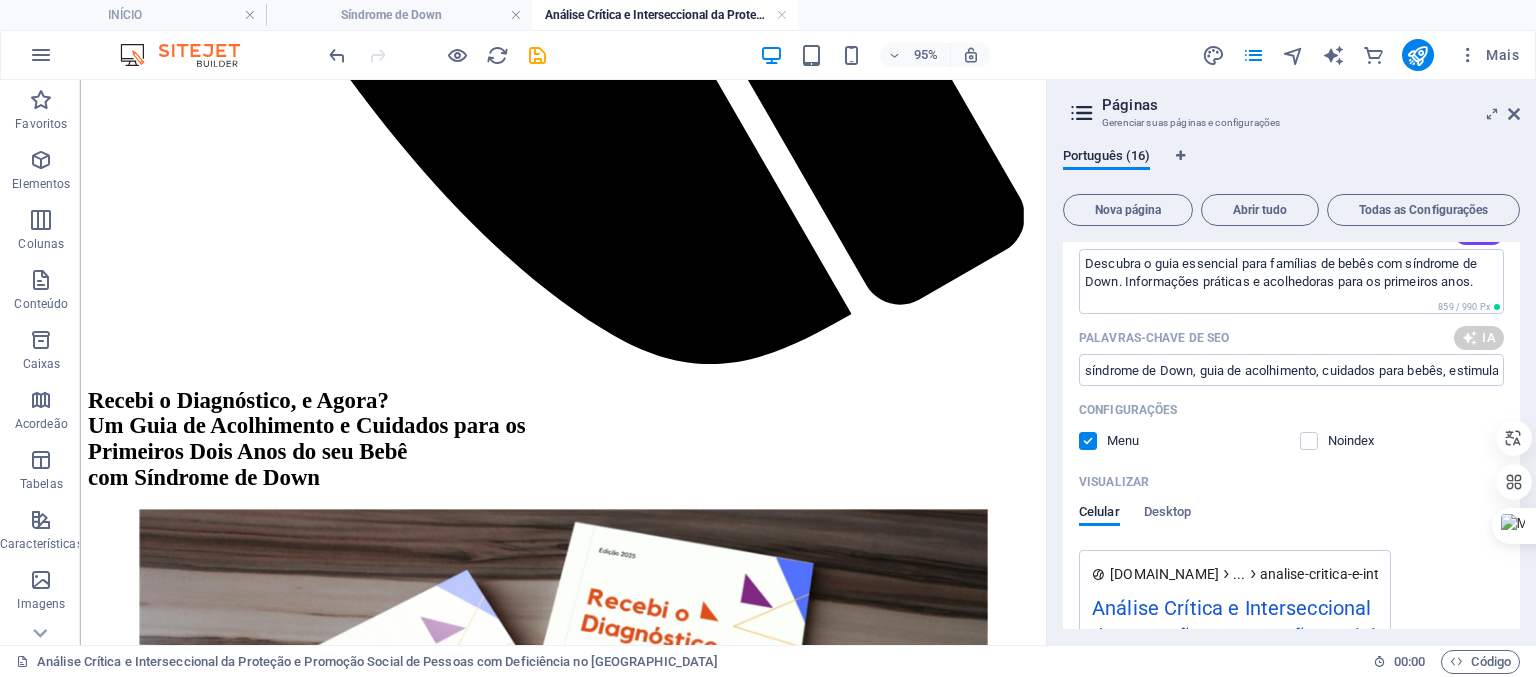 type on "síndrome de Down, guia para pais, cuidados infantis, estimulação precoce, direitos das crianças, inclusão social" 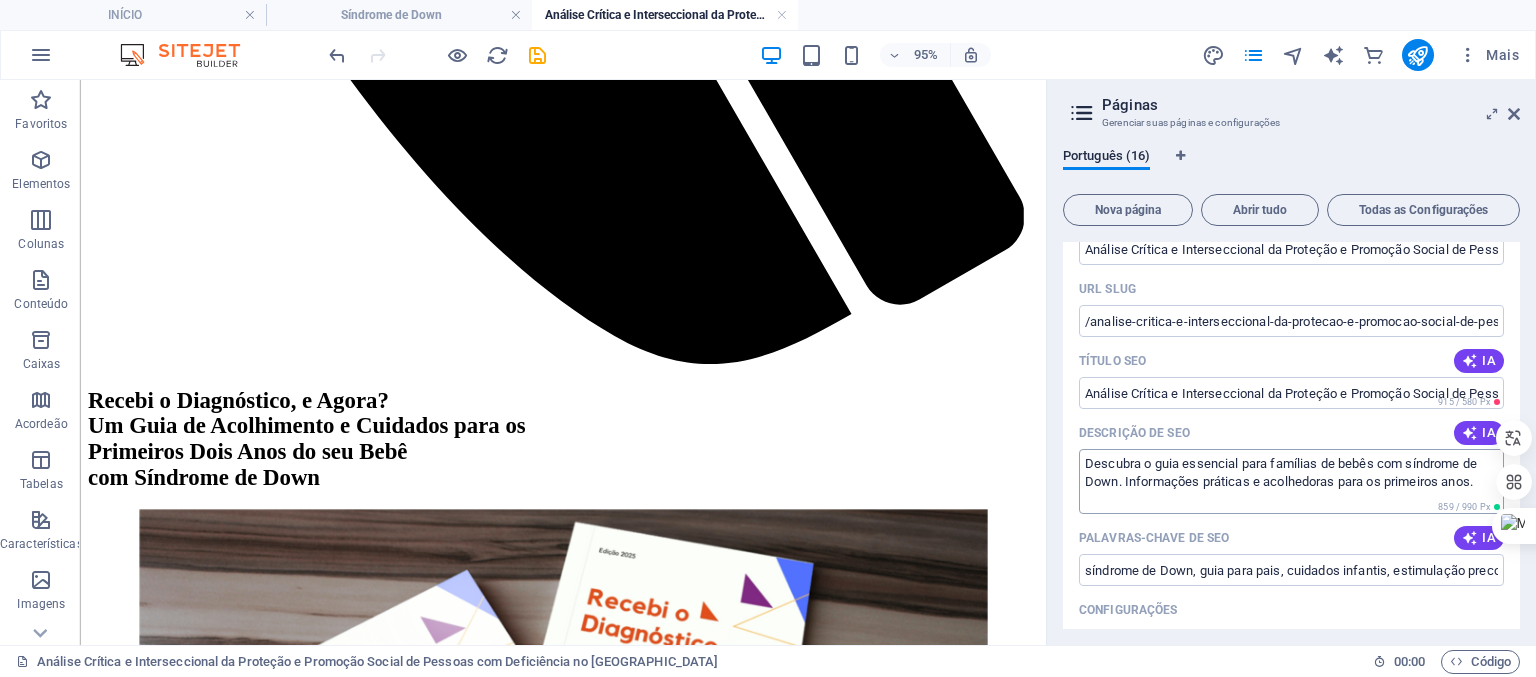 scroll, scrollTop: 200, scrollLeft: 0, axis: vertical 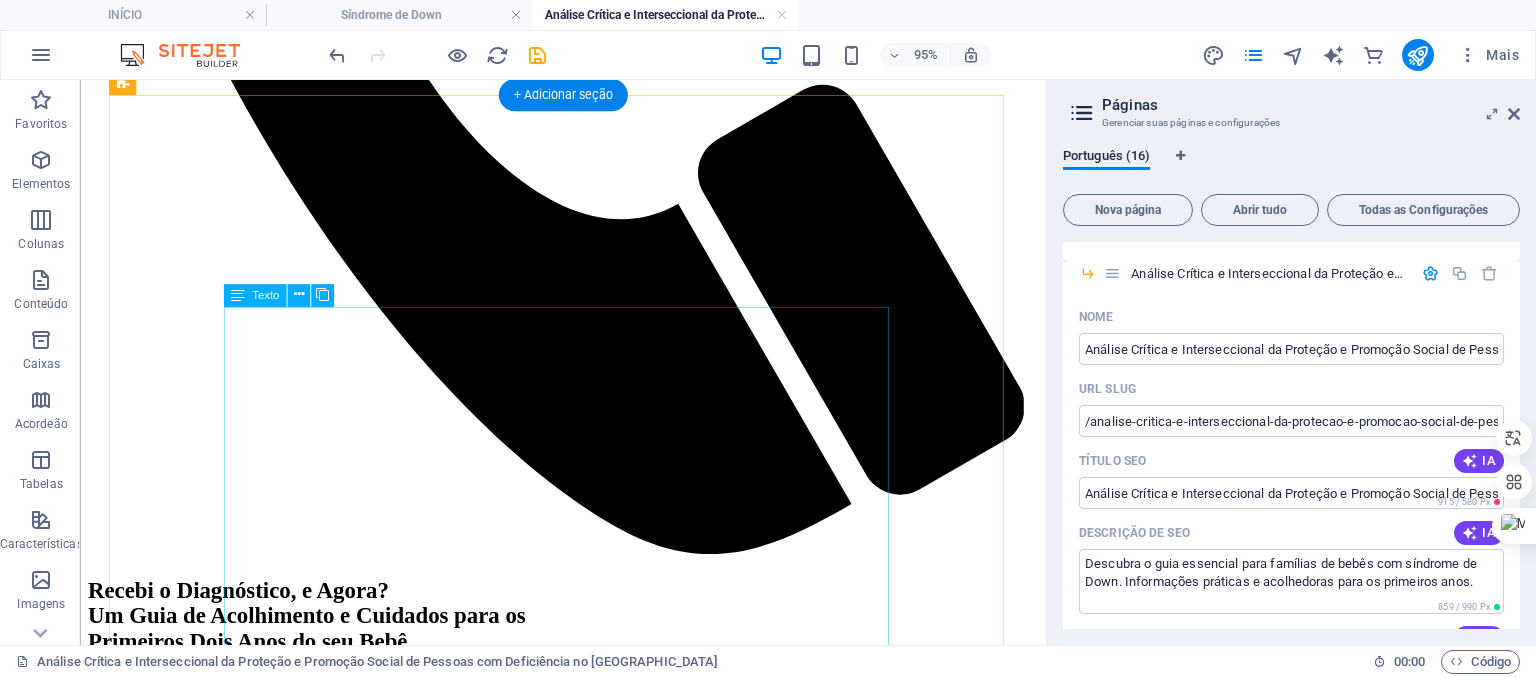 click on "U m Guia de Acolhimento e Ação para os Primeiros Dois Anos Receber o diagnóstico de síndrome de Down pode trazer um turbilhão de emoções. Este guia foi criado para ser o seu primeiro abraço e o seu mapa, transformando a incerteza em um plano de ação repleto de amor, informação e esperança. Inovação e Relevância Este não é apenas mais um guia sobre desenvolvimento infantil. É o primeiro material no [GEOGRAPHIC_DATA] a abordar a jornada dos primeiros dois anos de uma criança com síndrome de Down através de uma lente interseccional. De forma pioneira, conectamos os cuidados de saúde e a estimulação precoce com a realidade social e racial das famílias, oferecendo não apenas orientação clínica, mas também ferramentas para a luta por direitos e equidade. A Perspectiva do InvisibiliDOWN Público-Alvo Este guia é uma ferramenta essencial para: Pais, mães e cuidadores  de recém-nascidos com síndrome de Down, que buscam um roteiro prático e acolhedor. Profissionais de saúde e terapeutas," at bounding box center [588, 1874] 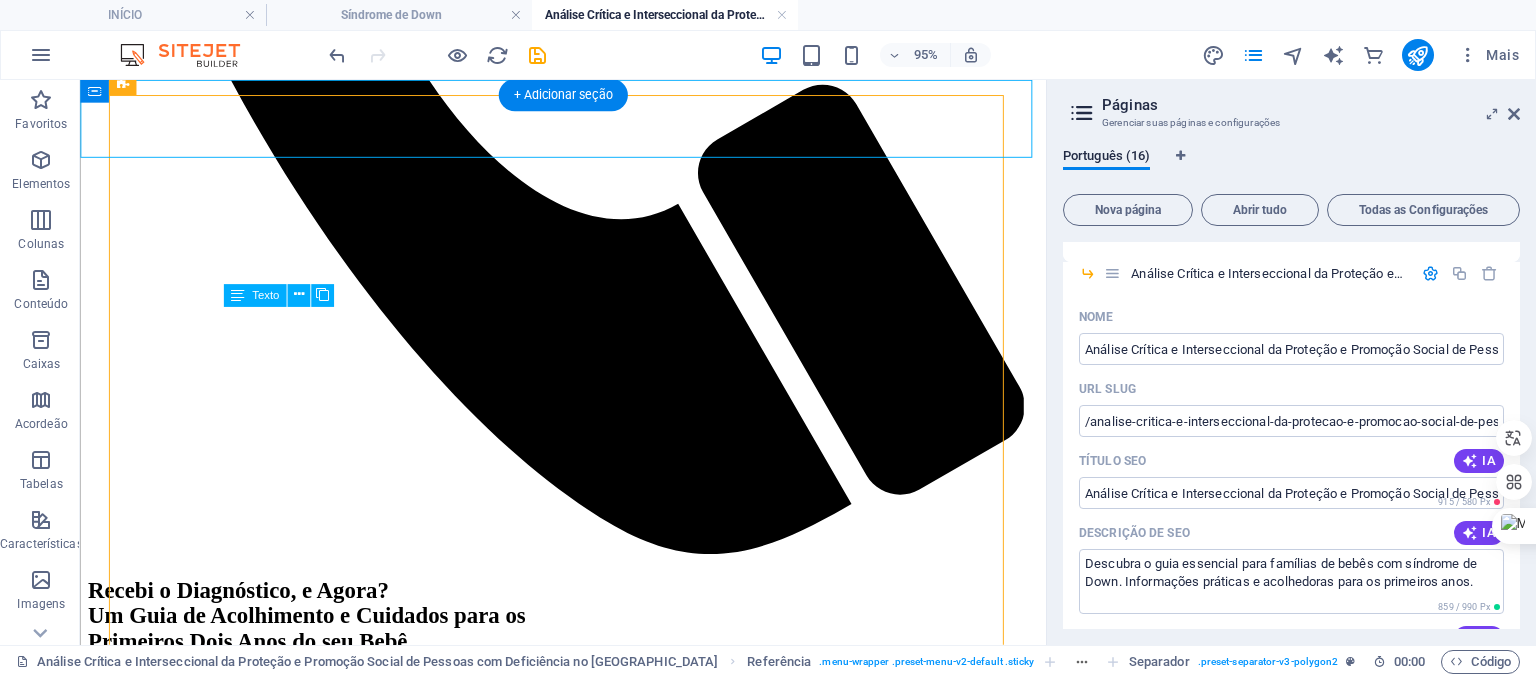 click on "U m Guia de Acolhimento e Ação para os Primeiros Dois Anos Receber o diagnóstico de síndrome de Down pode trazer um turbilhão de emoções. Este guia foi criado para ser o seu primeiro abraço e o seu mapa, transformando a incerteza em um plano de ação repleto de amor, informação e esperança. Inovação e Relevância Este não é apenas mais um guia sobre desenvolvimento infantil. É o primeiro material no [GEOGRAPHIC_DATA] a abordar a jornada dos primeiros dois anos de uma criança com síndrome de Down através de uma lente interseccional. De forma pioneira, conectamos os cuidados de saúde e a estimulação precoce com a realidade social e racial das famílias, oferecendo não apenas orientação clínica, mas também ferramentas para a luta por direitos e equidade. A Perspectiva do InvisibiliDOWN Público-Alvo Este guia é uma ferramenta essencial para: Pais, mães e cuidadores  de recém-nascidos com síndrome de Down, que buscam um roteiro prático e acolhedor. Profissionais de saúde e terapeutas," at bounding box center (588, 1874) 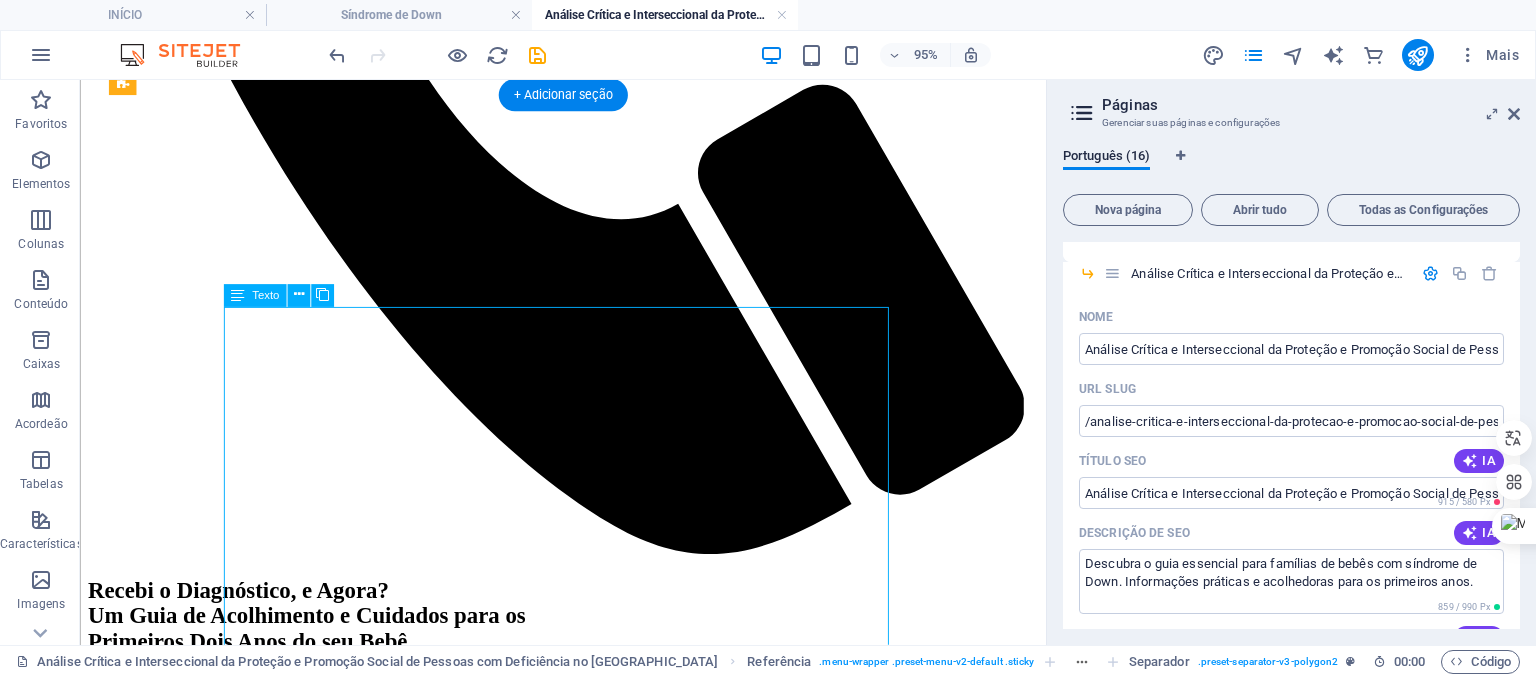 drag, startPoint x: 368, startPoint y: 351, endPoint x: 434, endPoint y: 418, distance: 94.04786 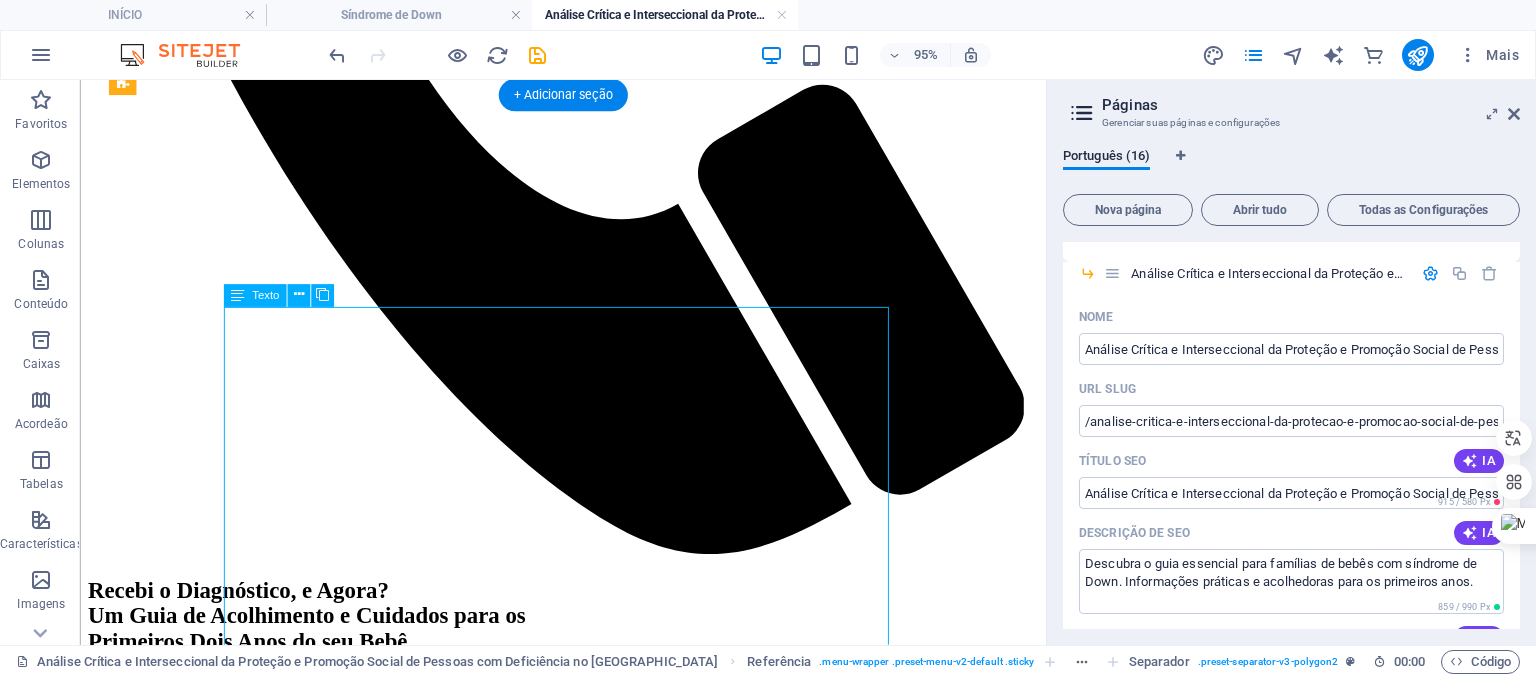 click on "U m Guia de Acolhimento e Ação para os Primeiros Dois Anos Receber o diagnóstico de síndrome de Down pode trazer um turbilhão de emoções. Este guia foi criado para ser o seu primeiro abraço e o seu mapa, transformando a incerteza em um plano de ação repleto de amor, informação e esperança. Inovação e Relevância Este não é apenas mais um guia sobre desenvolvimento infantil. É o primeiro material no [GEOGRAPHIC_DATA] a abordar a jornada dos primeiros dois anos de uma criança com síndrome de Down através de uma lente interseccional. De forma pioneira, conectamos os cuidados de saúde e a estimulação precoce com a realidade social e racial das famílias, oferecendo não apenas orientação clínica, mas também ferramentas para a luta por direitos e equidade. A Perspectiva do InvisibiliDOWN Público-Alvo Este guia é uma ferramenta essencial para: Pais, mães e cuidadores  de recém-nascidos com síndrome de Down, que buscam um roteiro prático e acolhedor. Profissionais de saúde e terapeutas," at bounding box center (588, 1874) 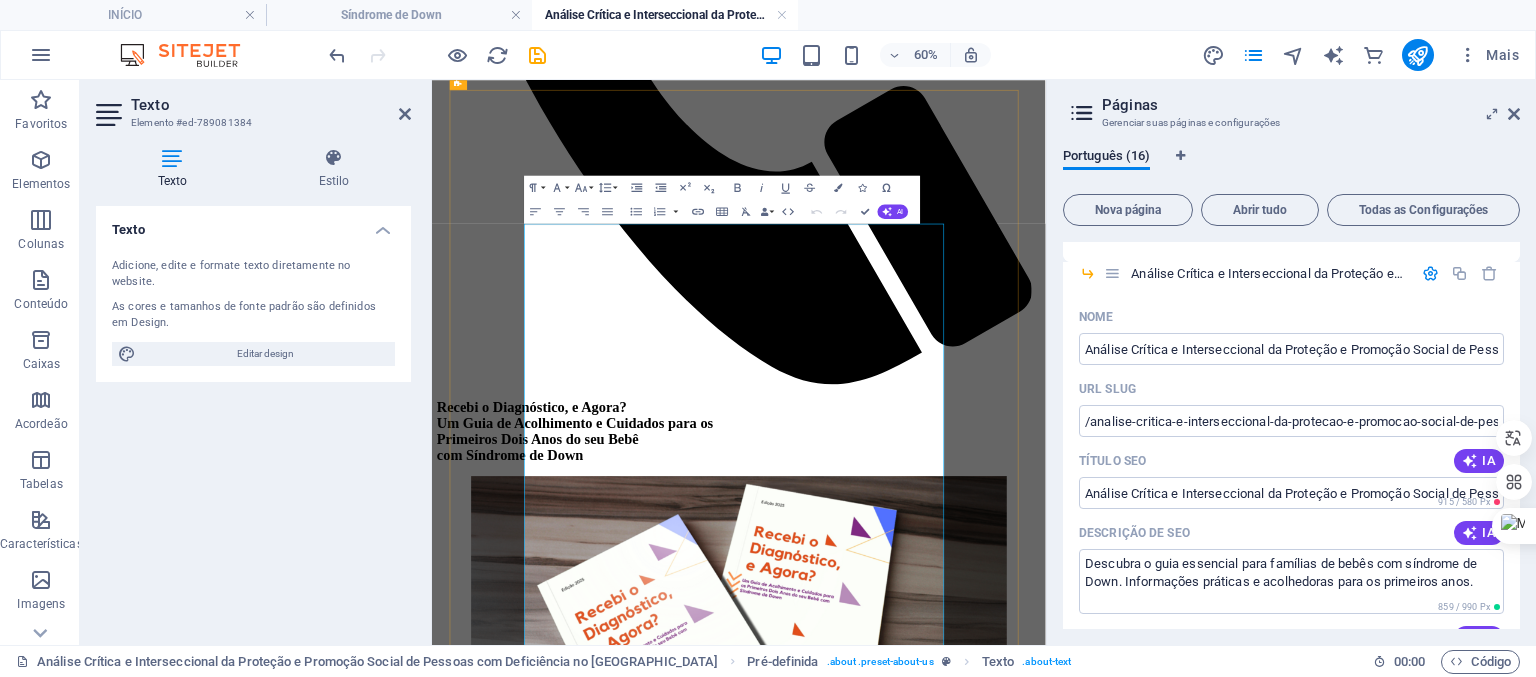 click on "Inovação e Relevância" at bounding box center (943, 1511) 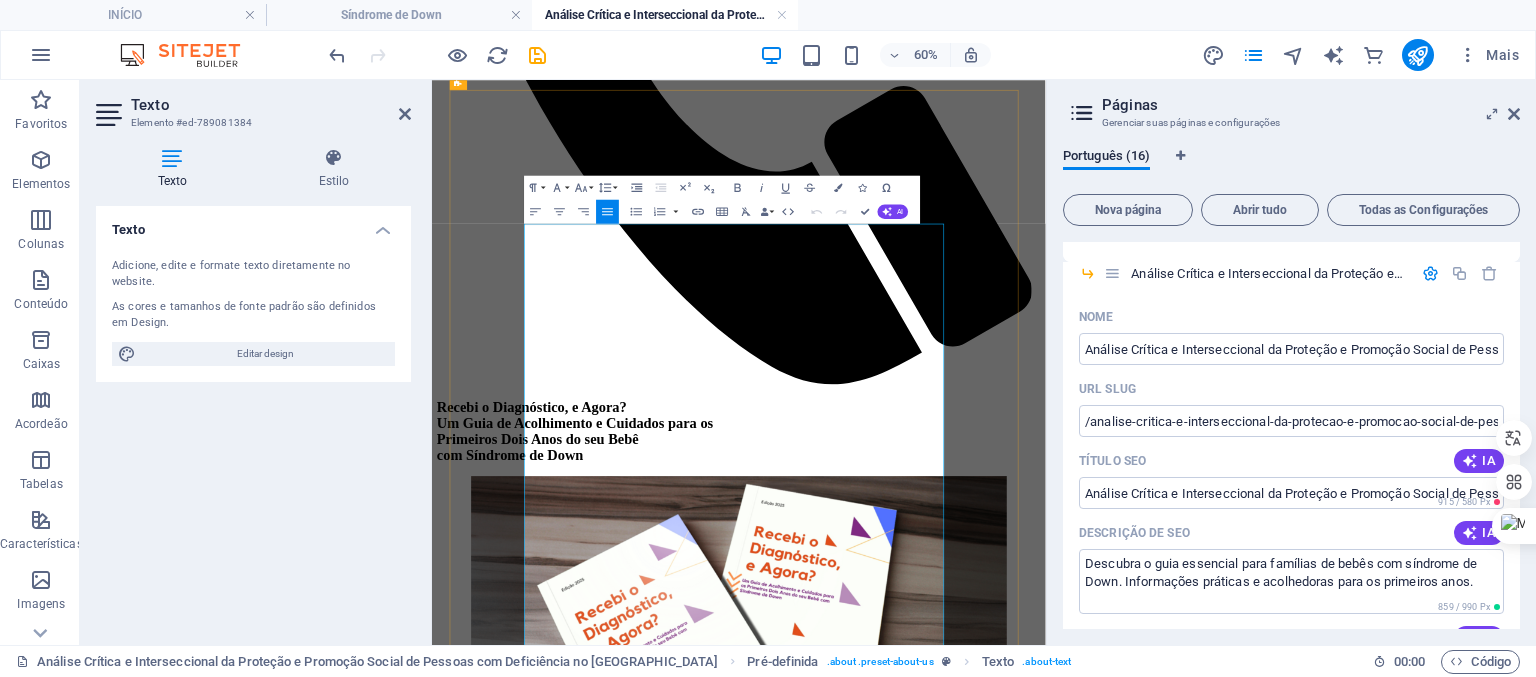 click on "U m Guia de Acolhimento e Ação para os Primeiros Dois Anos Receber o diagnóstico de síndrome de Down pode trazer um turbilhão de emoções. Este guia foi criado para ser o seu primeiro abraço e o seu mapa, transformando a incerteza em um plano de ação repleto de amor, informação e esperança. Inovação e Relevância Este não é apenas mais um guia sobre desenvolvimento infantil. É o primeiro material no [GEOGRAPHIC_DATA] a abordar a jornada dos primeiros dois anos de uma criança com síndrome de Down através de uma lente interseccional. De forma pioneira, conectamos os cuidados de saúde e a estimulação precoce com a realidade social e racial das famílias, oferecendo não apenas orientação clínica, mas também ferramentas para a luta por direitos e equidade. A Perspectiva do InvisibiliDOWN Público-Alvo Este guia é uma ferramenta essencial para: Pais, mães e cuidadores  de recém-nascidos com síndrome de Down, que buscam um roteiro prático e acolhedor. Profissionais de saúde e terapeutas," at bounding box center [943, 1882] 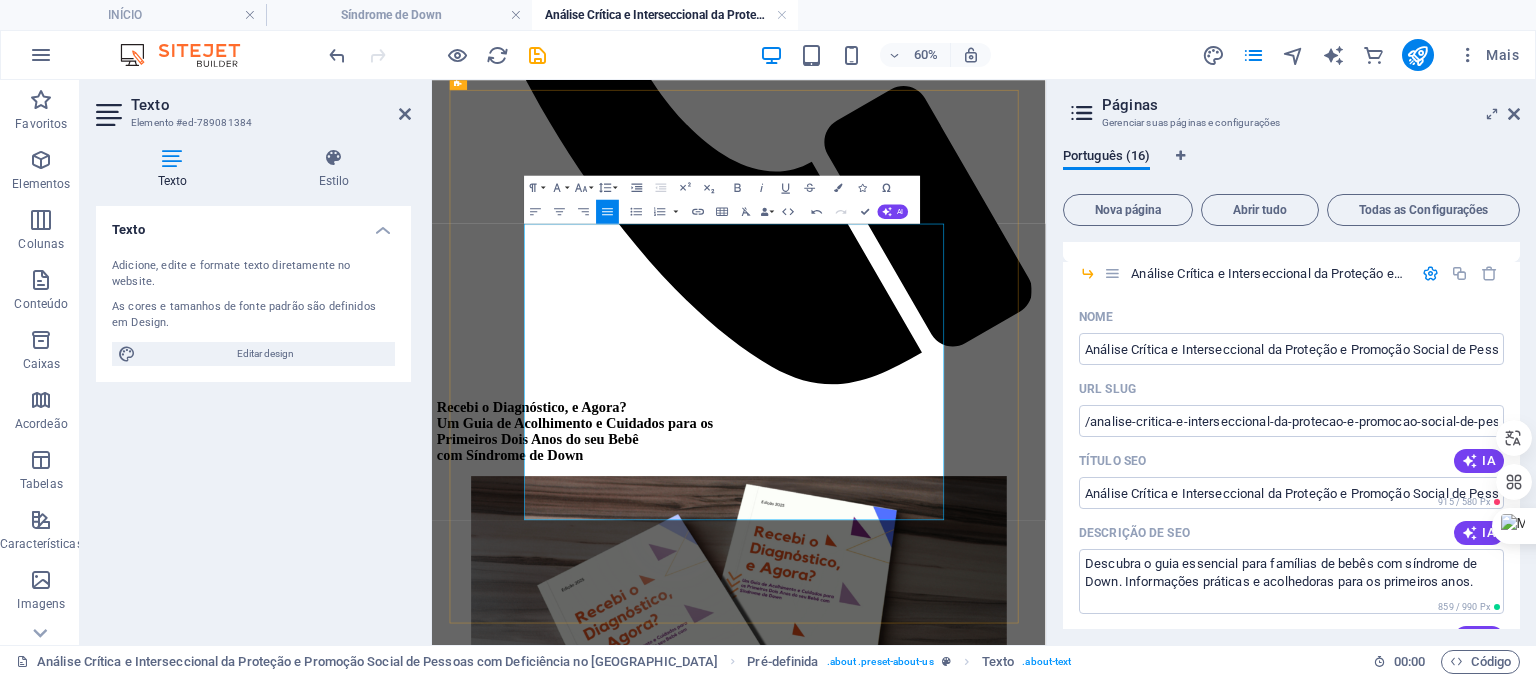 click on "Este relatório, elaborado pelo Instituto InvisibiliDOWN, apresenta uma análise crítica e aprofundada da proteção e promoção social de pessoas com deficiência no [GEOGRAPHIC_DATA]. A base desta investigação é o relatório do Ministério da Cidadania de 2020, que é expandido e contextualizado com dados e pesquisas complementares. O objetivo primordial é transcender um mero sumário, situando as descobertas em um ecossistema mais amplo de políticas públicas, vulnerabilidades e marcos legais, a fim de oferecer um diagnóstico mais robusto e propositivo." at bounding box center [943, 1454] 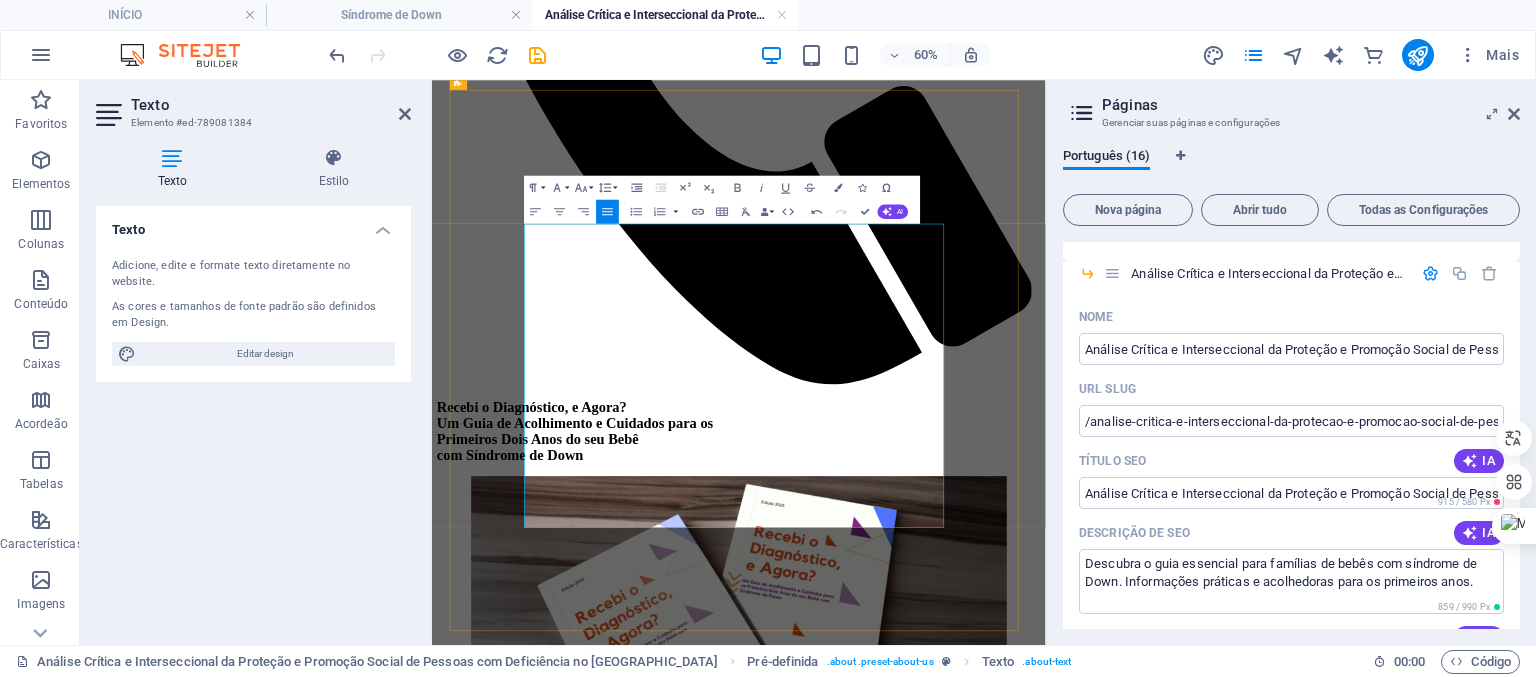 click on "A análise revela que, apesar de o Brasil possuir um arcabouço legal avançado para os direitos das pessoas com deficiência, a implementação das políticas frequentemente falha, resultando na perpetuação da exclusão e da vulnerabilidade. Pontos críticos identificados incluem o "paradoxo da menor pobreza" no Cadastro Único, que mascara a real dimensão da vulnerabilidade; as limitações do Benefício de Prestação Continuada (BPC), que atua mais como um fator de contenção do que como uma ponte para a autonomia; a negligência das interseccionalidades de raça, gênero e classe, que agravam as camadas de exclusão; e o abismo persistente entre a legislação e a realidade prática nas áreas de educação e trabalho." at bounding box center (943, 1610) 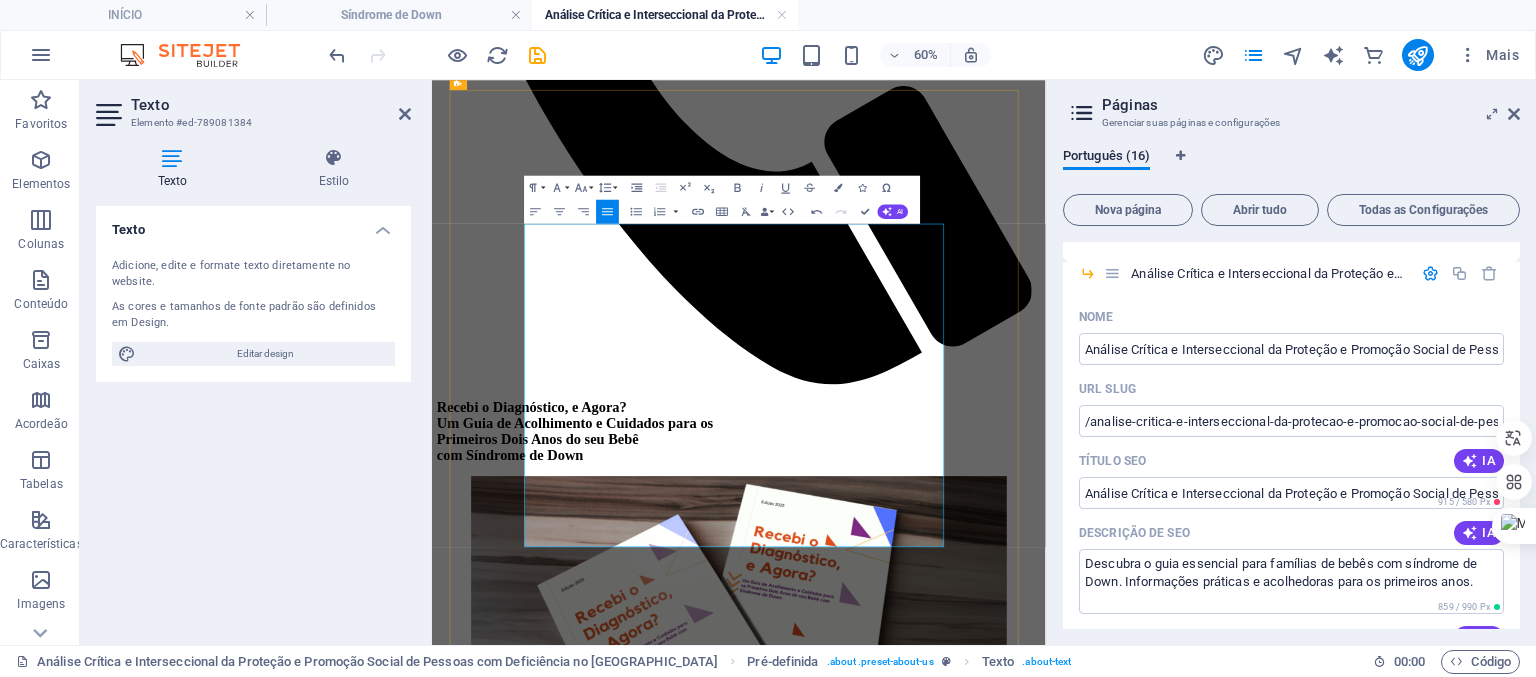 click on "Em resposta a esses desafios, o relatório propõe um conjunto de recomendações estratégicas. Estas são informadas por uma análise comparativa com modelos internacionais, como o sueco, que prioriza a participação sobre a mera subsistência. As recomendações abrangem o aprimoramento da medição de vulnerabilidade, a reforma do BPC e a criação de uma política nacional de apoio aos cuidadores, a adoção de uma lente interseccional em todas as políticas, o fortalecimento da transição da escola para o trabalho e a promoção da vida independente, e a institucionalização da participação social e da autodefensoria." at bounding box center [943, 1800] 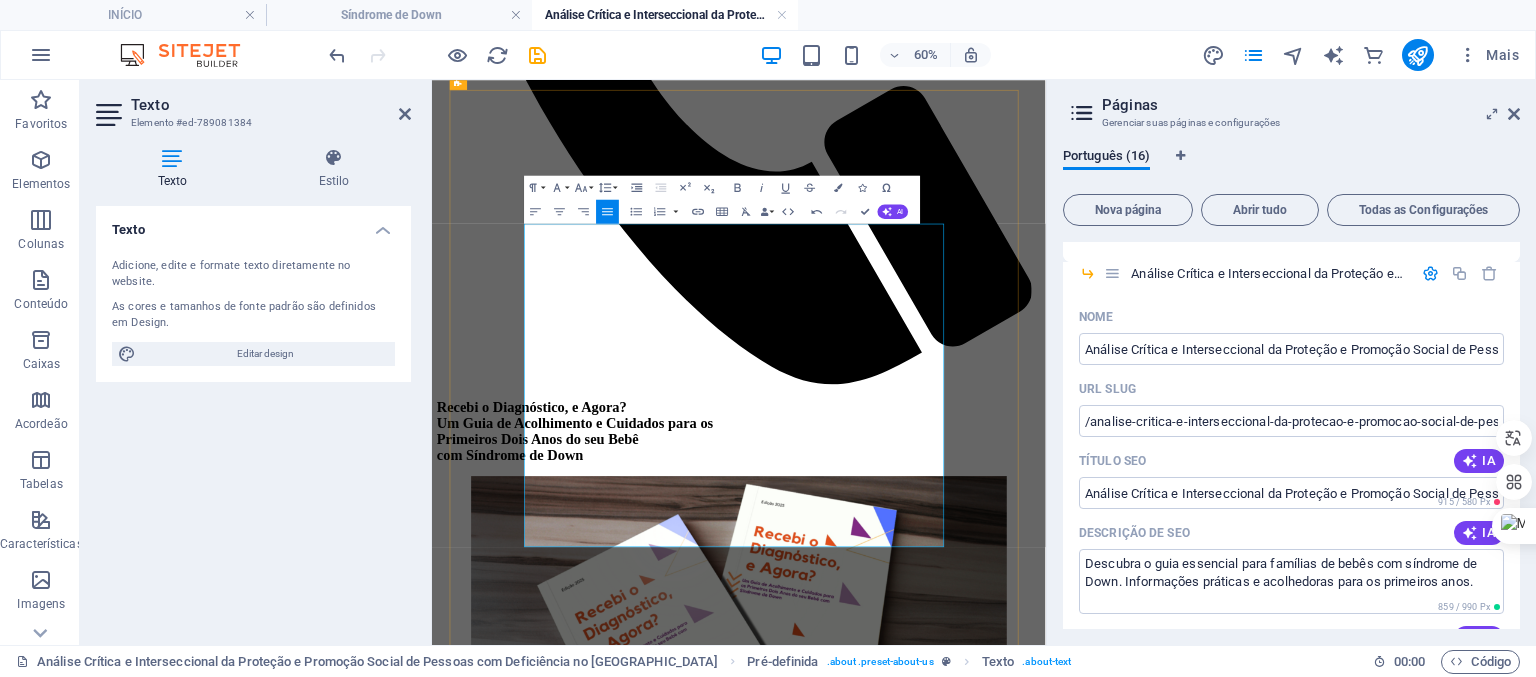 click on "Em resposta a esses desafios, o relatório propõe um conjunto de recomendações estratégicas. Estas são informadas por uma análise comparativa com modelos internacionais, como o sueco, que prioriza a participação sobre a mera subsistência. As recomendações abrangem o aprimoramento da medição de vulnerabilidade, a reforma do BPC e a criação de uma política nacional de apoio aos cuidadores, a adoção de uma lente interseccional em todas as políticas, o fortalecimento da transição da escola para o trabalho e a promoção da vida independente, e a institucionalização da participação social e da autodefensoria." at bounding box center (943, 1800) 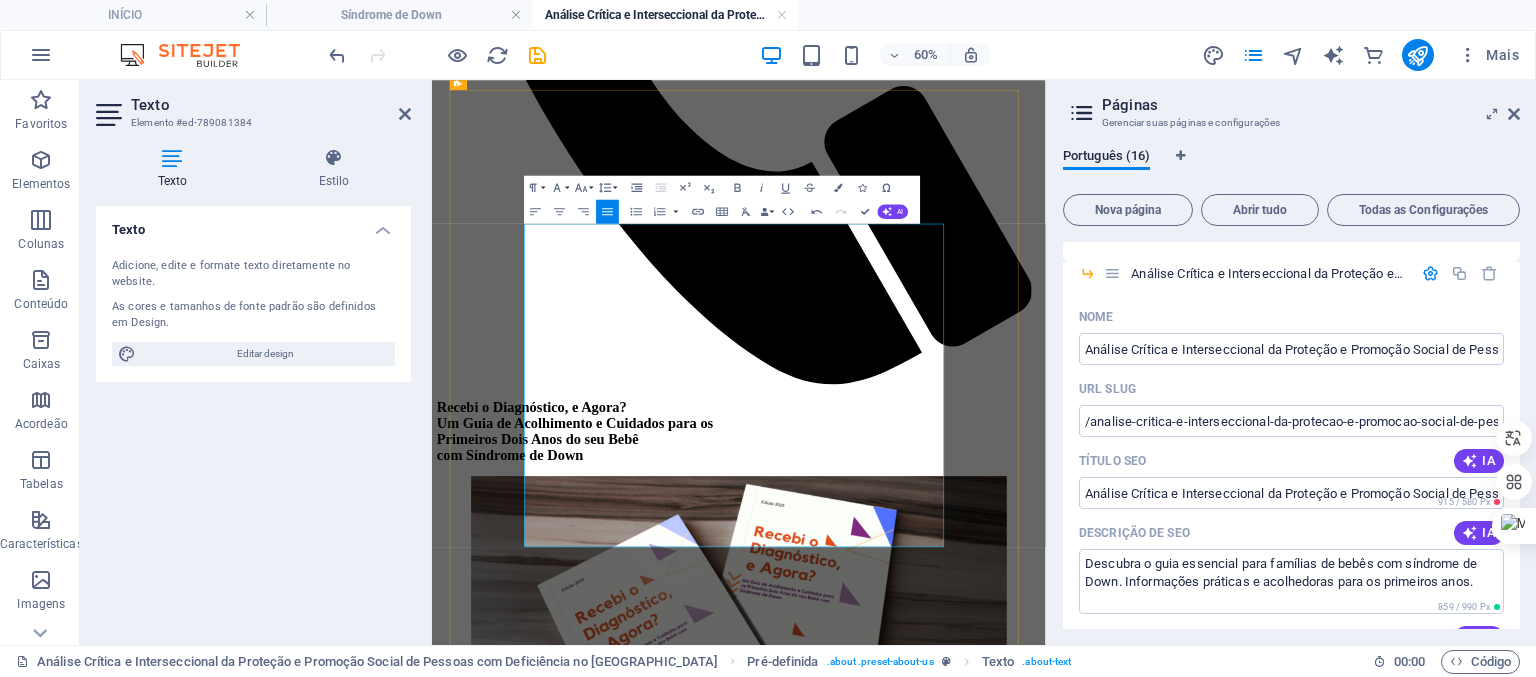 click on "Em resposta a esses desafios, o relatório propõe um conjunto de recomendações estratégicas. Estas são informadas por uma análise comparativa com modelos internacionais, como o sueco, que prioriza a participação sobre a mera subsistência. As recomendações abrangem o aprimoramento da medição de vulnerabilidade, a reforma do BPC e a criação de uma política nacional de apoio aos cuidadores, a adoção de uma lente interseccional em todas as políticas, o fortalecimento da transição da escola para o trabalho e a promoção da vida independente, e a institucionalização da participação social e da autodefensoria." at bounding box center (943, 1800) 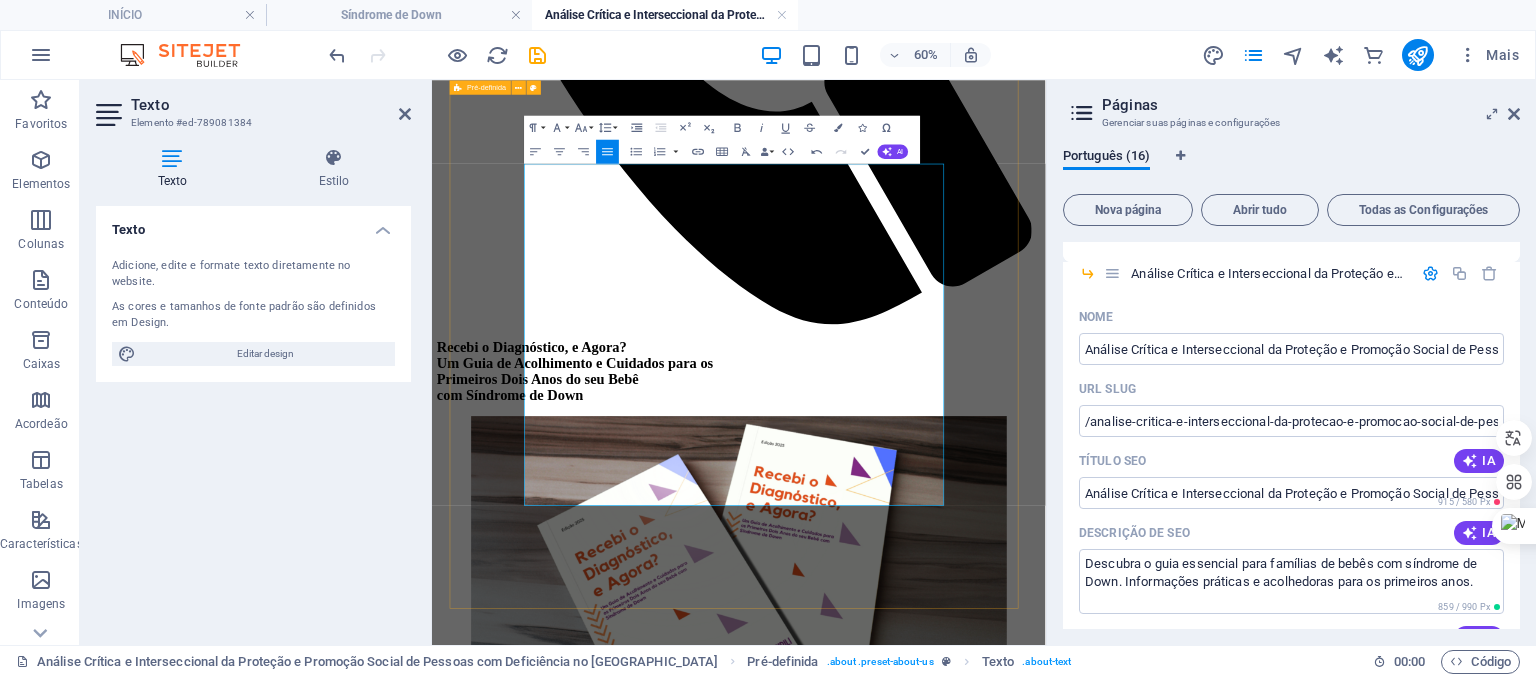 scroll, scrollTop: 1000, scrollLeft: 0, axis: vertical 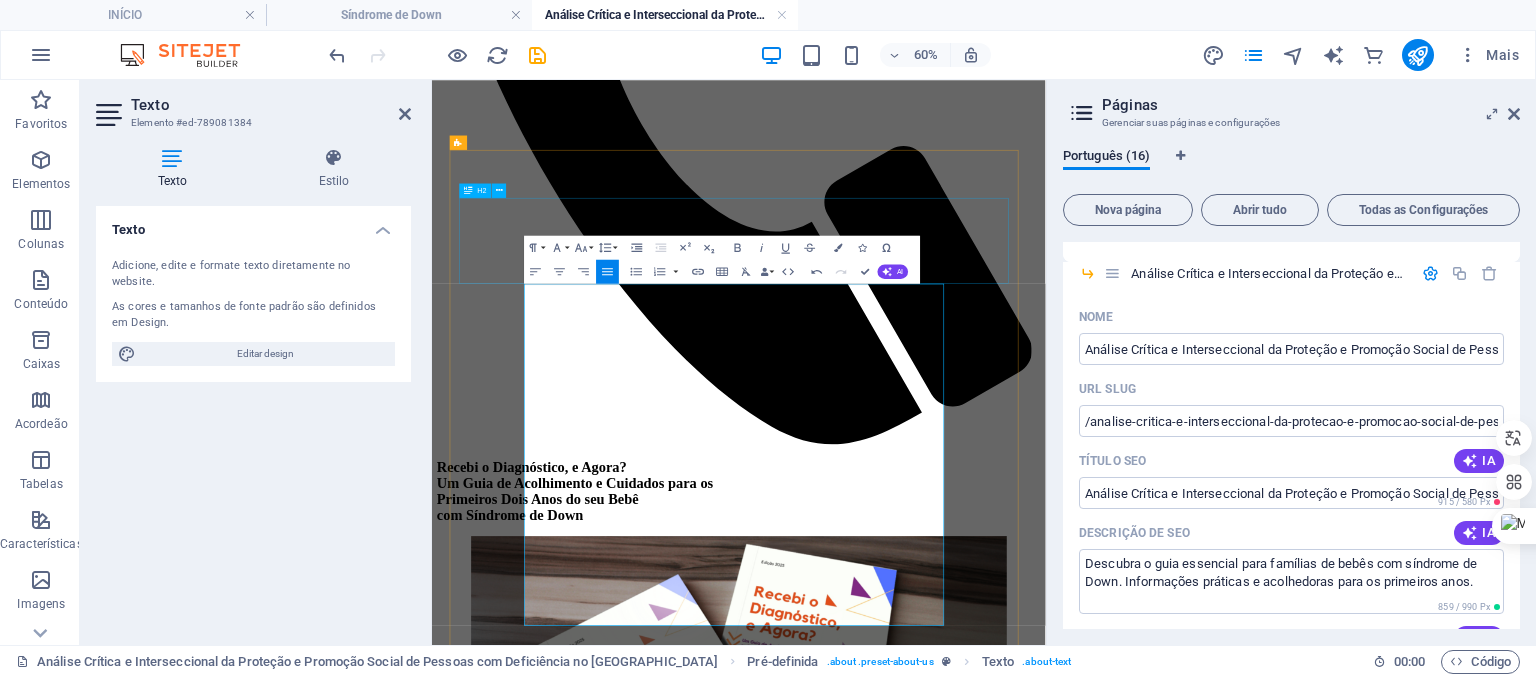 click on "Apresentação do Guia:  Recebi o Diagnóstico, e Agora?" at bounding box center [943, 1459] 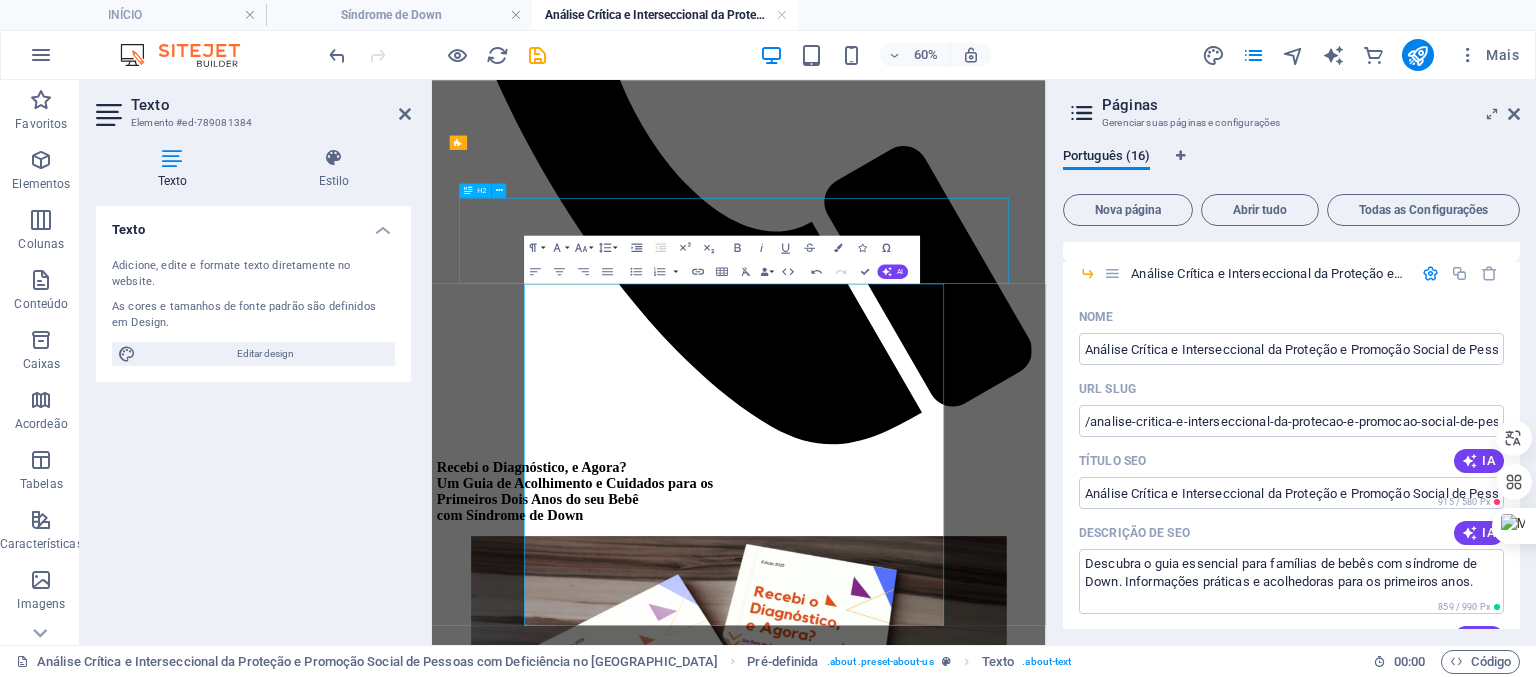 click on "Apresentação do Guia:  Recebi o Diagnóstico, e Agora?" at bounding box center [943, 1459] 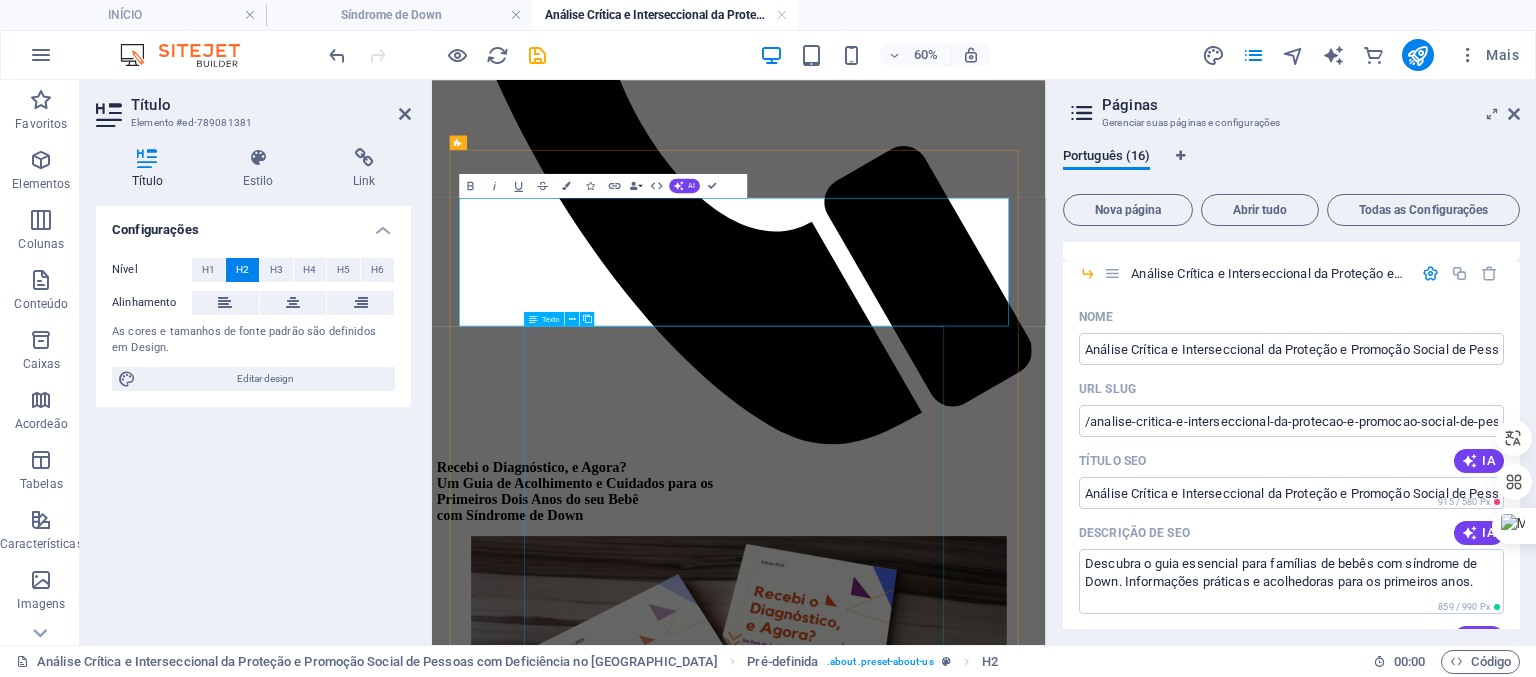 type 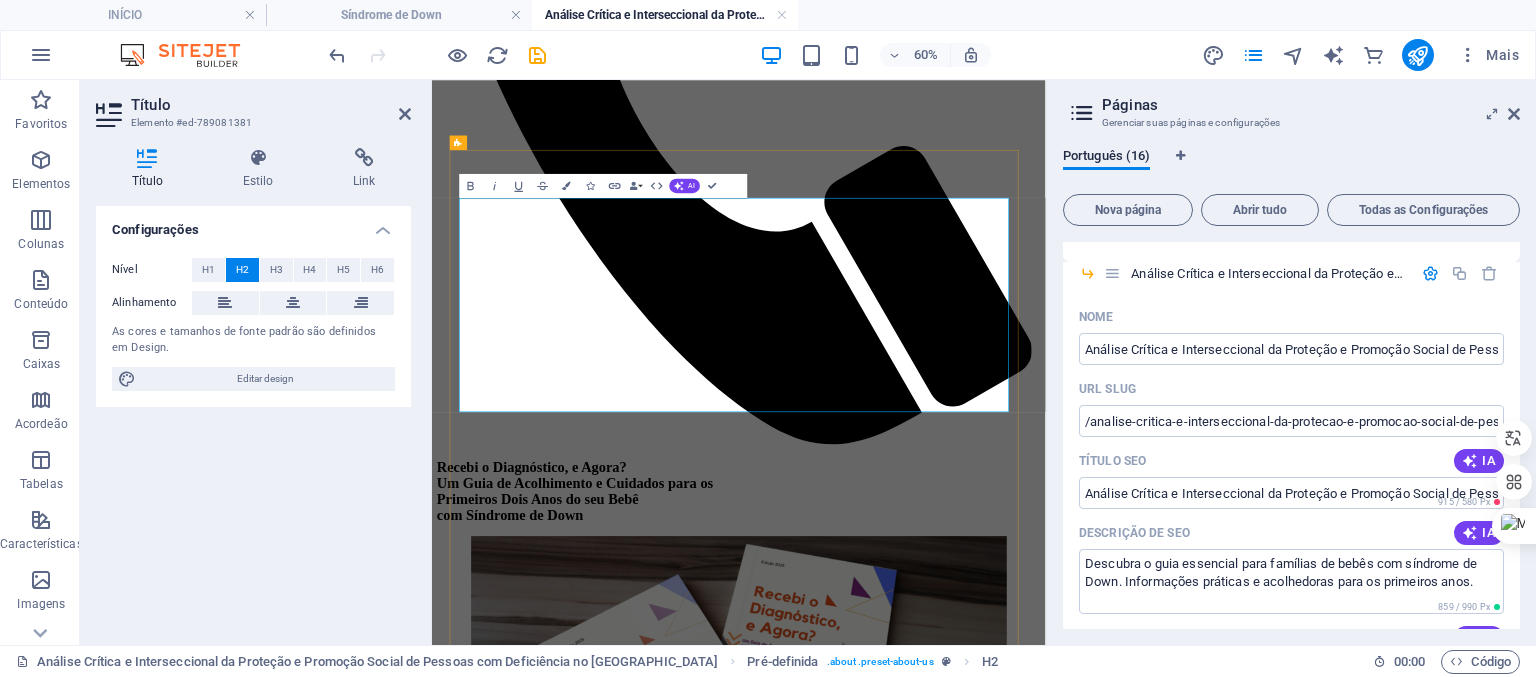 click on "Análise Crítica e Interseccional da Proteção e Promoção Social de Pessoas com Deficiência no [GEOGRAPHIC_DATA]: ulnerabilidades, Políticas e Perspectivas a partir do Relatório do Ministério da Cidadania (2020)" at bounding box center [943, 1472] 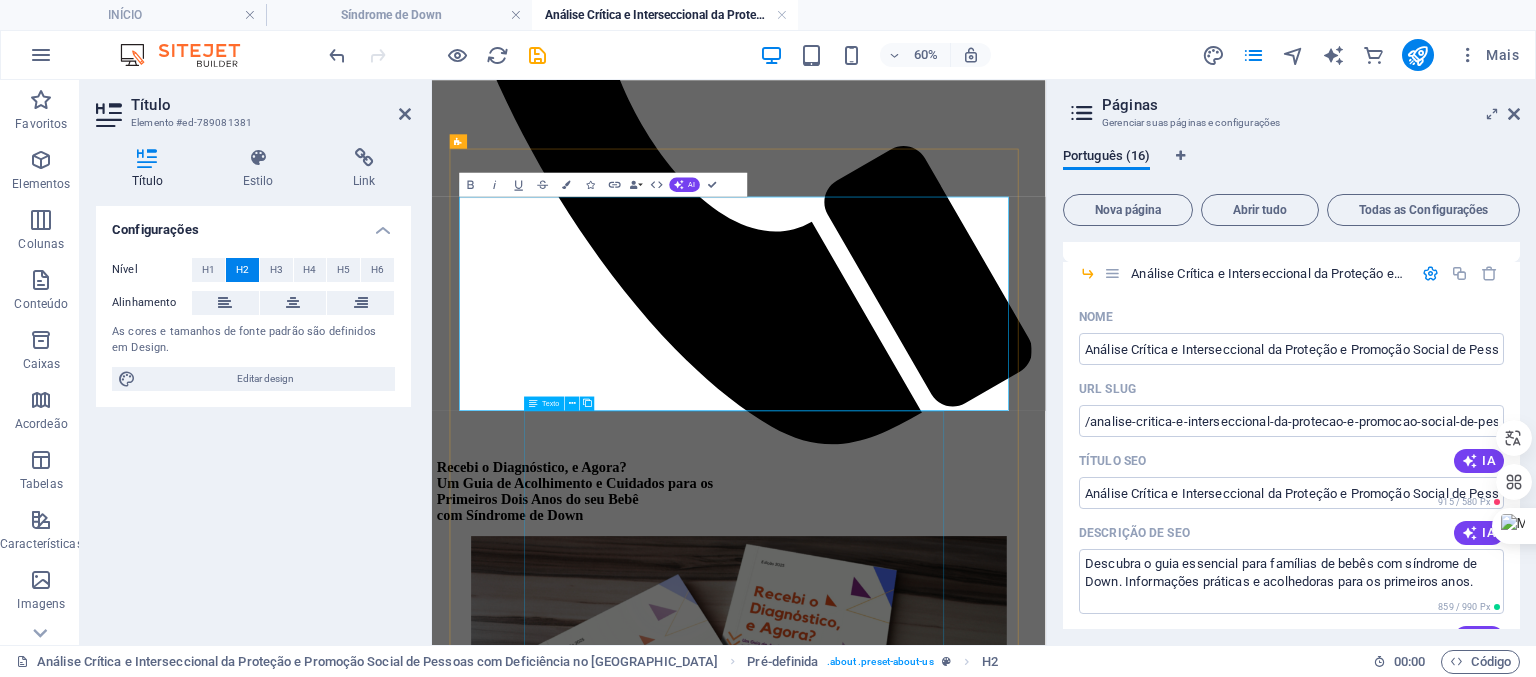 scroll, scrollTop: 1200, scrollLeft: 0, axis: vertical 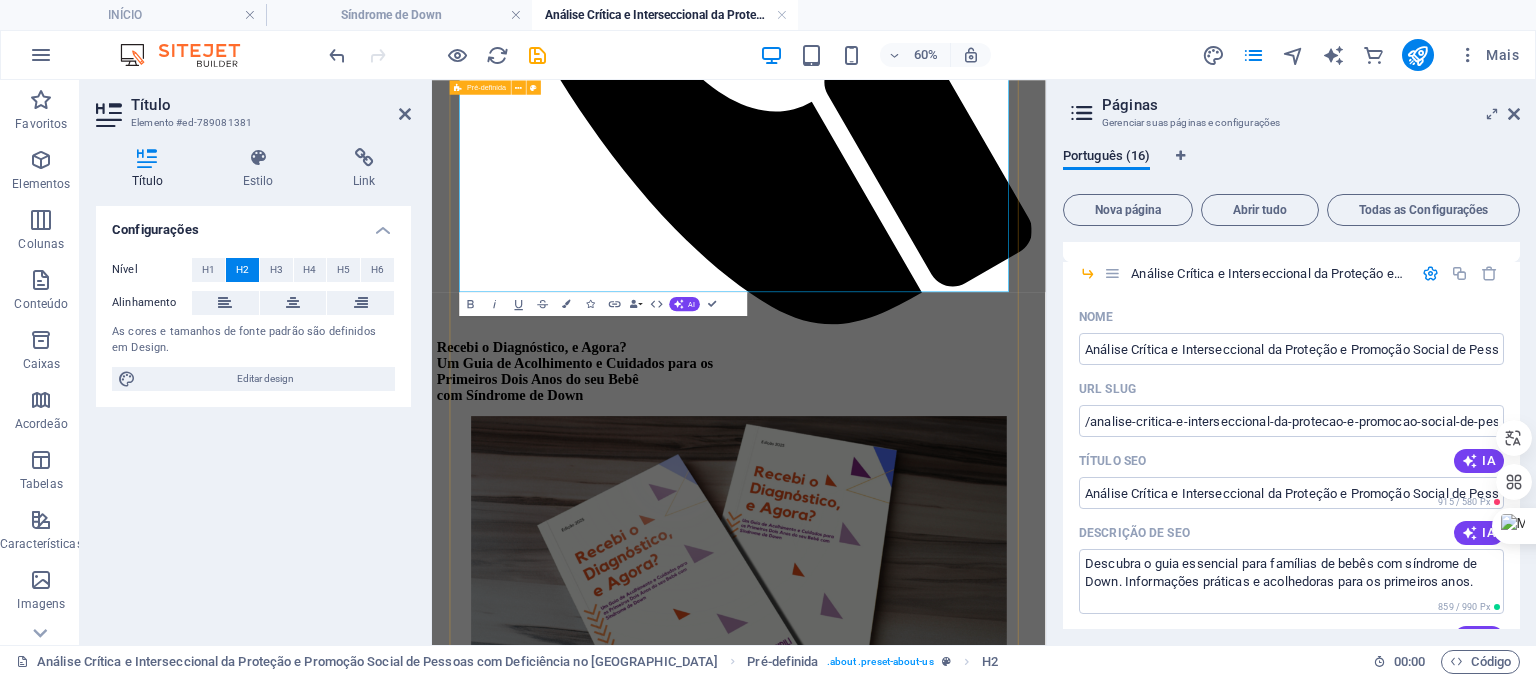 click on "Análise Crítica e Interseccional da Proteção e Promoção Social de Pessoas com Deficiência no [GEOGRAPHIC_DATA]: Vulnerabilidades, Políticas e Perspectivas a partir do Relatório do Ministério da Cidadania (2020) Este relatório, elaborado pelo Instituto InvisibiliDOWN, apresenta uma análise crítica e aprofundada da proteção e promoção social de pessoas com deficiência no [GEOGRAPHIC_DATA]. A base desta investigação é o relatório do Ministério da Cidadania de 2020, que é expandido e contextualizado com dados e pesquisas complementares. O objetivo primordial é transcender um mero sumário, situando as descobertas em um ecossistema mais amplo de políticas públicas, vulnerabilidades e marcos legais, a fim de oferecer um diagnóstico mais robusto e propositivo." at bounding box center [943, 1631] 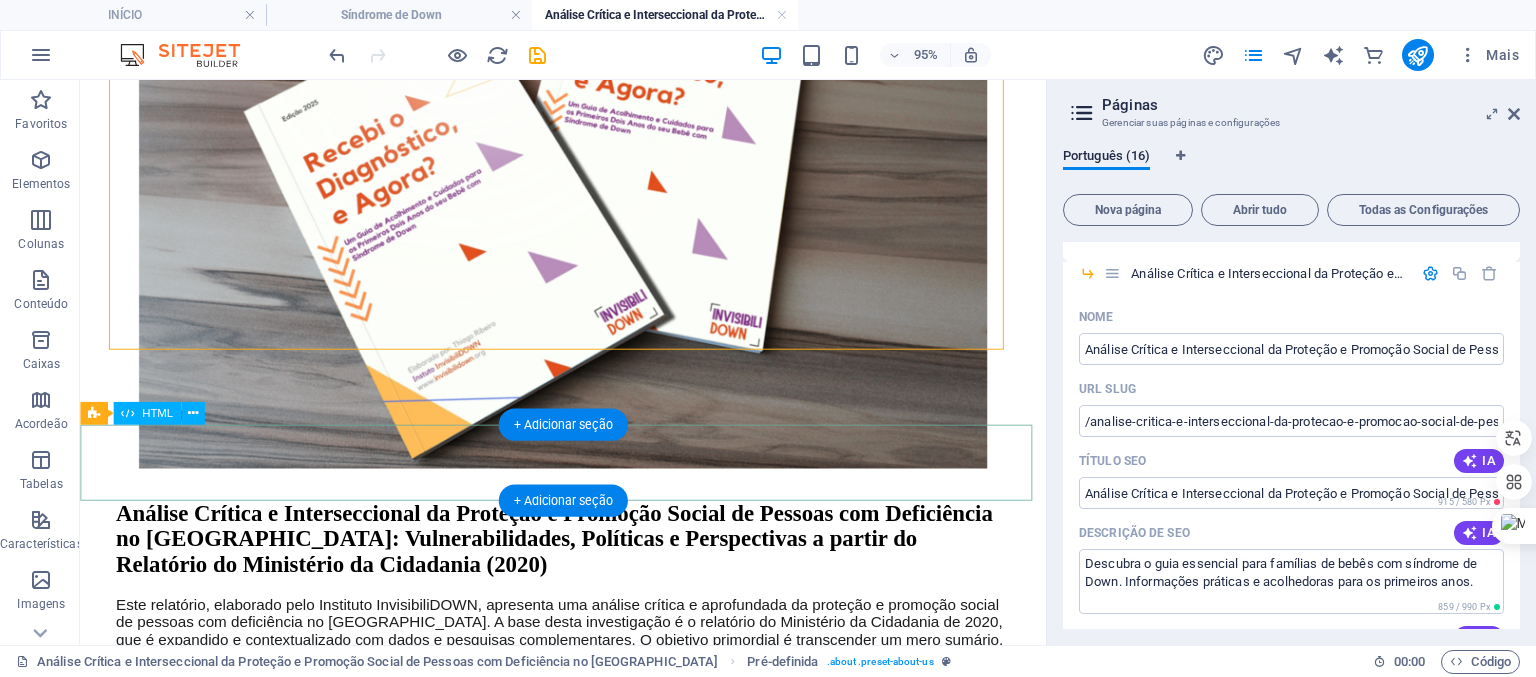 scroll, scrollTop: 2100, scrollLeft: 0, axis: vertical 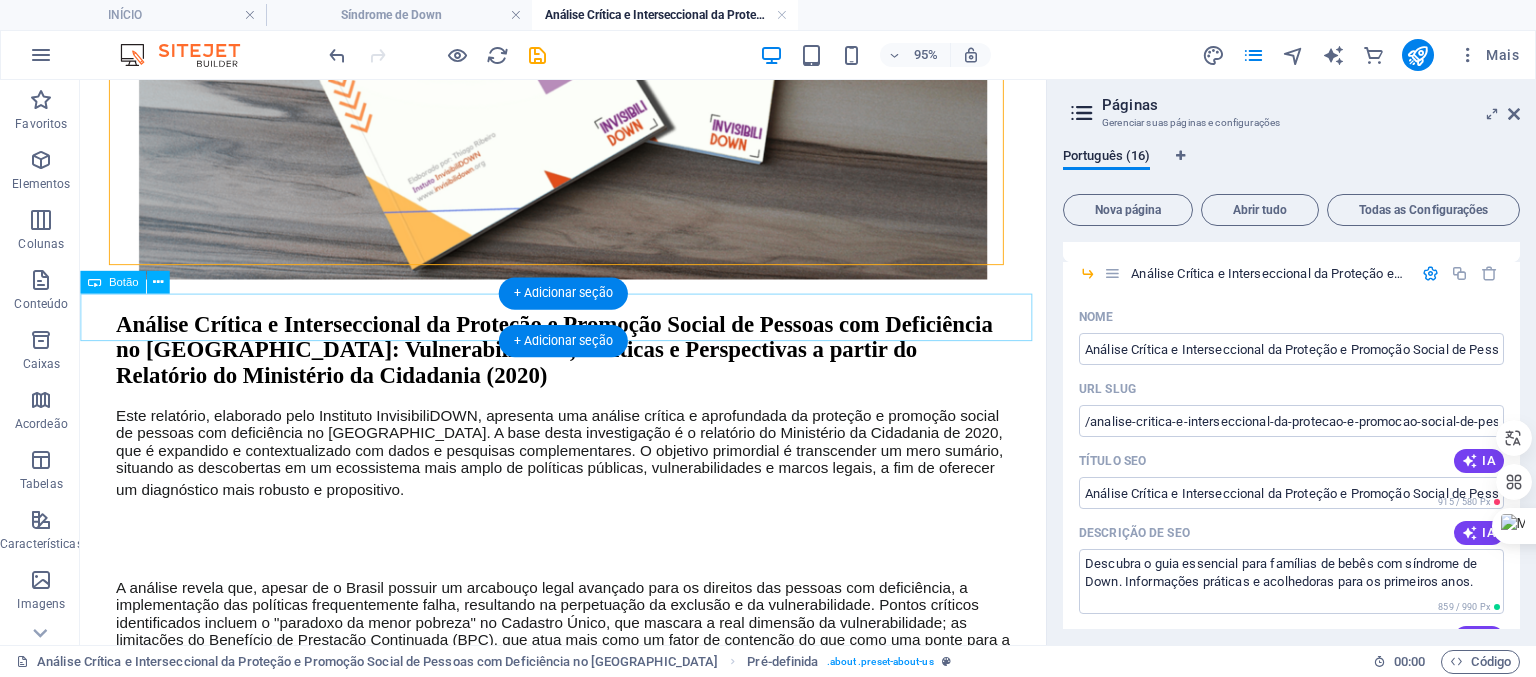 click on "+ Adicionar seção" at bounding box center [563, 294] 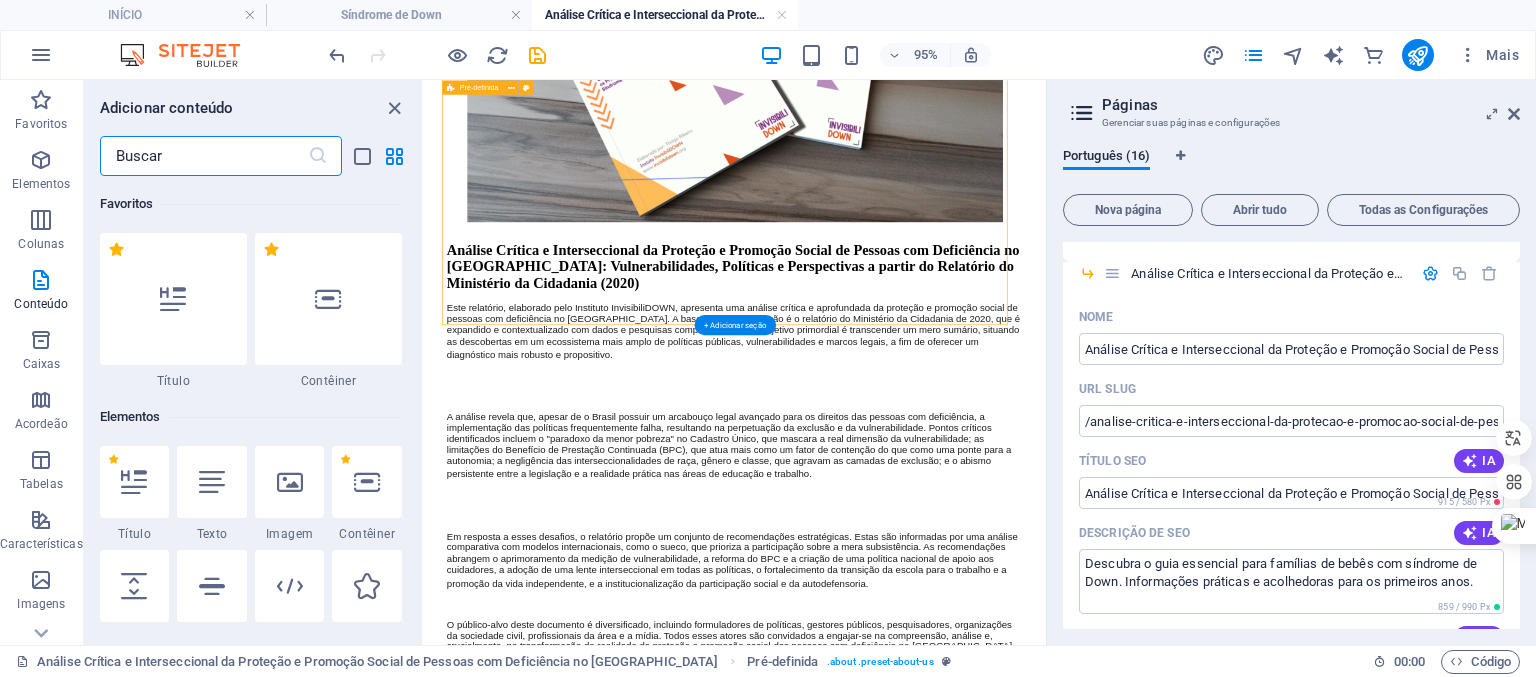 scroll, scrollTop: 1887, scrollLeft: 0, axis: vertical 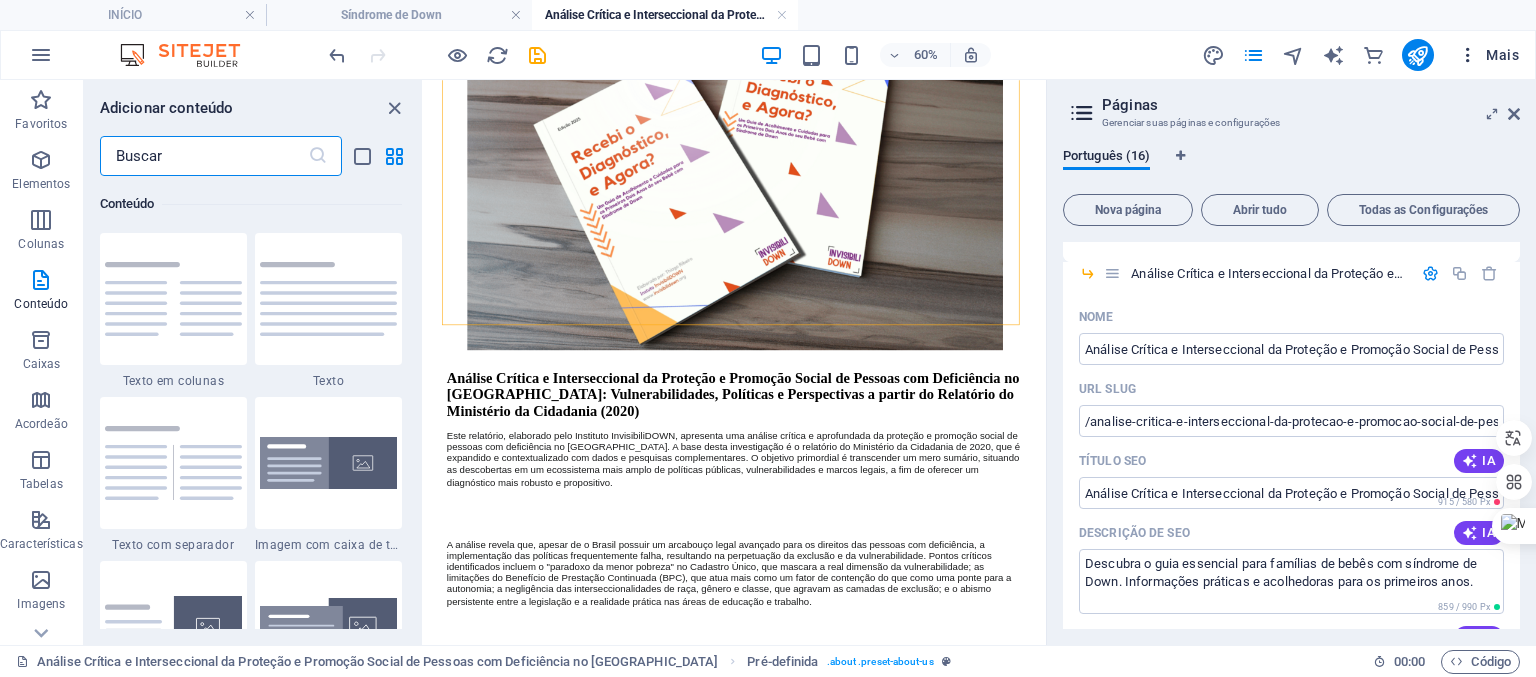 click at bounding box center [1468, 55] 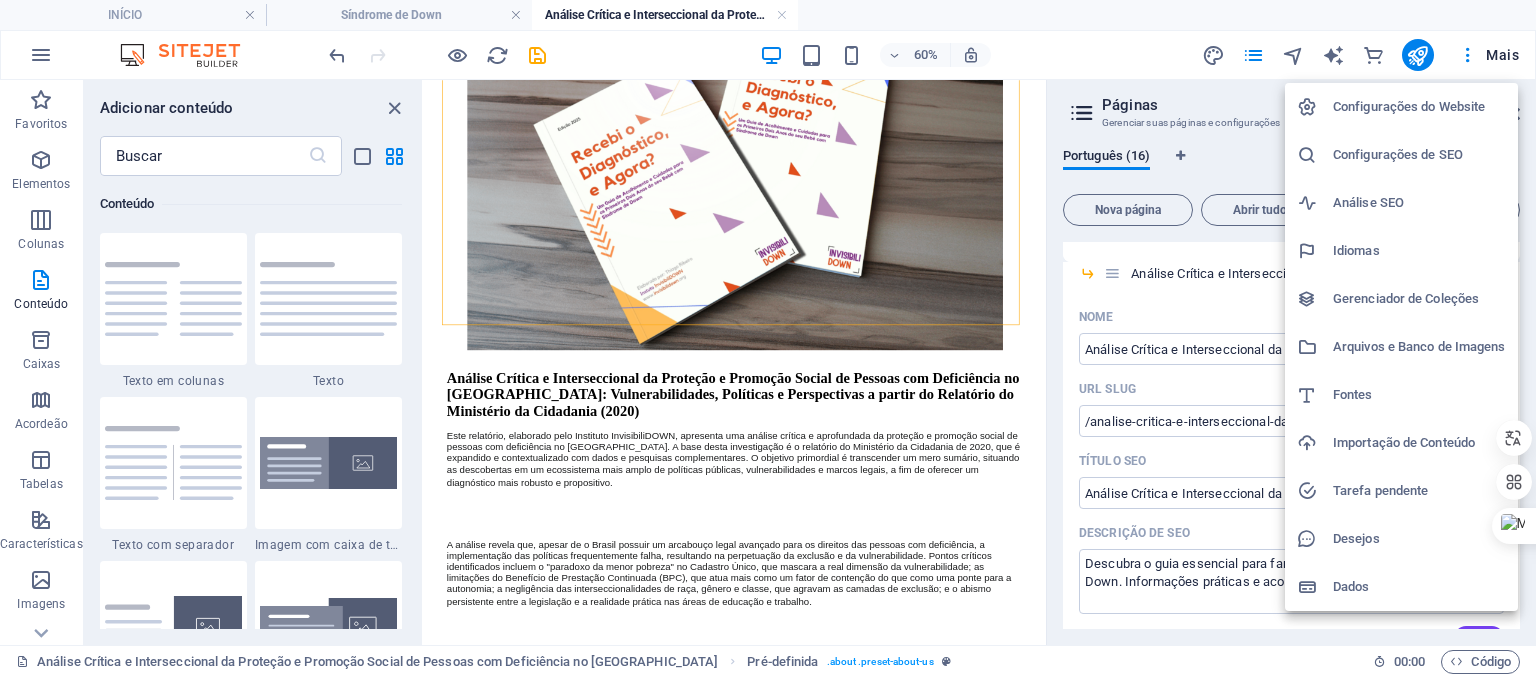 click on "Arquivos e Banco de Imagens" at bounding box center (1419, 347) 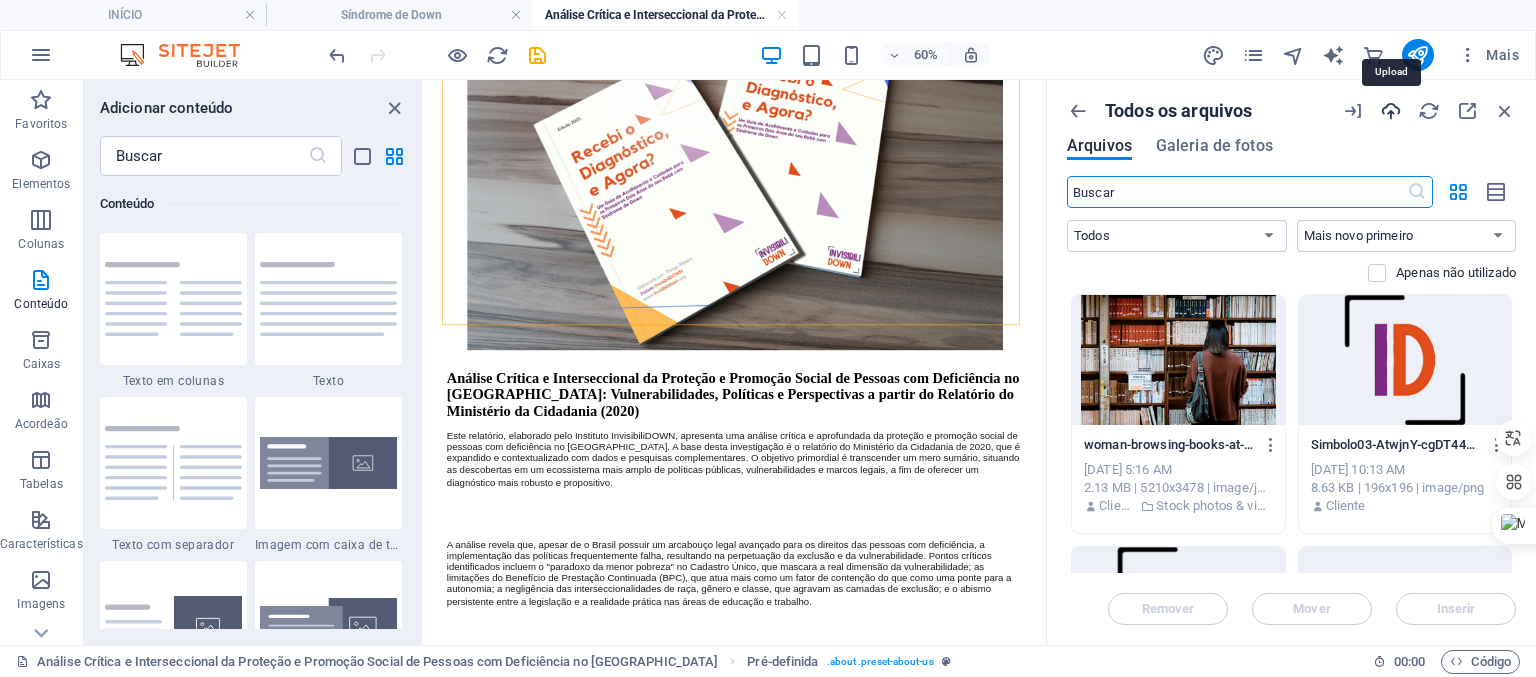 click at bounding box center [1391, 111] 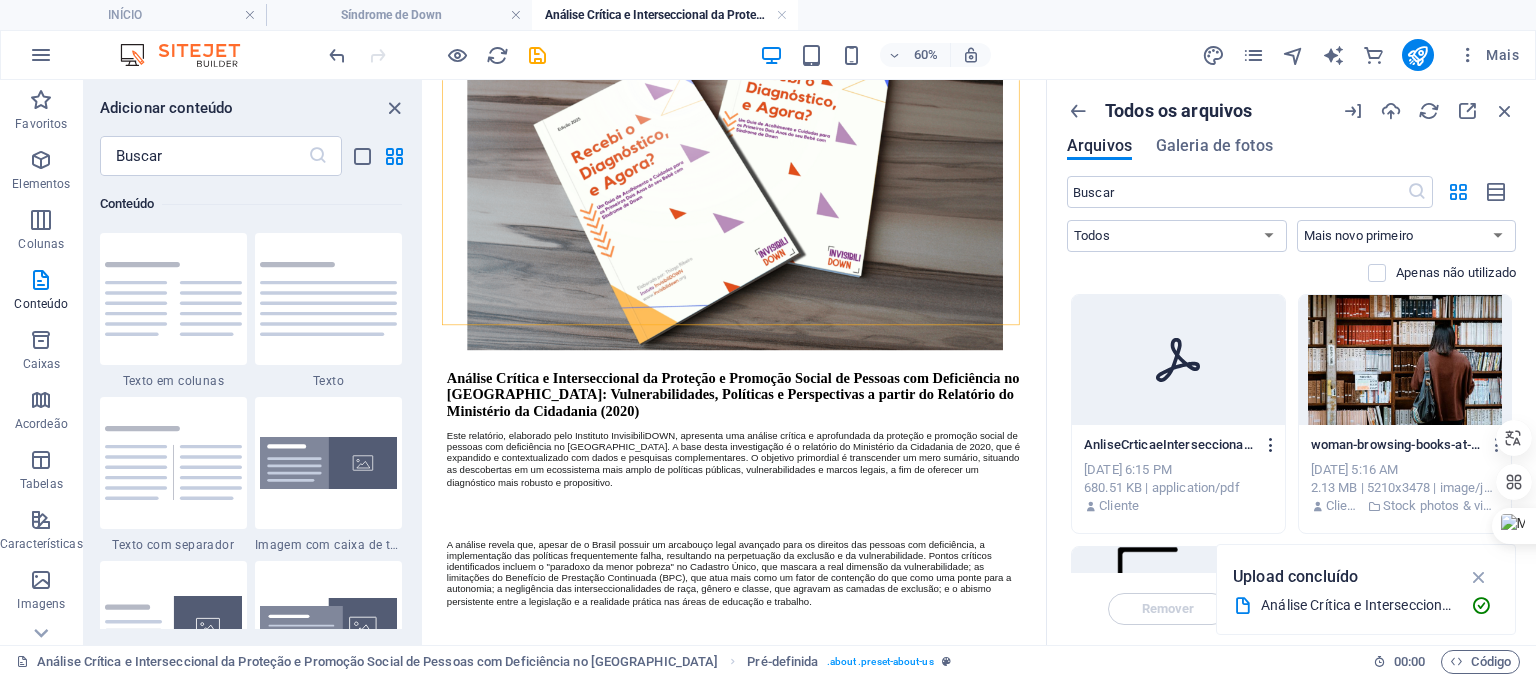 click at bounding box center (1271, 445) 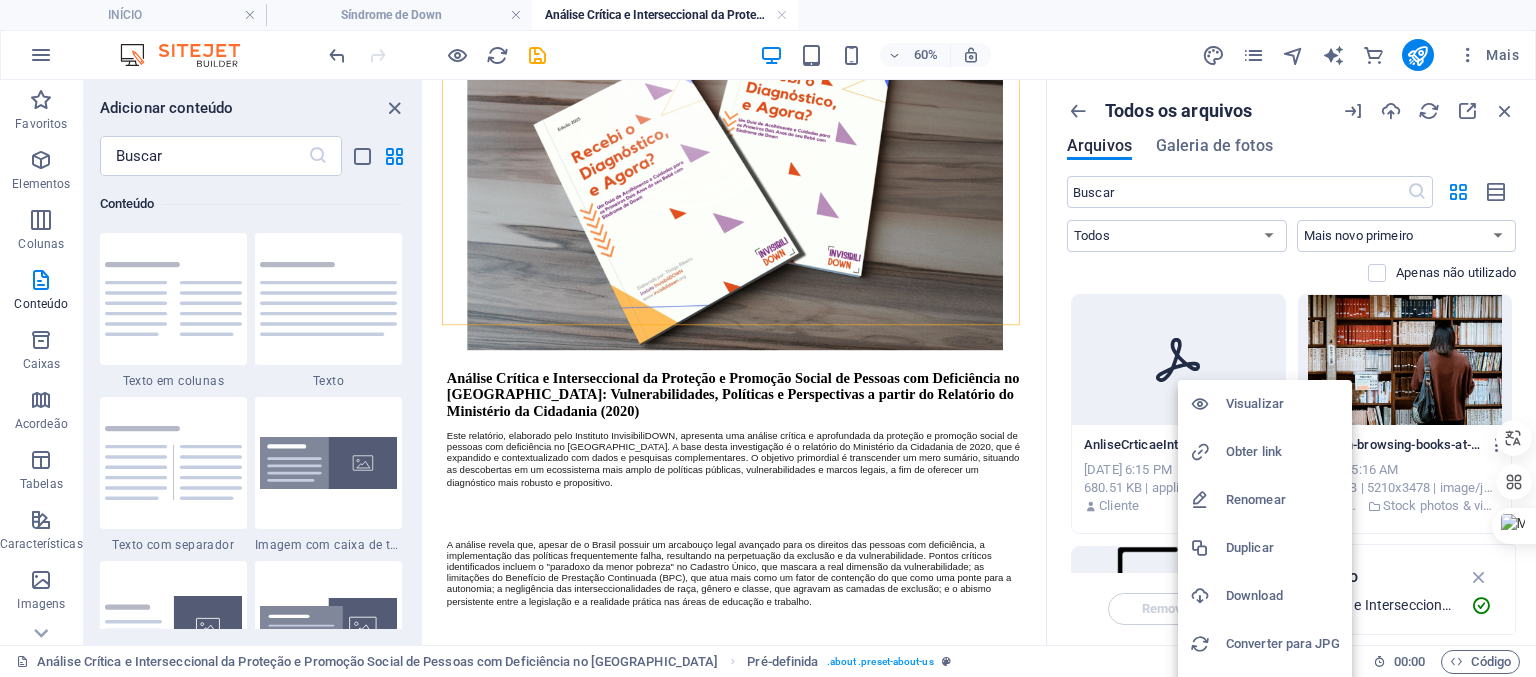 click on "Obter link" at bounding box center [1283, 452] 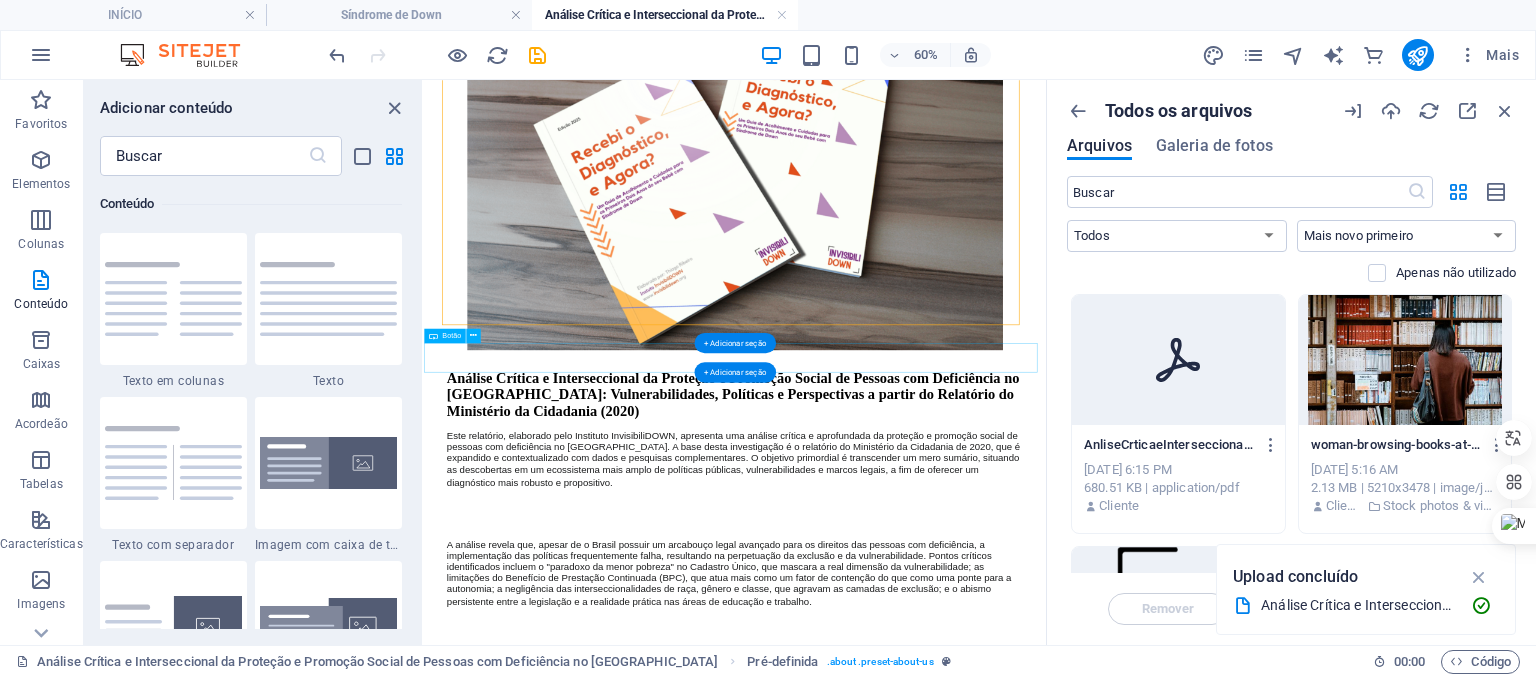 click on "Baixar o guia" at bounding box center (942, 1400) 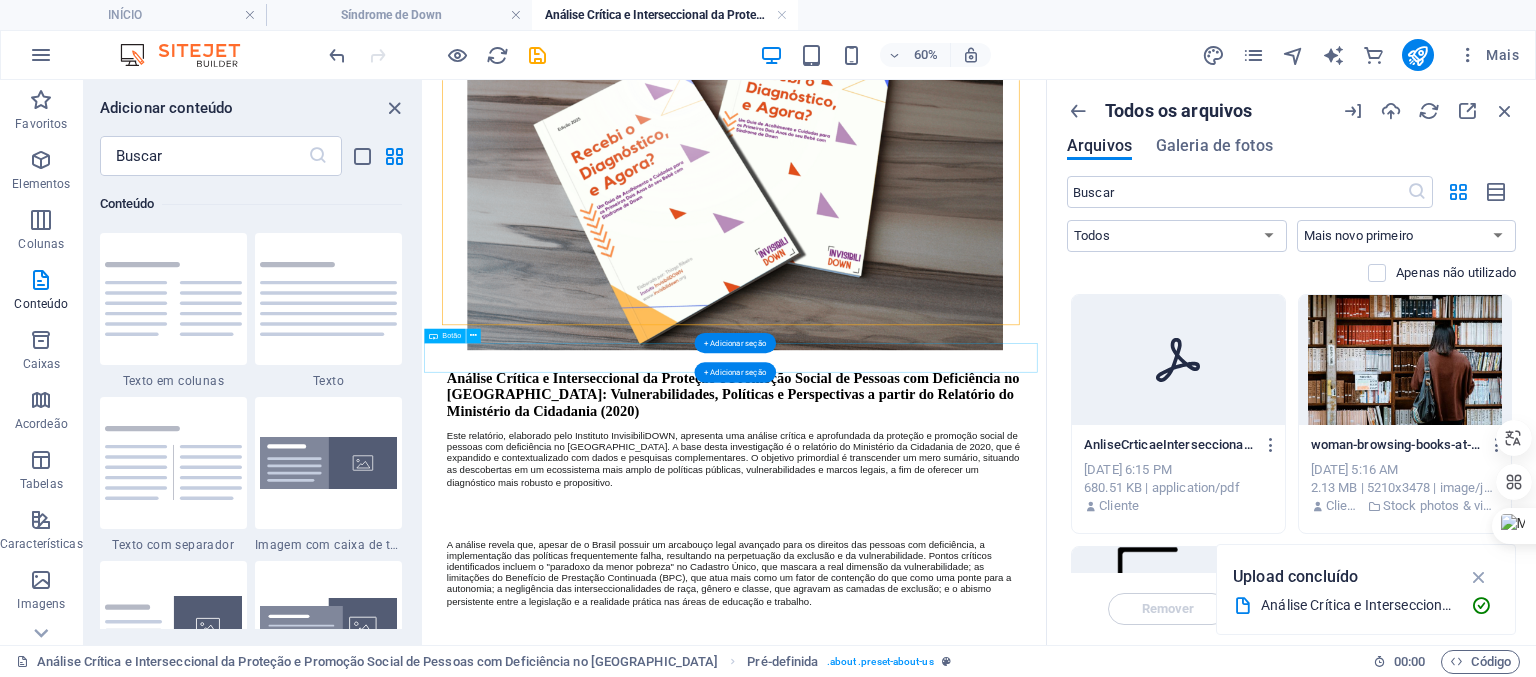 click on "Baixar o guia" at bounding box center (942, 1400) 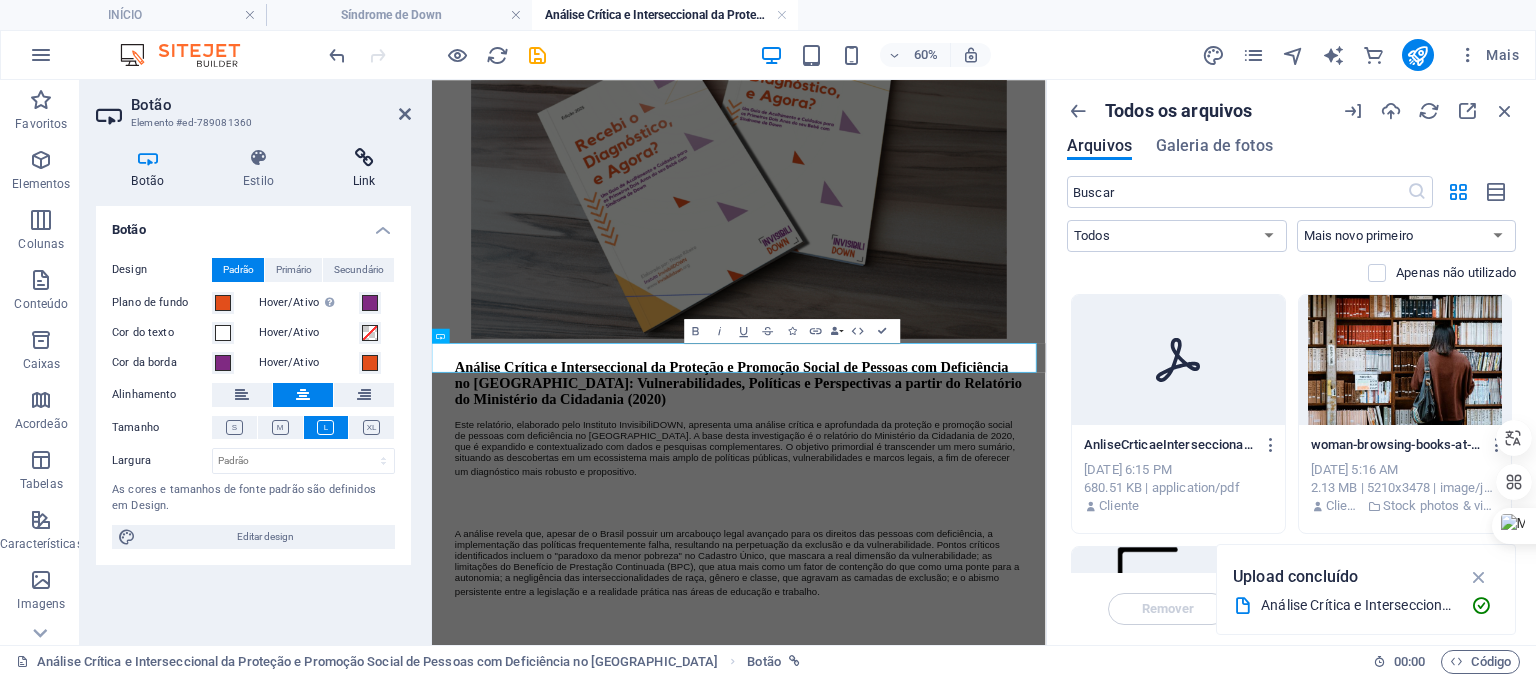 click on "Link" at bounding box center (364, 169) 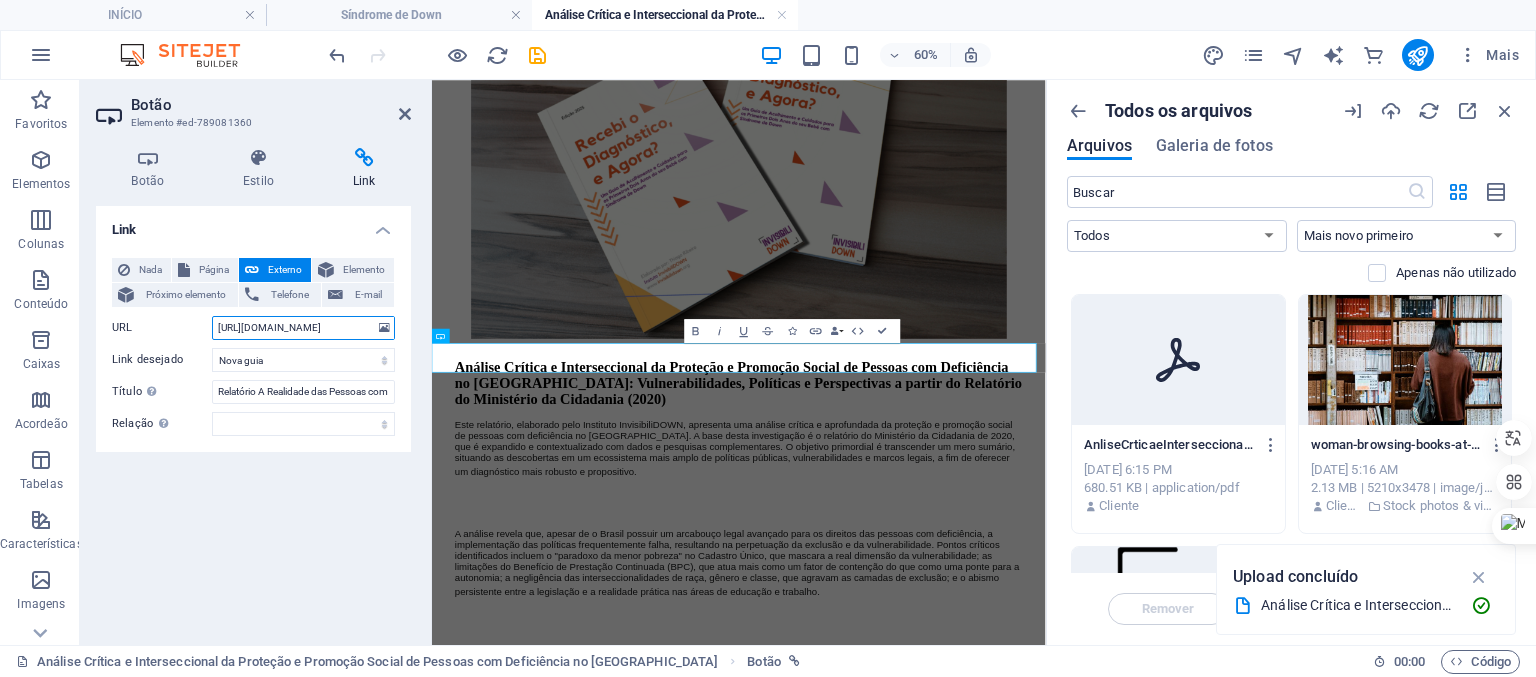 click on "[URL][DOMAIN_NAME]" at bounding box center [303, 328] 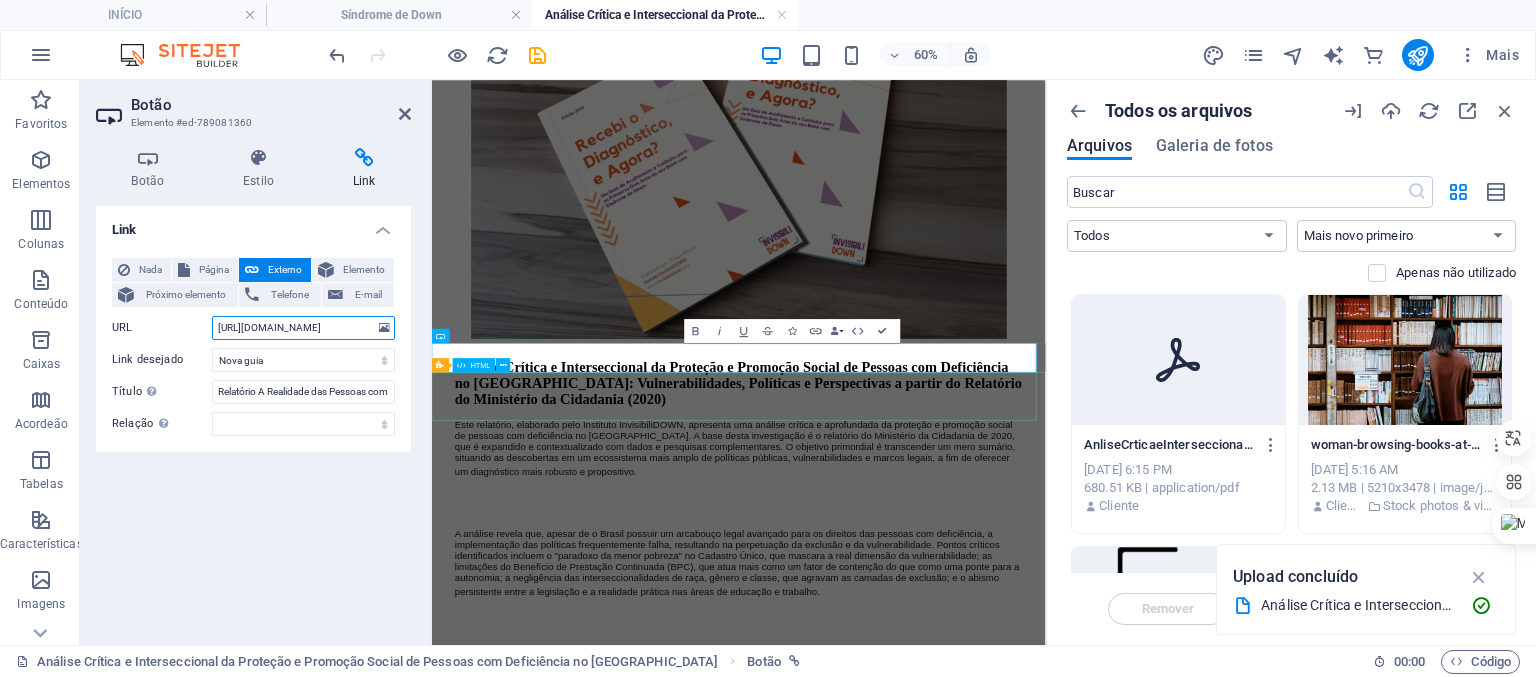 paste on "627847/AnliseCrticaeInterseccionaldaProteoePromooSocialdePessoascomDeficincianoBrasil-InstitutoInvisibiliDOWN-9LVPVP_69ycu27mbBBEdLg" 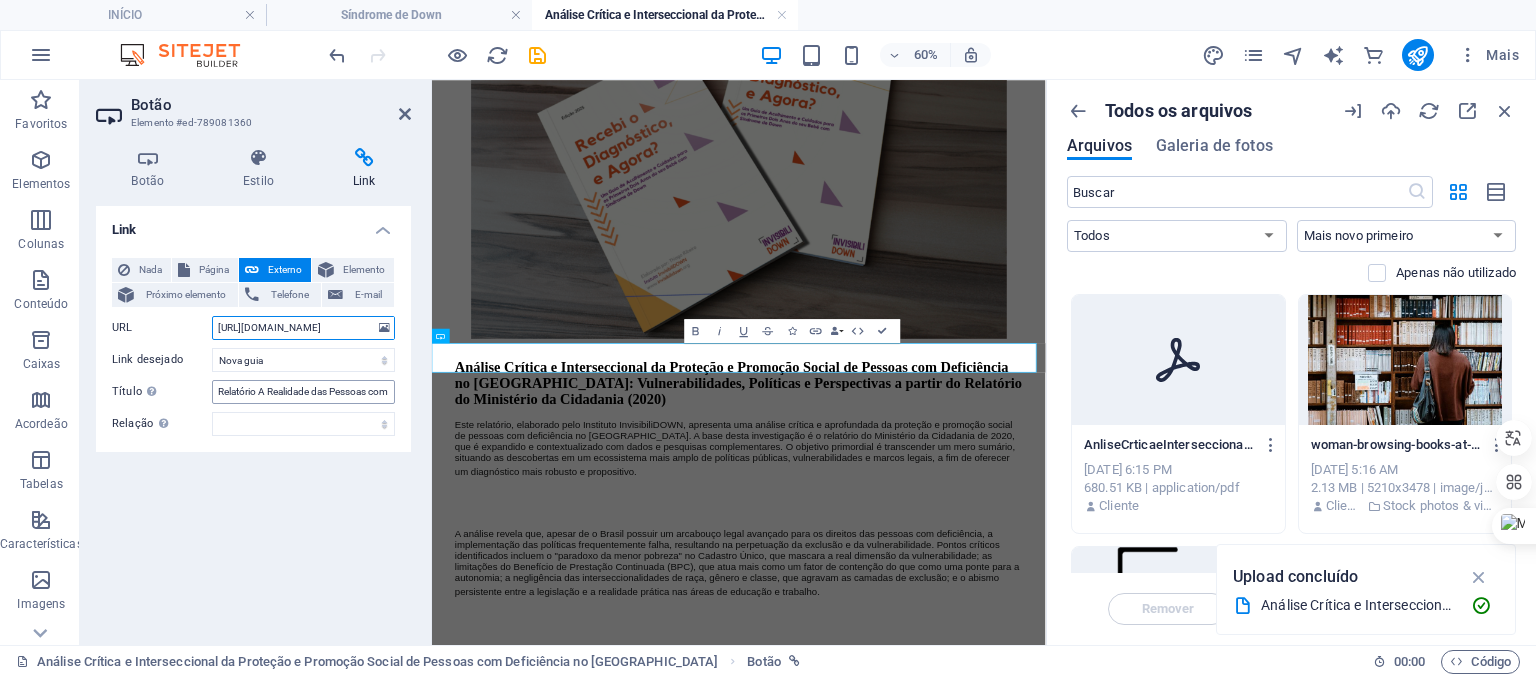 type on "[URL][DOMAIN_NAME]" 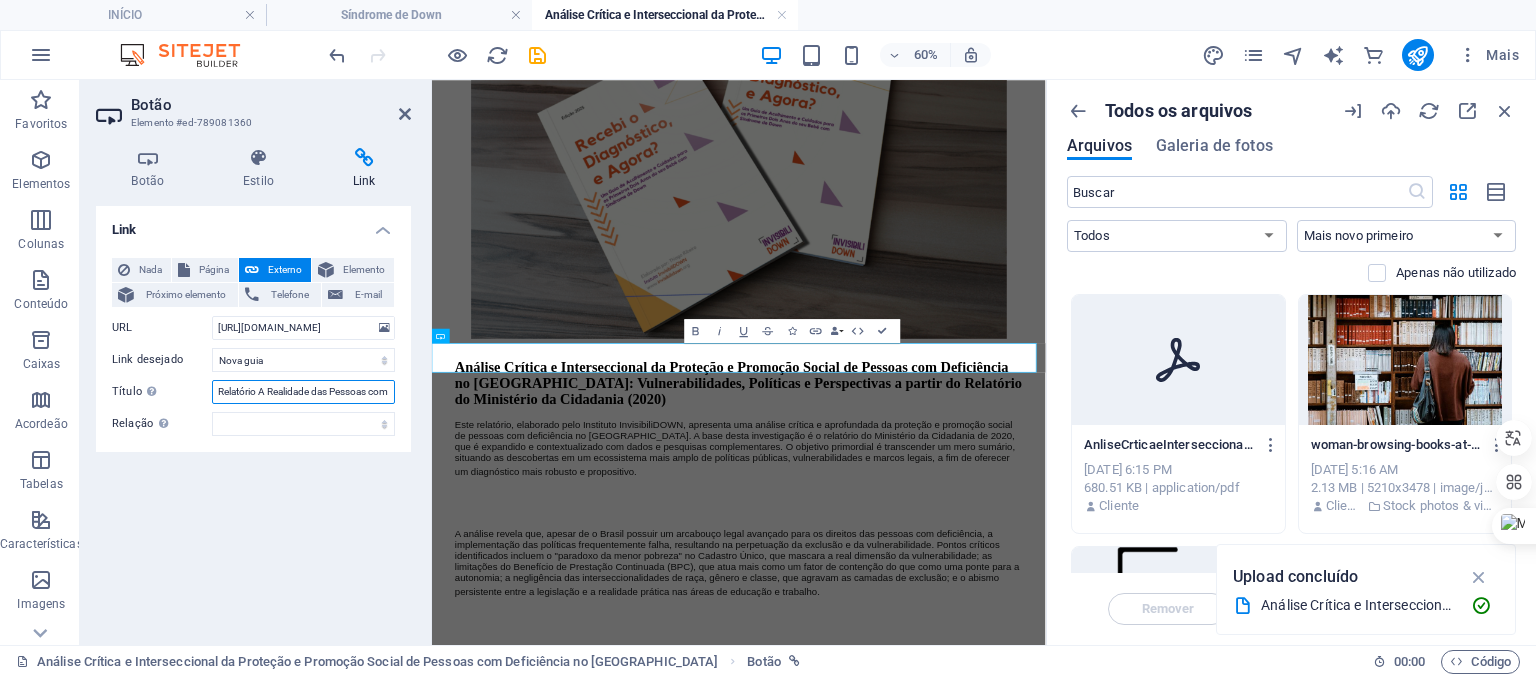 click on "Relatório A Realidade das Pessoas com Síndrome de Down no [GEOGRAPHIC_DATA] - A Luta Interseccional por Direitos e Visibilidade" at bounding box center [303, 392] 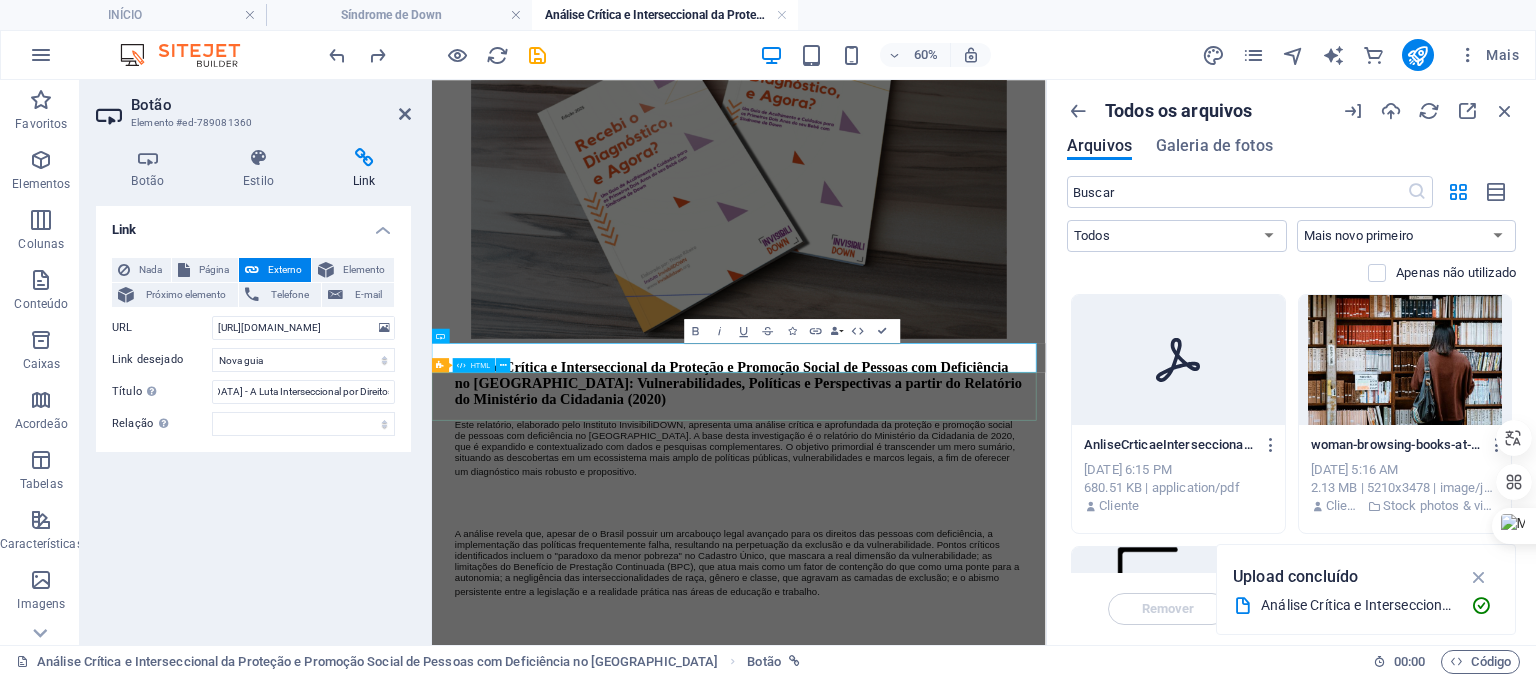 scroll, scrollTop: 0, scrollLeft: 0, axis: both 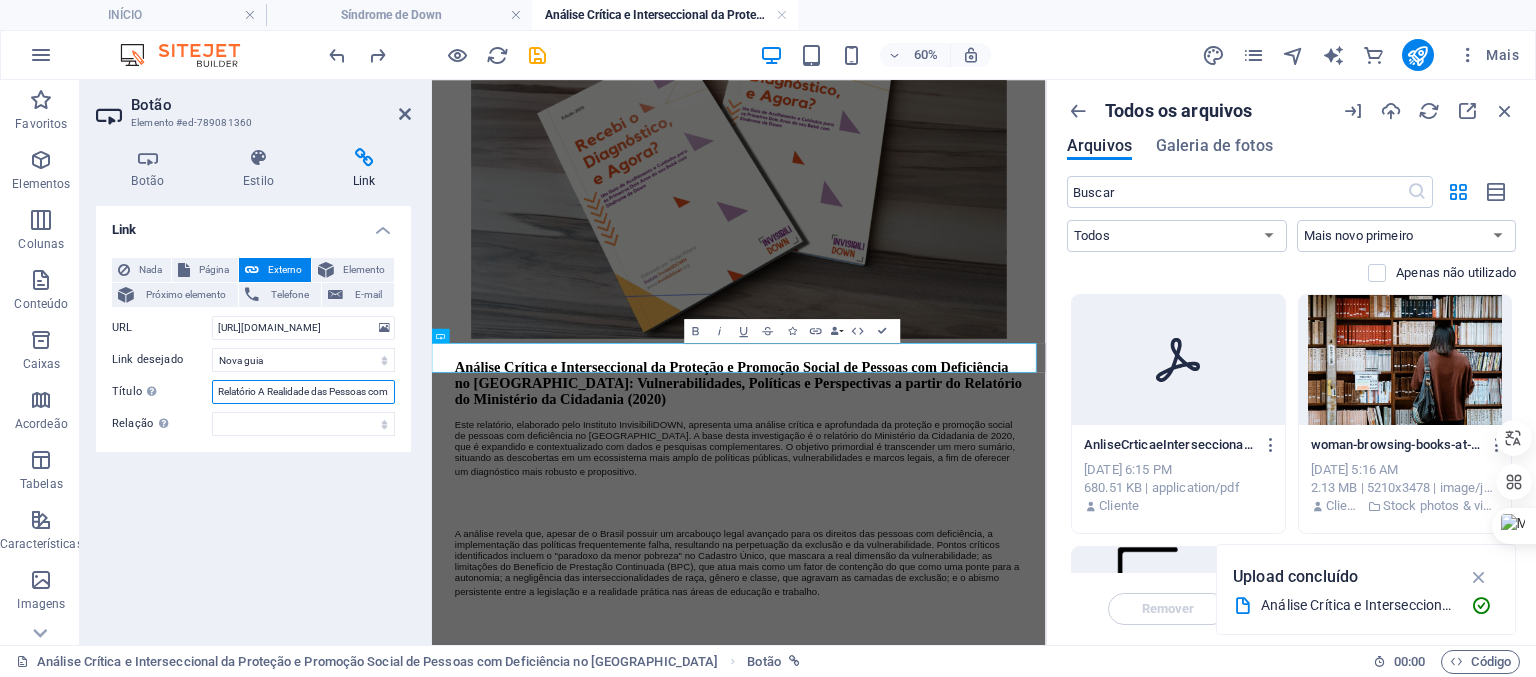 click on "Relatório A Realidade das Pessoas com Síndrome de Down no [GEOGRAPHIC_DATA] - A Luta Interseccional por Direitos e Visibilidade" at bounding box center [303, 392] 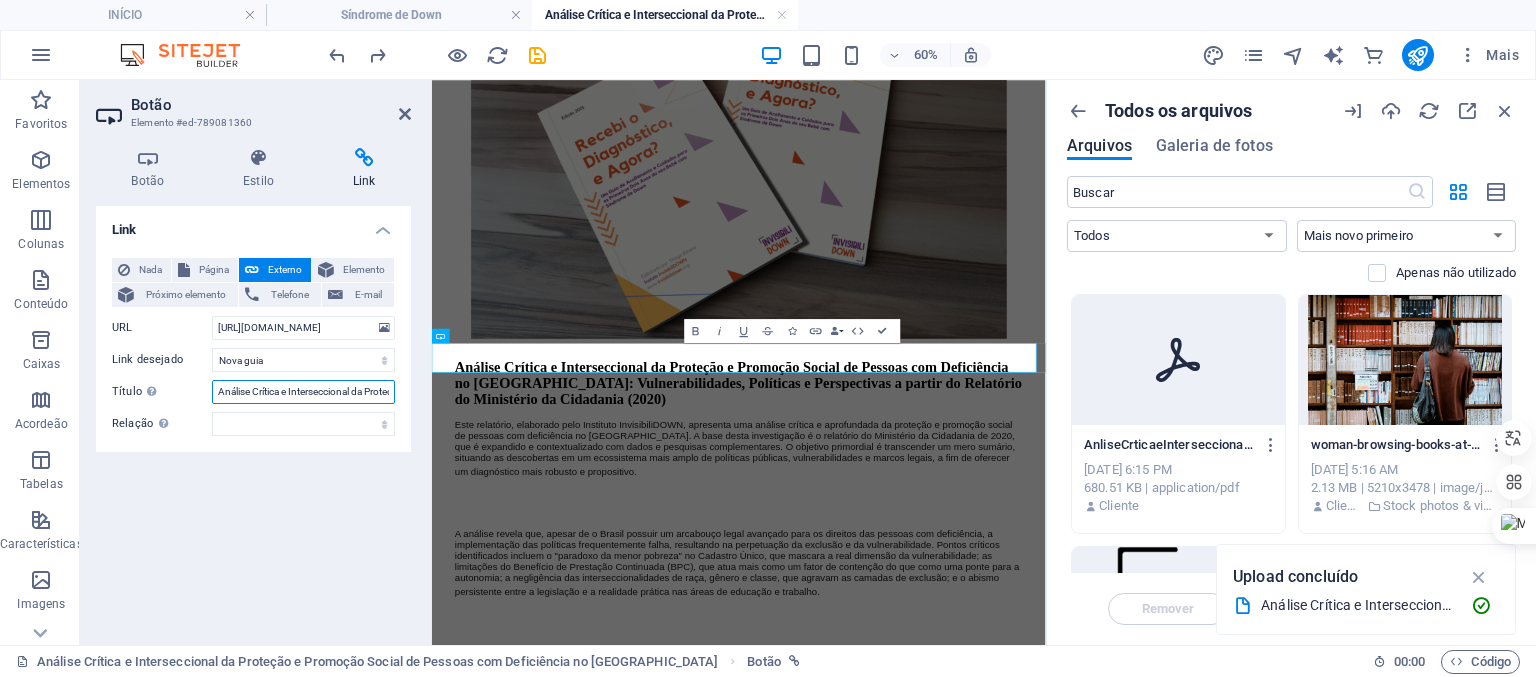 scroll, scrollTop: 0, scrollLeft: 281, axis: horizontal 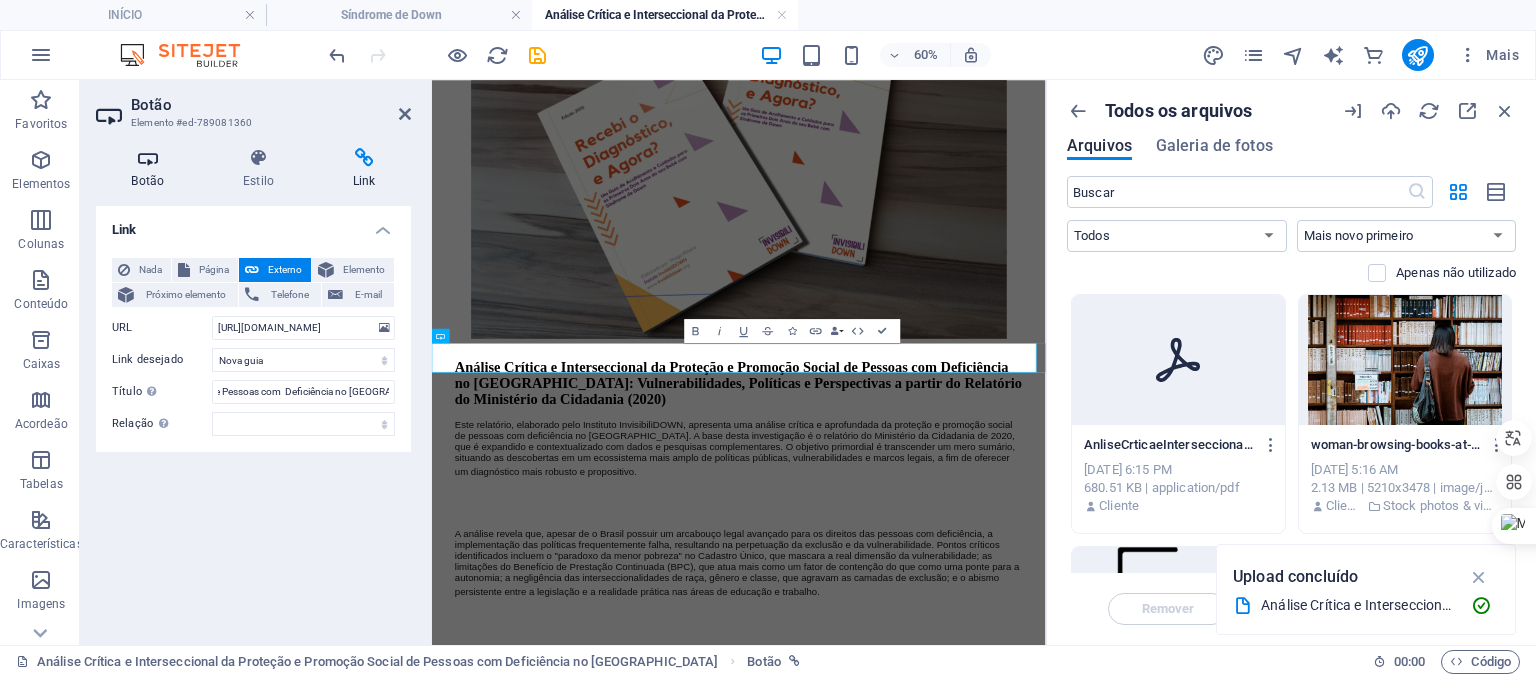 click on "Botão" at bounding box center (152, 169) 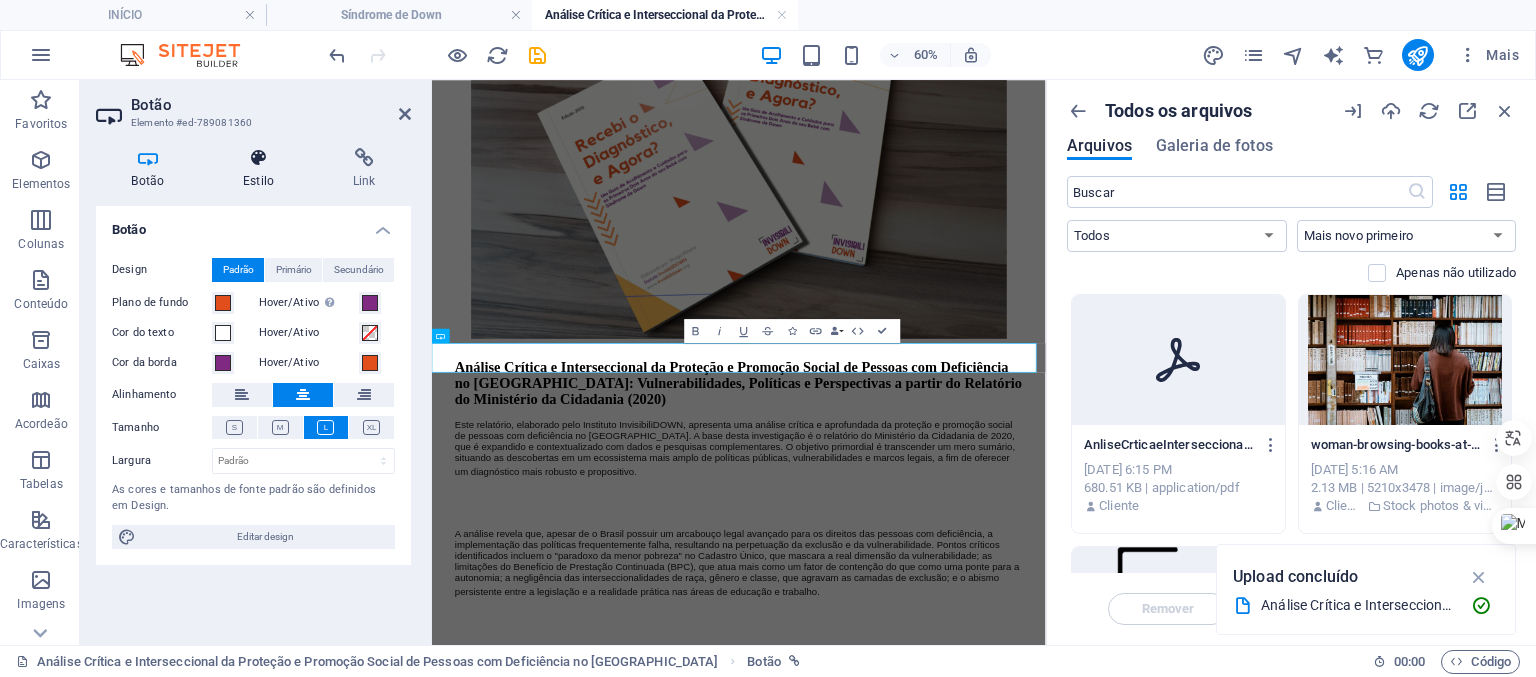 click on "Estilo" at bounding box center [263, 169] 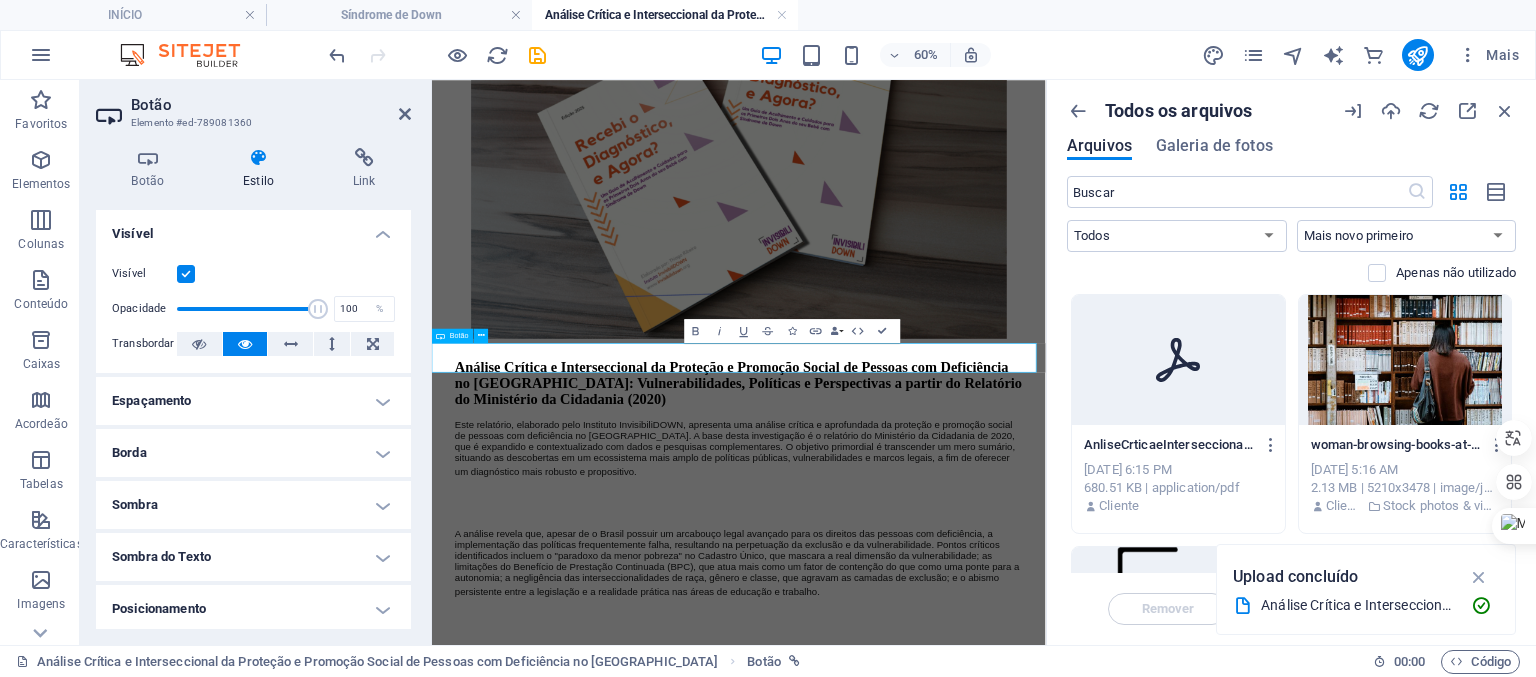 click on "Baixar o guia" at bounding box center [943, 1381] 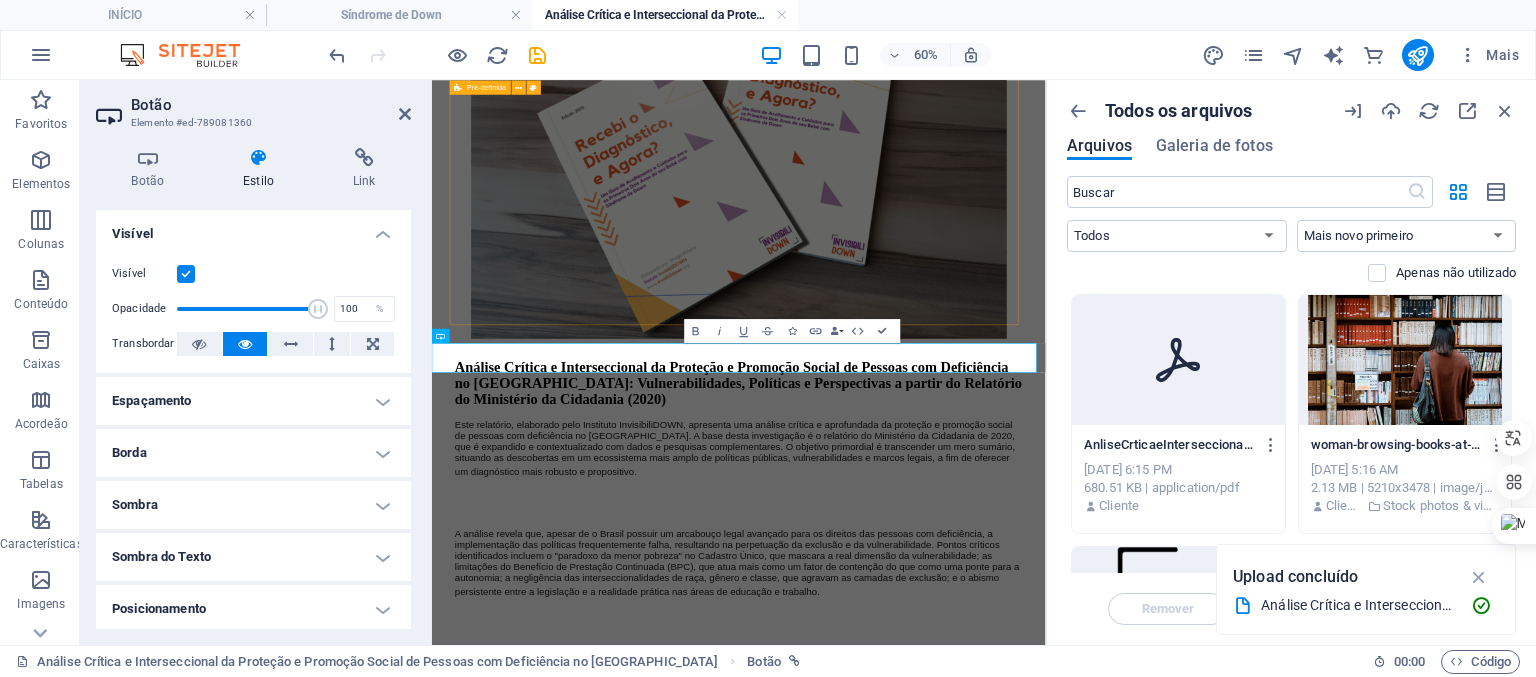 click on "Análise Crítica e Interseccional da Proteção e Promoção Social de Pessoas com Deficiência no [GEOGRAPHIC_DATA]: Vulnerabilidades, Políticas e Perspectivas a partir do Relatório do Ministério da Cidadania (2020) Este relatório, elaborado pelo Instituto InvisibiliDOWN, apresenta uma análise crítica e aprofundada da proteção e promoção social de pessoas com deficiência no [GEOGRAPHIC_DATA]. A base desta investigação é o relatório do Ministério da Cidadania de 2020, que é expandido e contextualizado com dados e pesquisas complementares. O objetivo primordial é transcender um mero sumário, situando as descobertas em um ecossistema mais amplo de políticas públicas, vulnerabilidades e marcos legais, a fim de oferecer um diagnóstico mais robusto e propositivo." at bounding box center (943, 944) 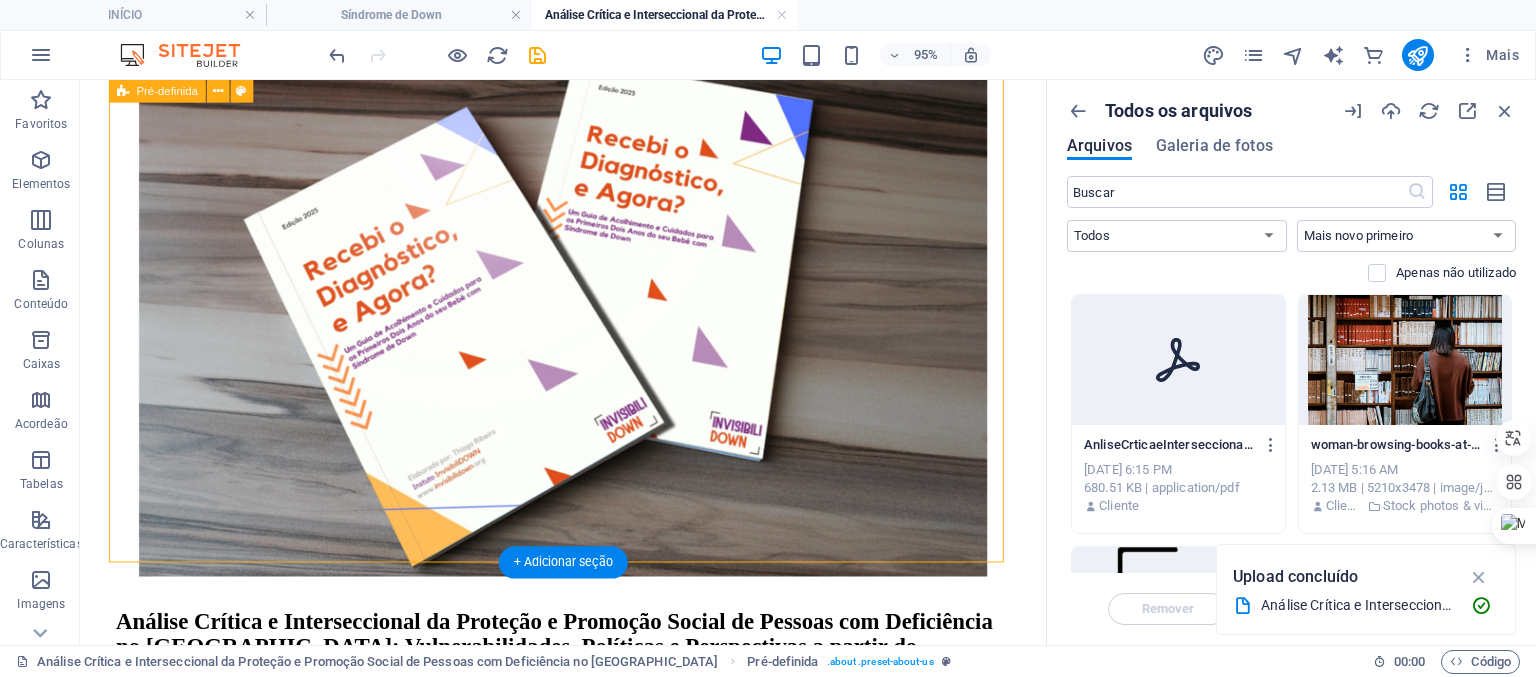 scroll, scrollTop: 1987, scrollLeft: 0, axis: vertical 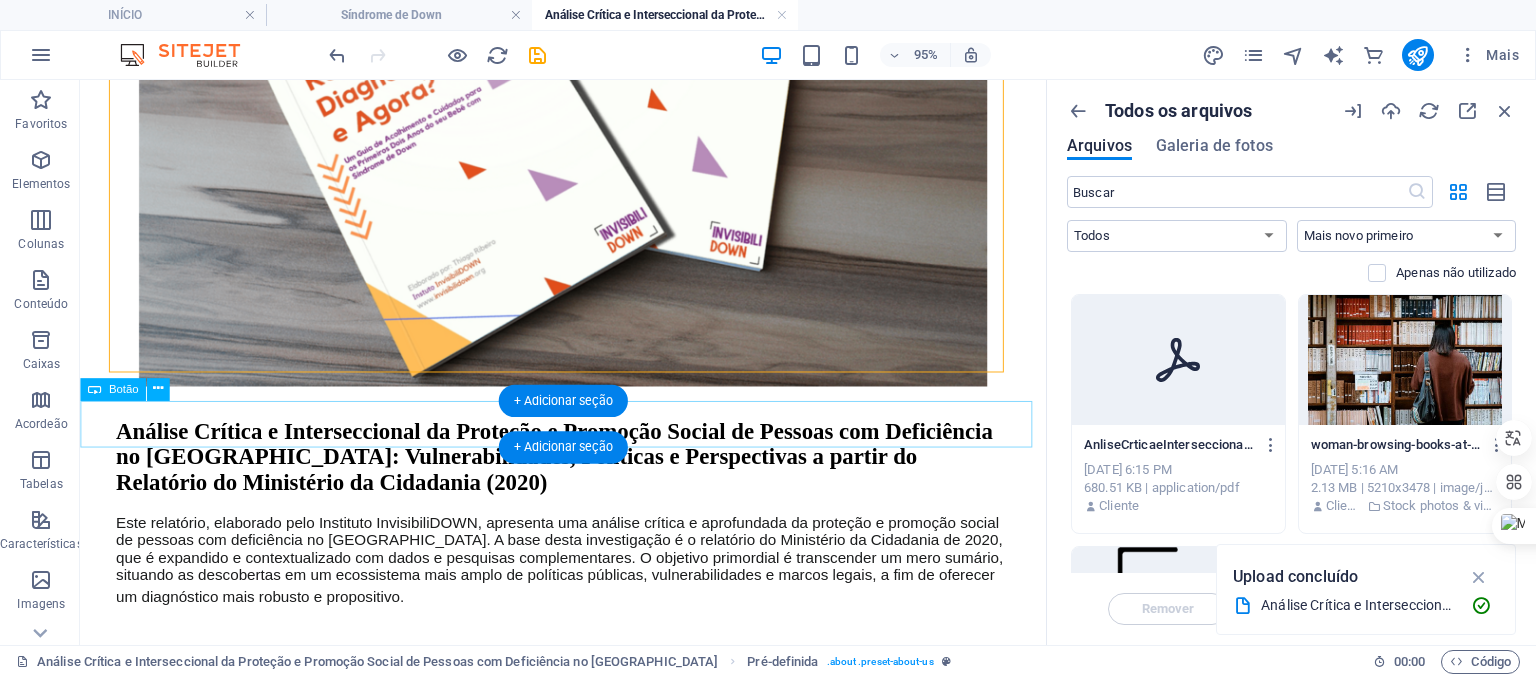 click on "Baixar o guia" at bounding box center [588, 1274] 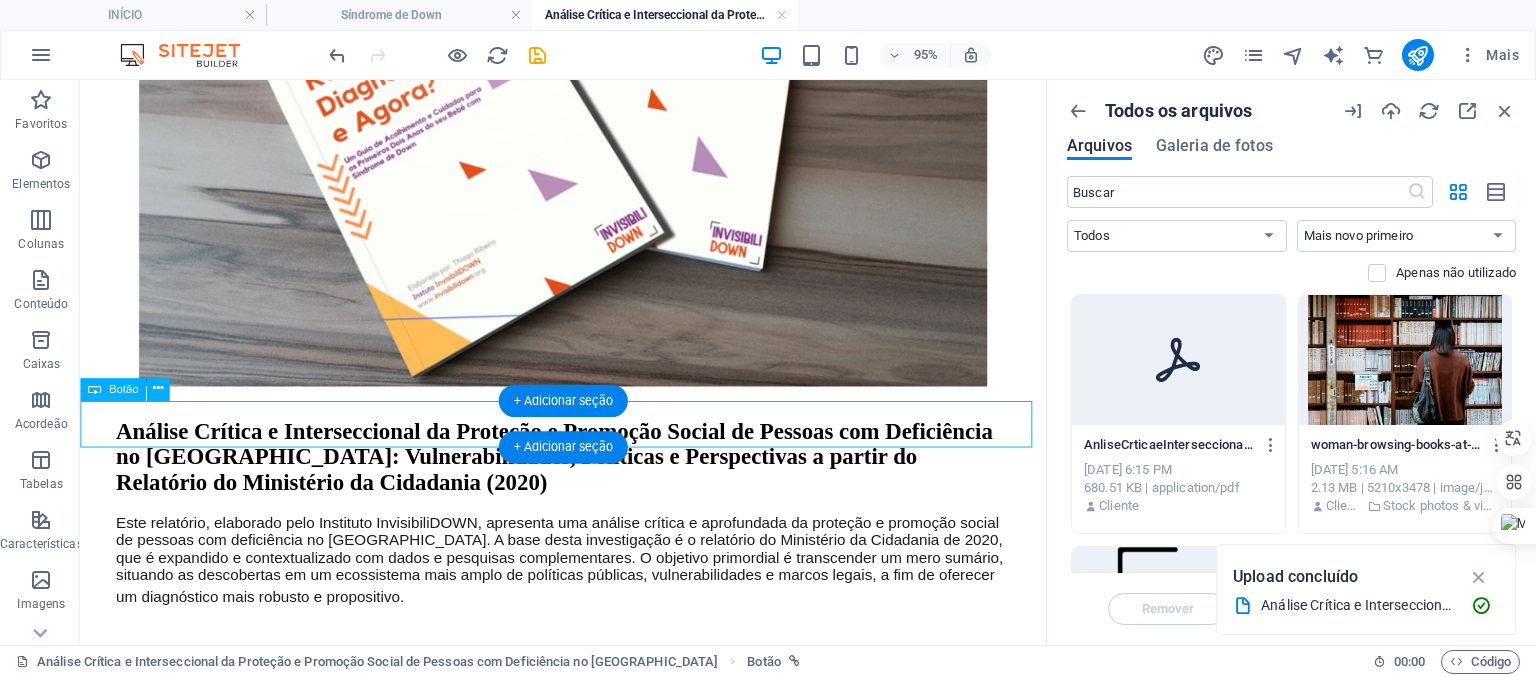 click on "Baixar o guia" at bounding box center (588, 1274) 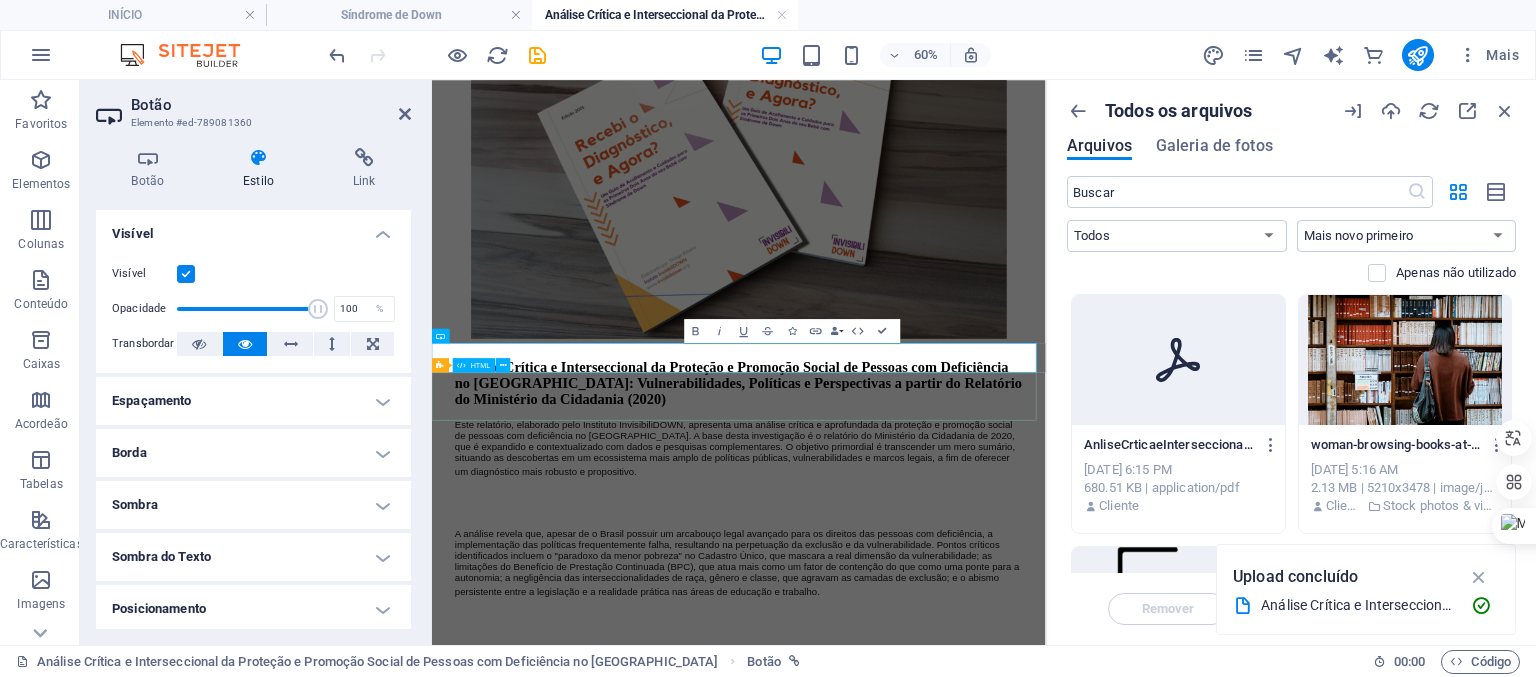 type 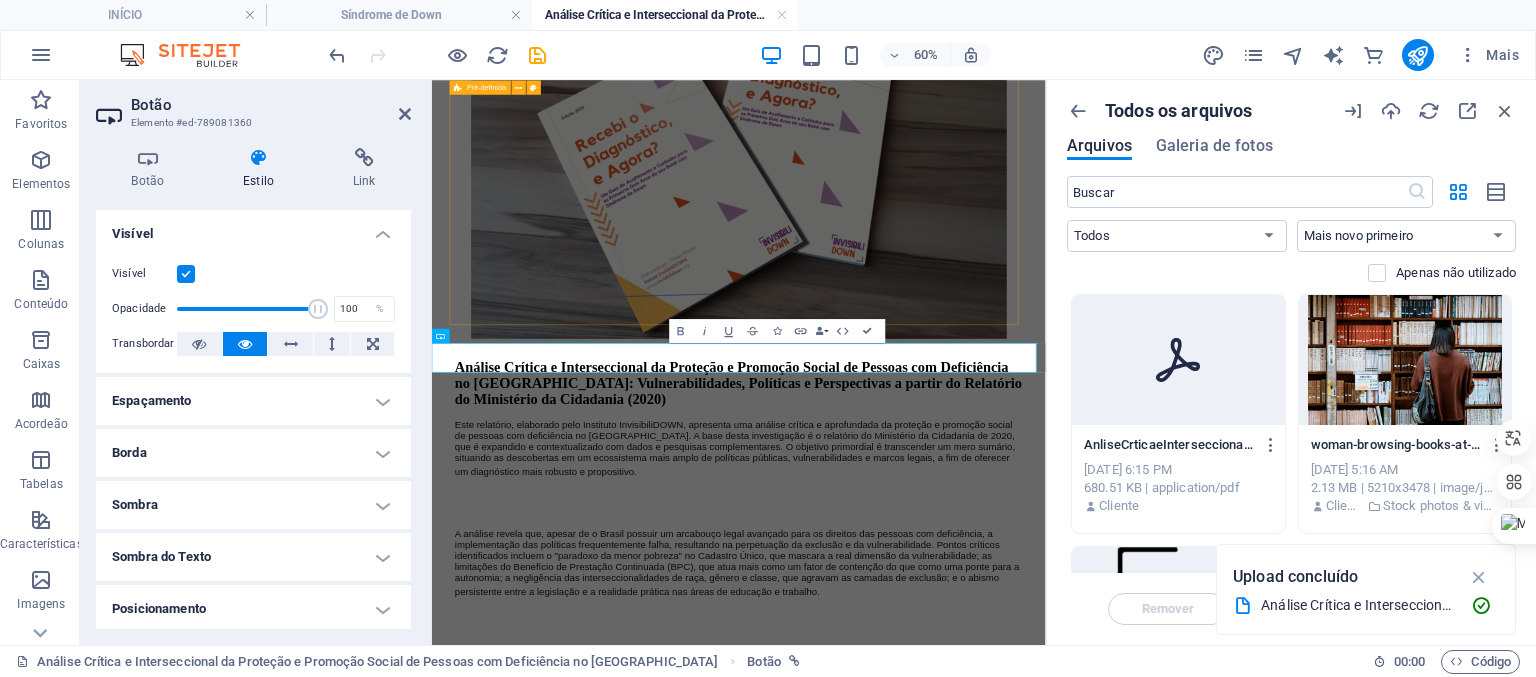 drag, startPoint x: 1330, startPoint y: 425, endPoint x: 1330, endPoint y: 462, distance: 37 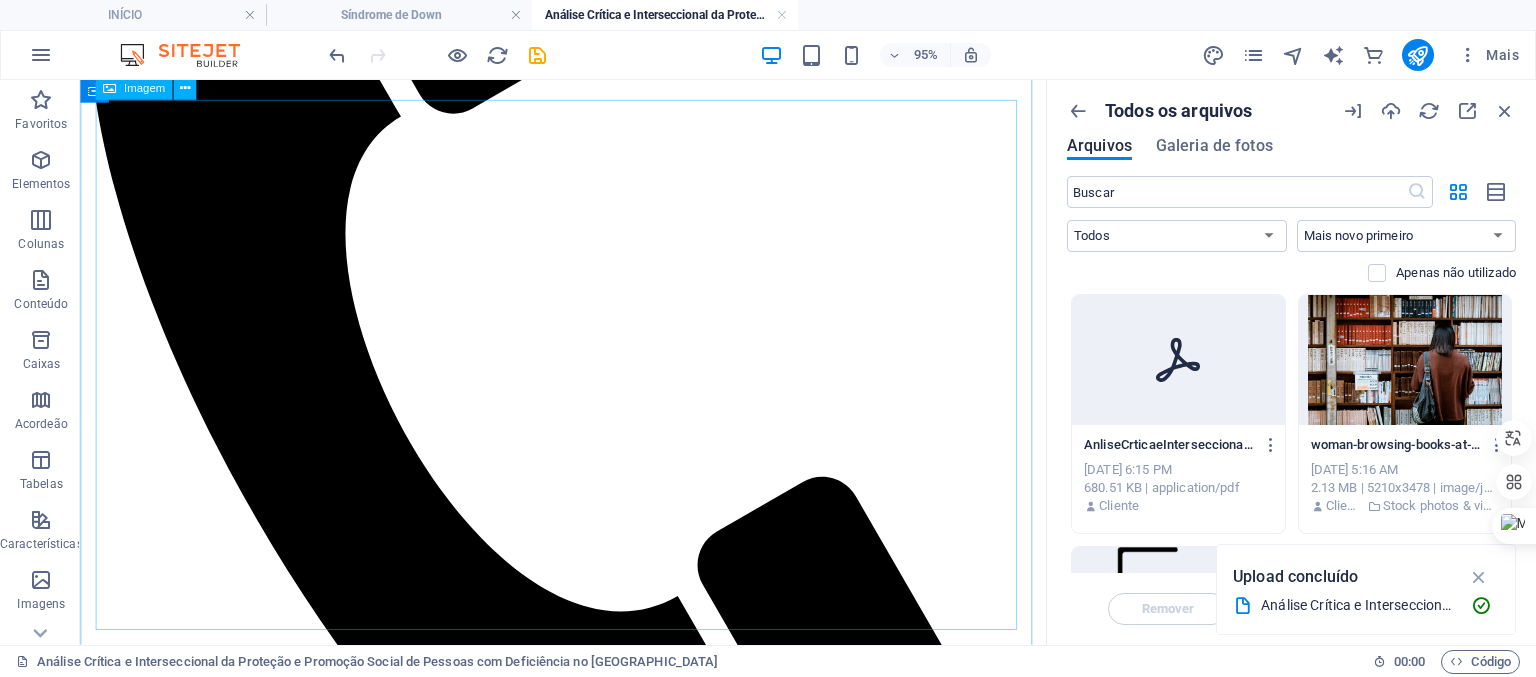 scroll, scrollTop: 1000, scrollLeft: 0, axis: vertical 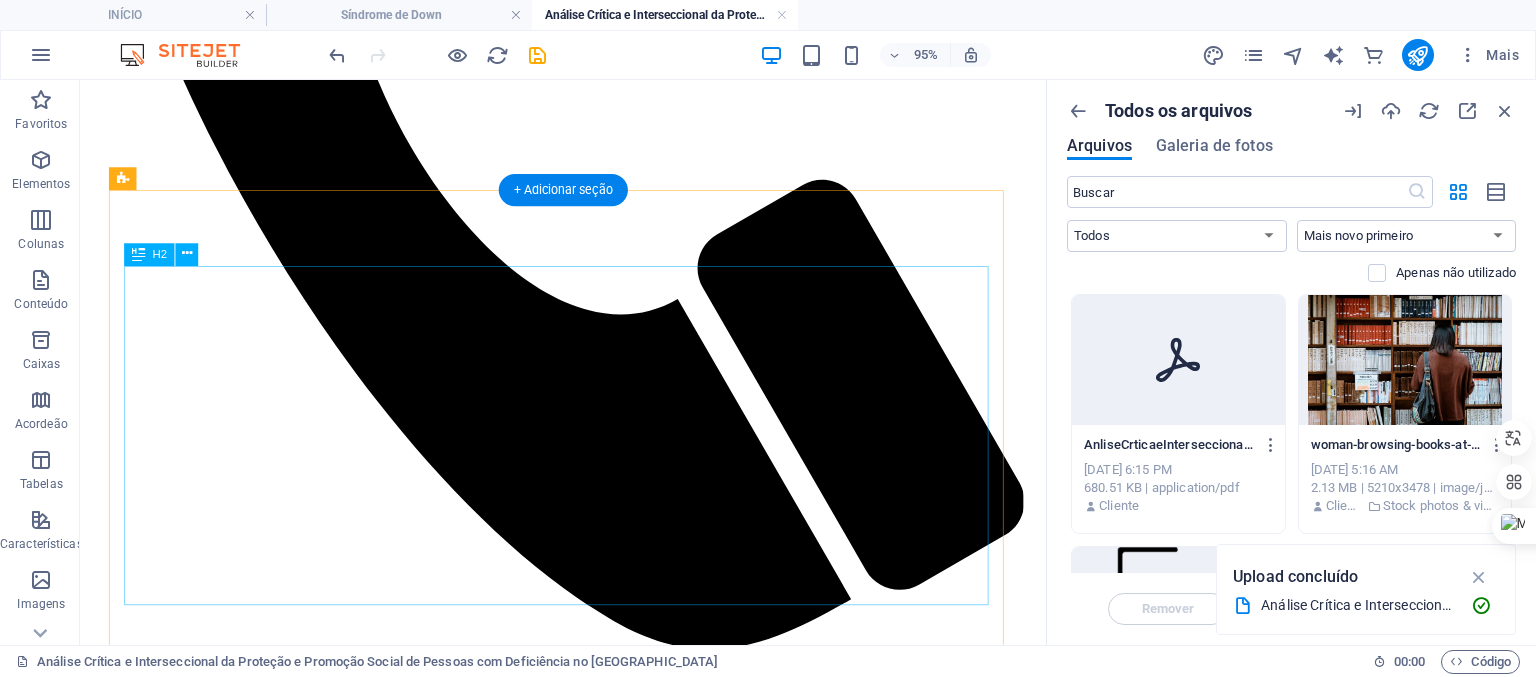 click on "Análise Crítica e Interseccional da Proteção e Promoção Social de Pessoas com Deficiência no [GEOGRAPHIC_DATA]: Vulnerabilidades, Políticas e Perspectivas a partir do Relatório do Ministério da Cidadania (2020)" at bounding box center [588, 1464] 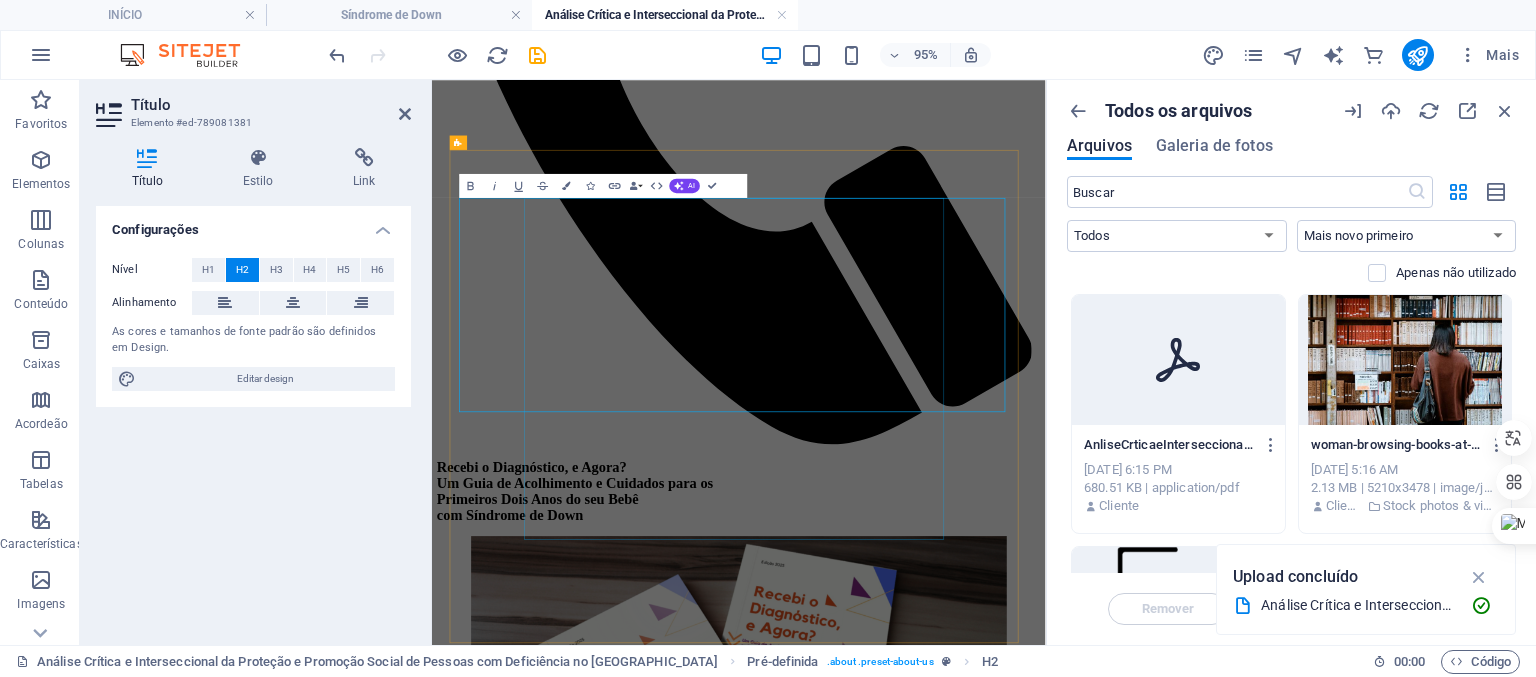 click on "Este relatório, elaborado pelo Instituto InvisibiliDOWN, apresenta uma análise crítica e aprofundada da proteção e promoção social de pessoas com deficiência no [GEOGRAPHIC_DATA]. A base desta investigação é o relatório do Ministério da Cidadania de 2020, que é expandido e contextualizado com dados e pesquisas complementares. O objetivo primordial é transcender um mero sumário, situando as descobertas em um ecossistema mais amplo de políticas públicas, vulnerabilidades e marcos legais, a fim de oferecer um diagnóstico mais robusto e propositivo." at bounding box center (943, 1833) 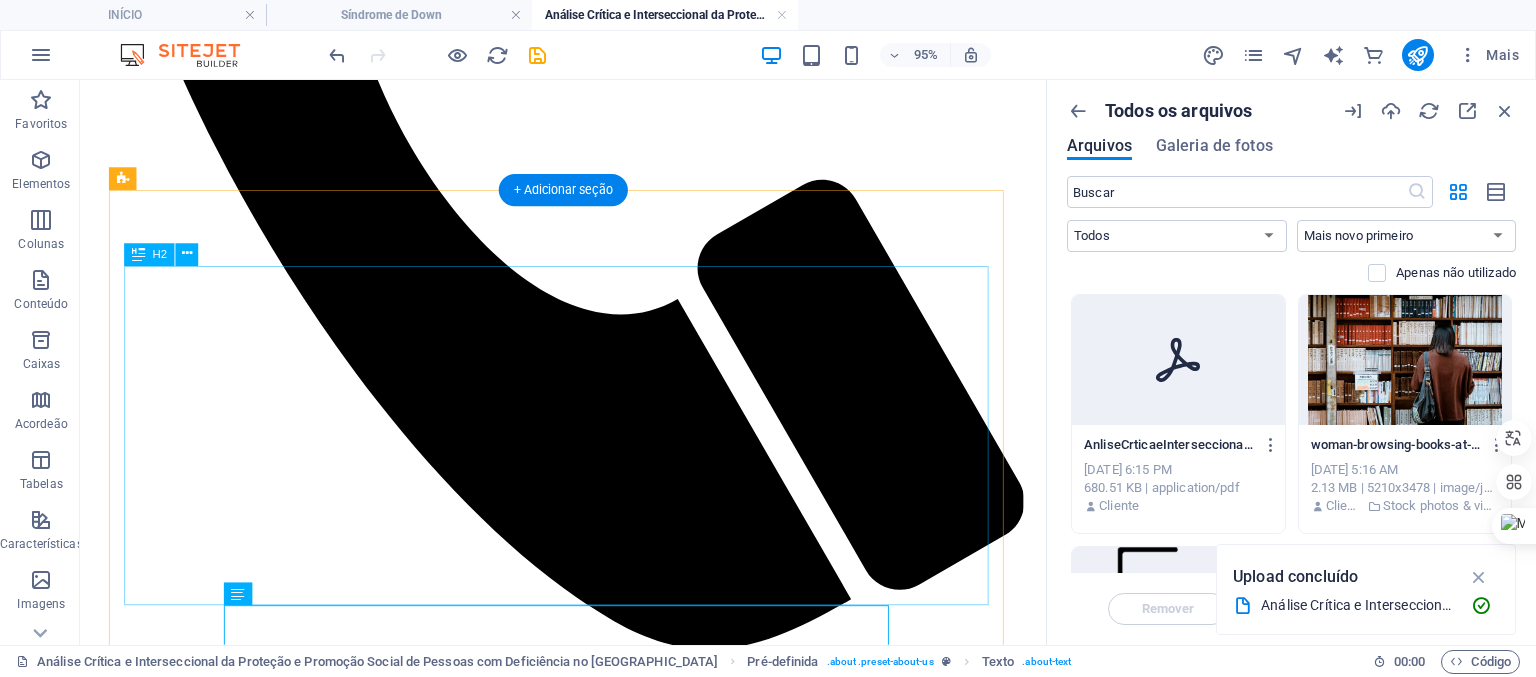 click on "Análise Crítica e Interseccional da Proteção e Promoção Social de Pessoas com Deficiência no [GEOGRAPHIC_DATA]: Vulnerabilidades, Políticas e Perspectivas a partir do Relatório do Ministério da Cidadania (2020)" at bounding box center [588, 1464] 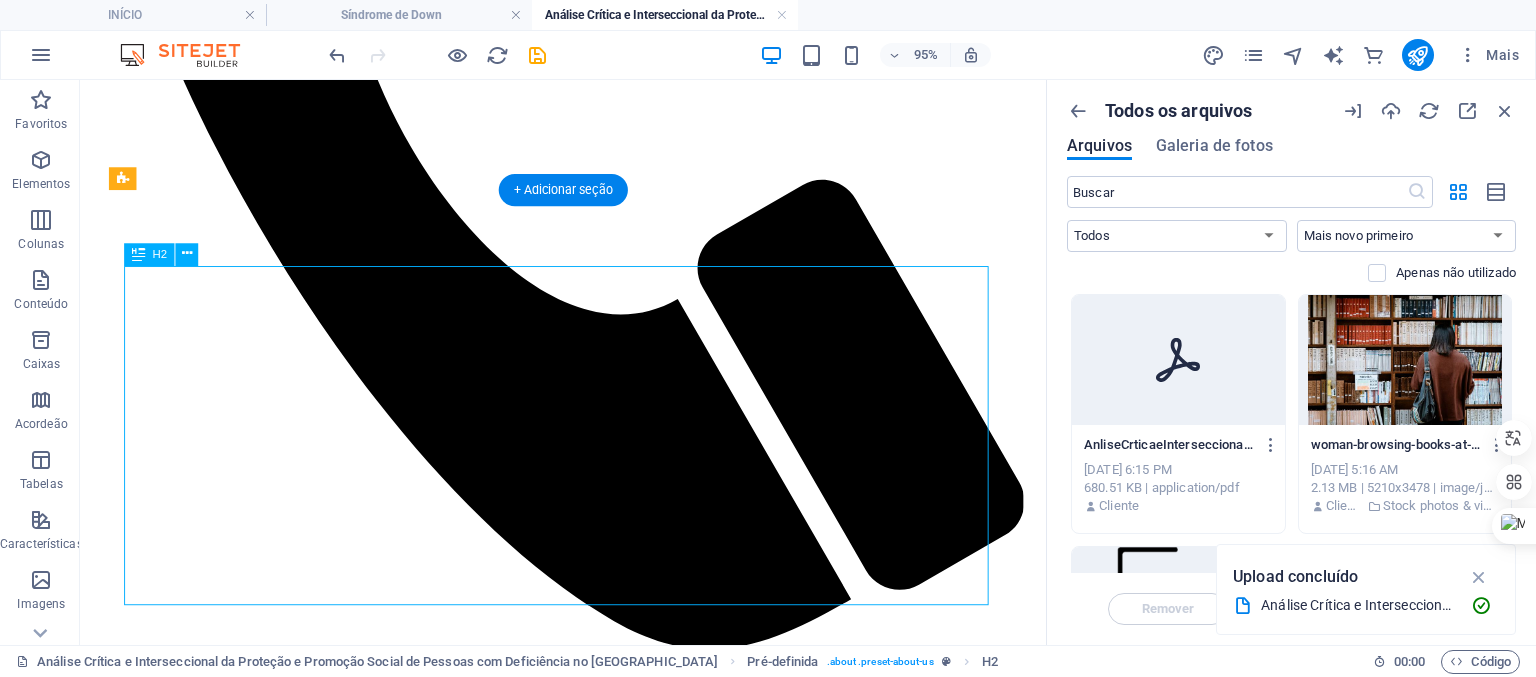 click on "Análise Crítica e Interseccional da Proteção e Promoção Social de Pessoas com Deficiência no [GEOGRAPHIC_DATA]: Vulnerabilidades, Políticas e Perspectivas a partir do Relatório do Ministério da Cidadania (2020)" at bounding box center (588, 1464) 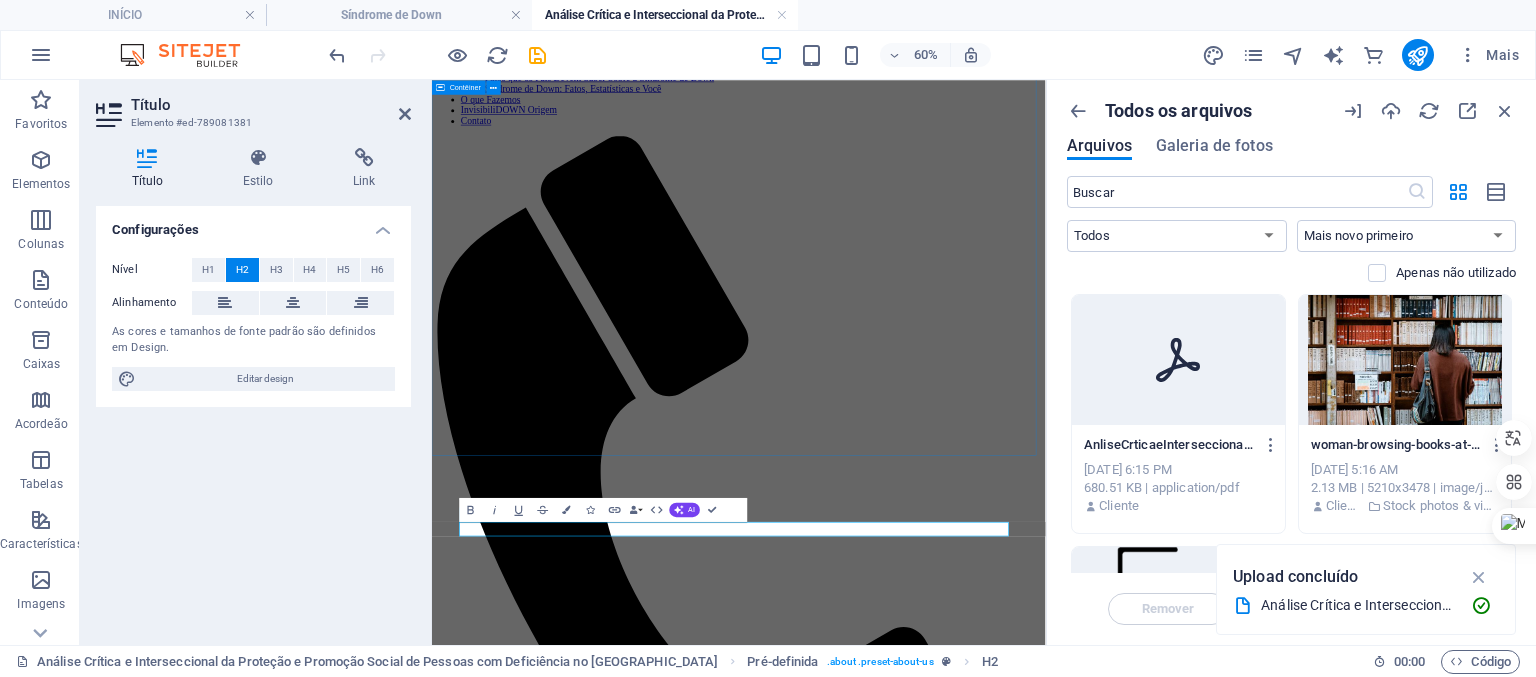 scroll, scrollTop: 100, scrollLeft: 0, axis: vertical 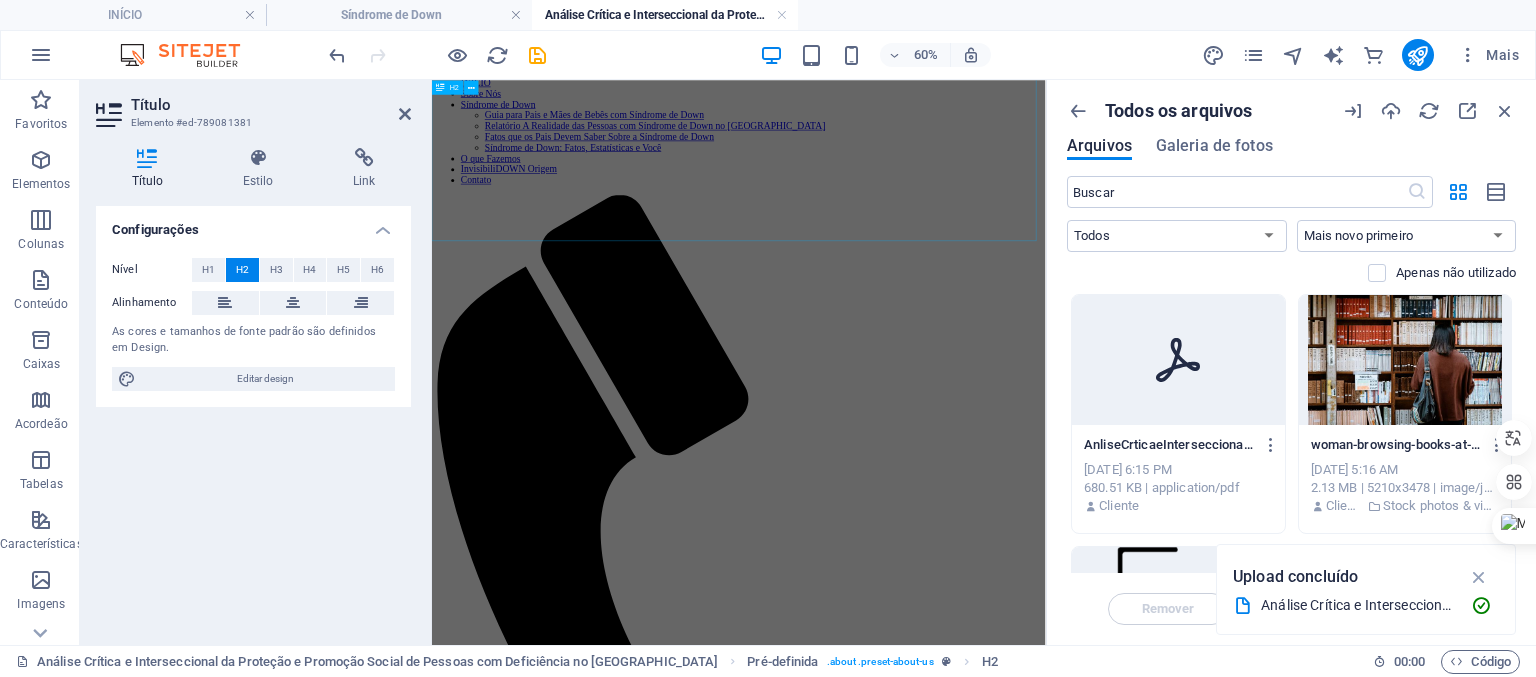 click on "Recebi o Diagnóstico, e Agora? Um Guia de Acolhimento e Cuidados para os  Primeiros Dois Anos do seu Bebê  com Síndrome de Down" at bounding box center (943, 1666) 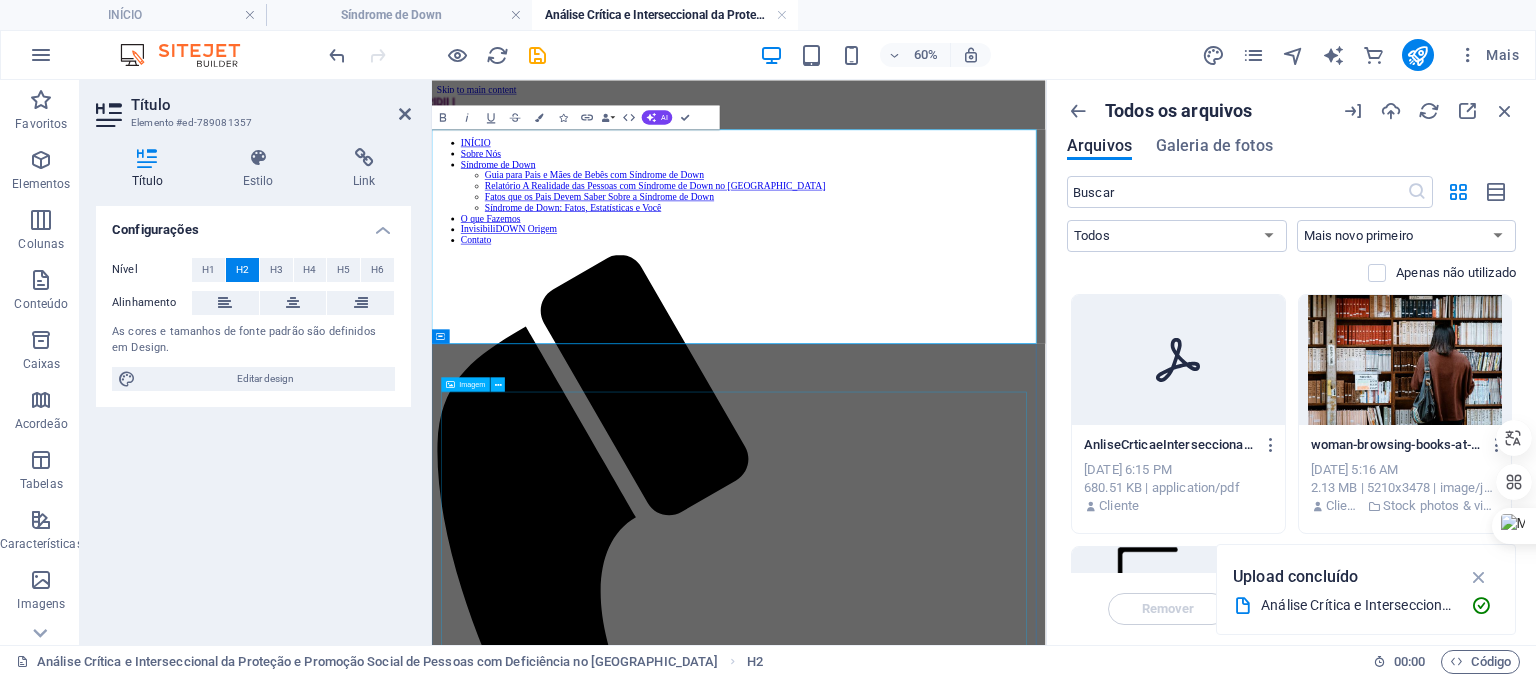 scroll, scrollTop: 400, scrollLeft: 0, axis: vertical 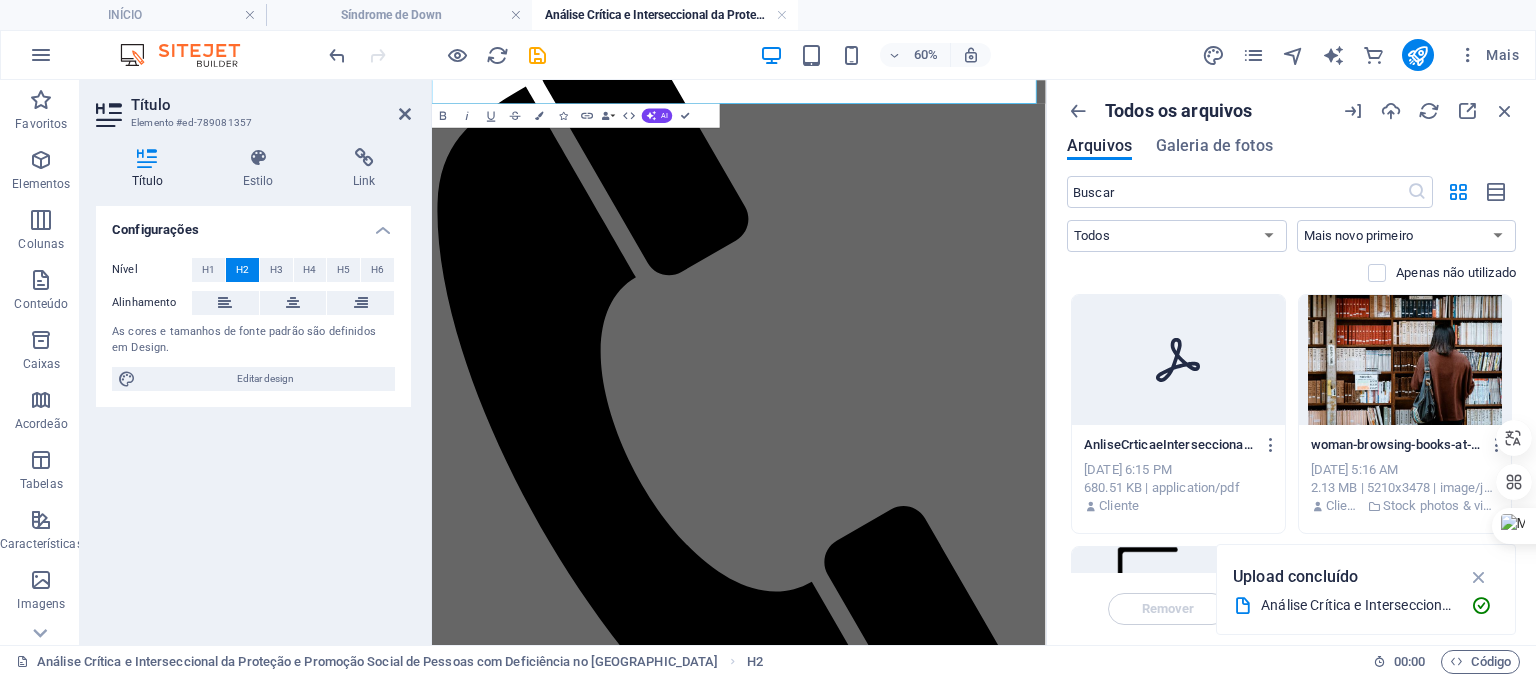 click on "INÍCIO Sobre Nós Síndrome de Down Guia para Pais e Mães de Bebês com Síndrome de Down Relatório A Realidade das Pessoas com Síndrome de Down no Brasil Fatos que os Pais Devem Saber Sobre a Síndrome de Down Síndrome de Down: Fatos, Estatísticas e Você O que Fazemos InvisibiliDOWN Origem Contato Análise Crítica e Interseccional da Proteção e Promoção Social de Pessoas com Deficiência no [GEOGRAPHIC_DATA]: Vulnerabilidades, Políticas e Perspectivas a partir do Relatório do Ministério da Cidadania (2020)          O público-alvo deste documento é diversificado, incluindo formuladores de políticas, gestores públicos, pesquisadores, organizações da sociedade civil, profissionais da área e a mídia. Todos esses atores são convidados a engajar-se na compreensão, análise e, crucialmente, na transformação da realidade da proteção e promoção social das pessoas com deficiência no [GEOGRAPHIC_DATA], buscando um modelo mais inclusivo, equitativo e focado na autonomia e participação plena." at bounding box center (943, 4365) 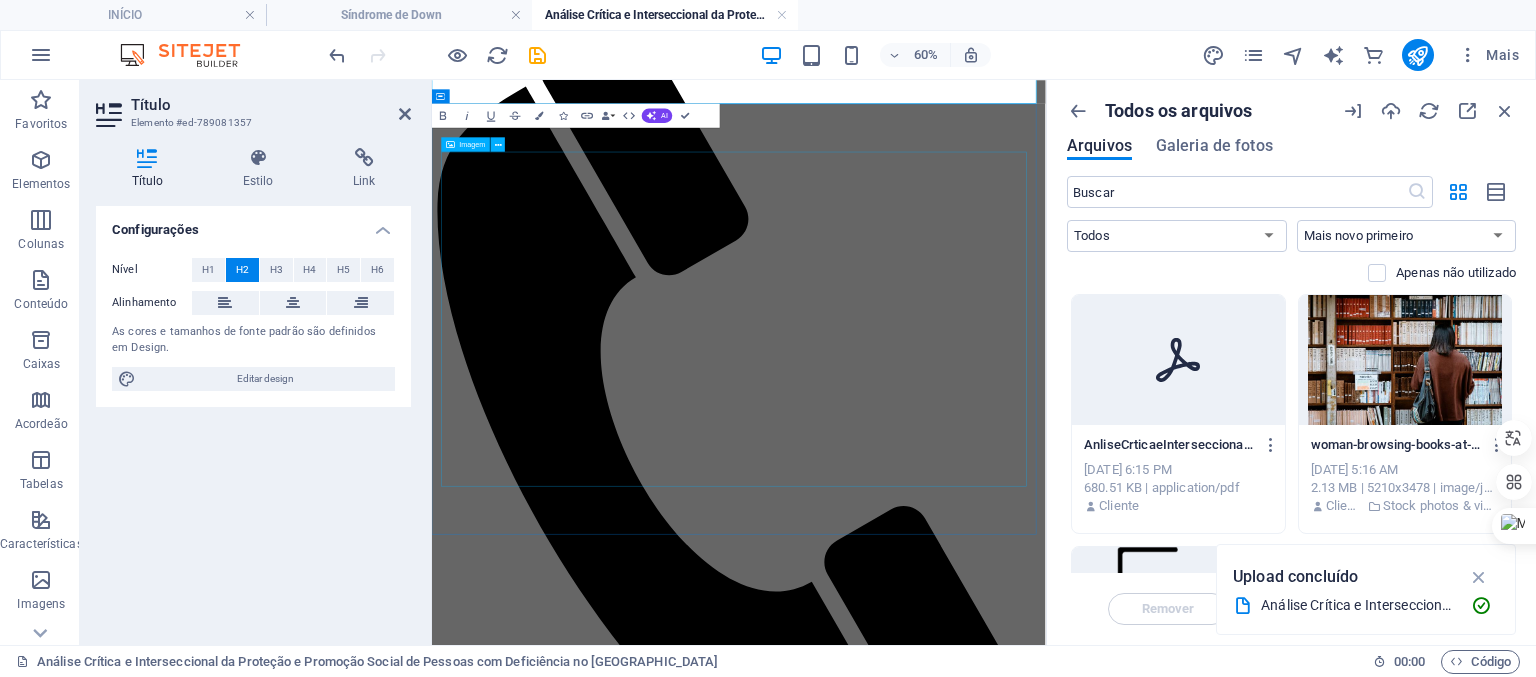 click at bounding box center [943, 1694] 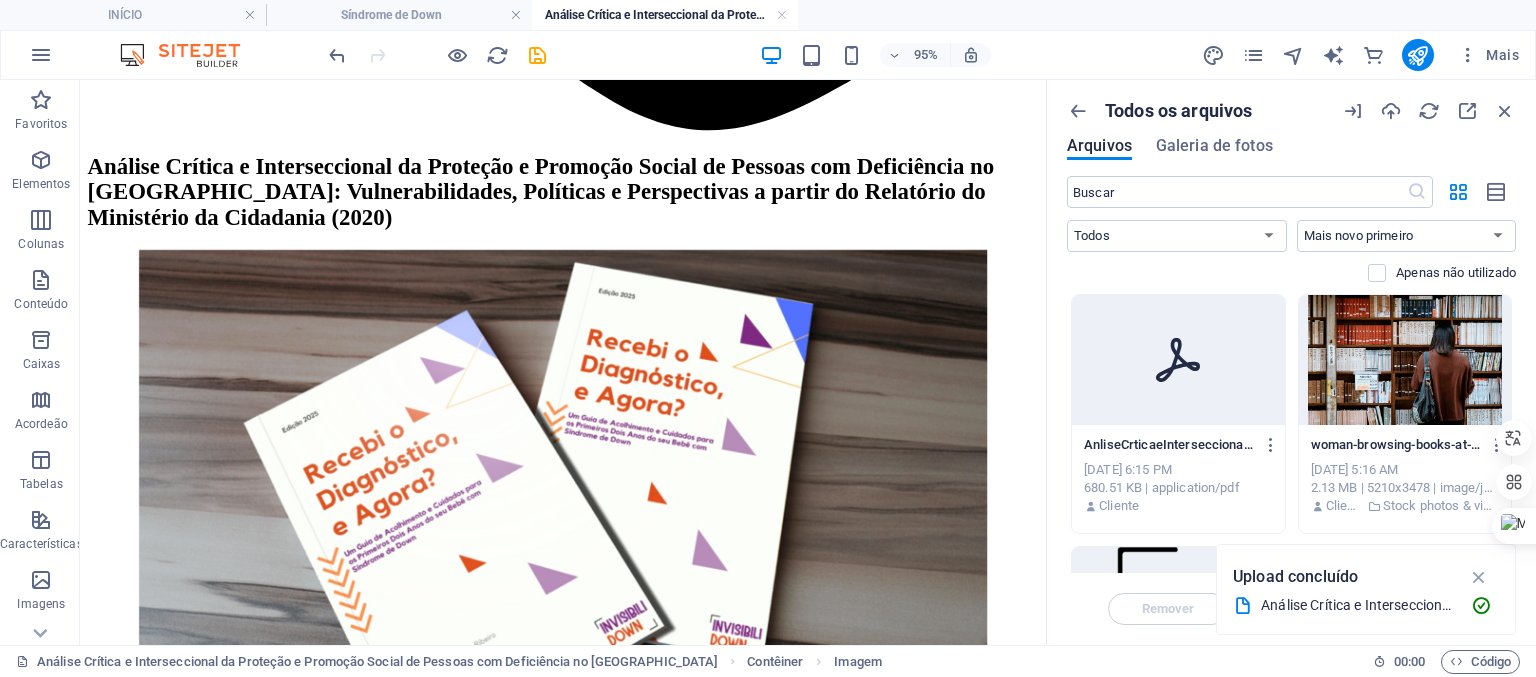 scroll, scrollTop: 1700, scrollLeft: 0, axis: vertical 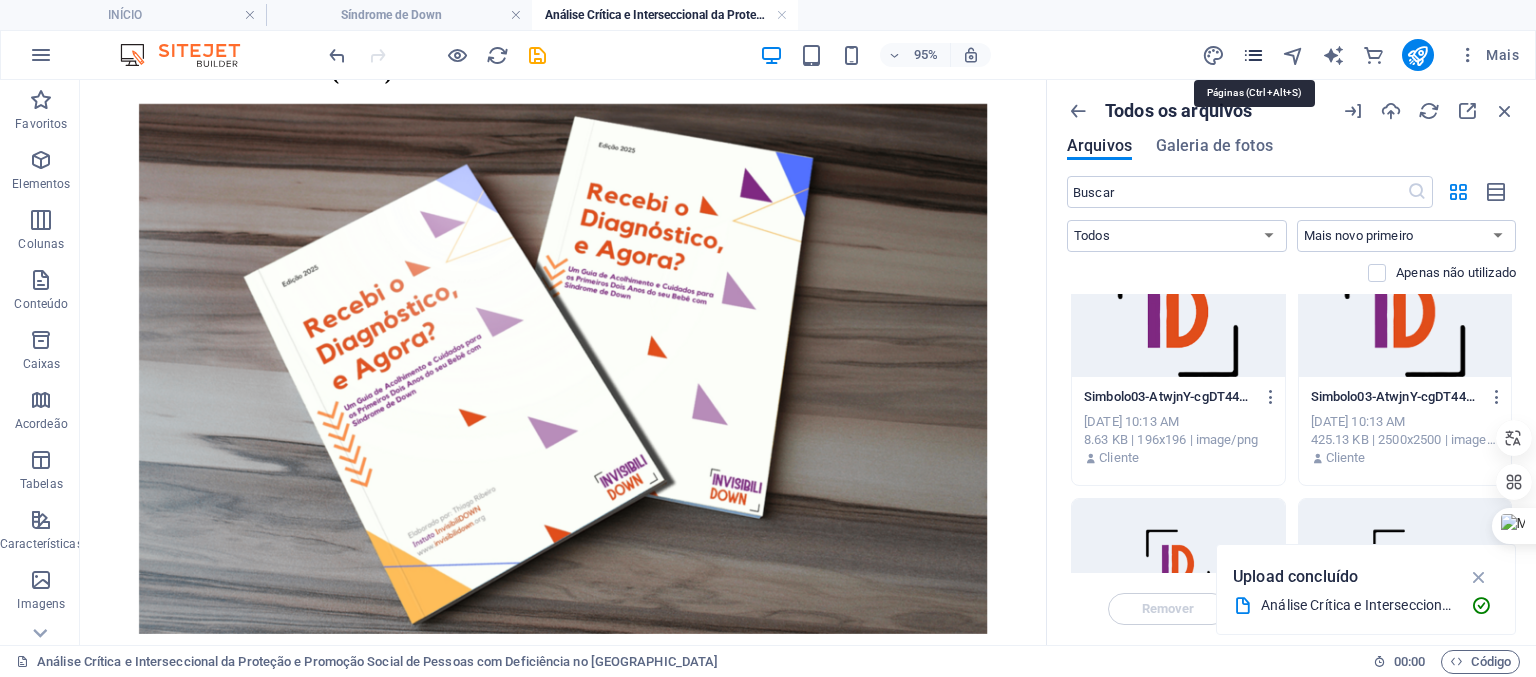 click at bounding box center [1253, 55] 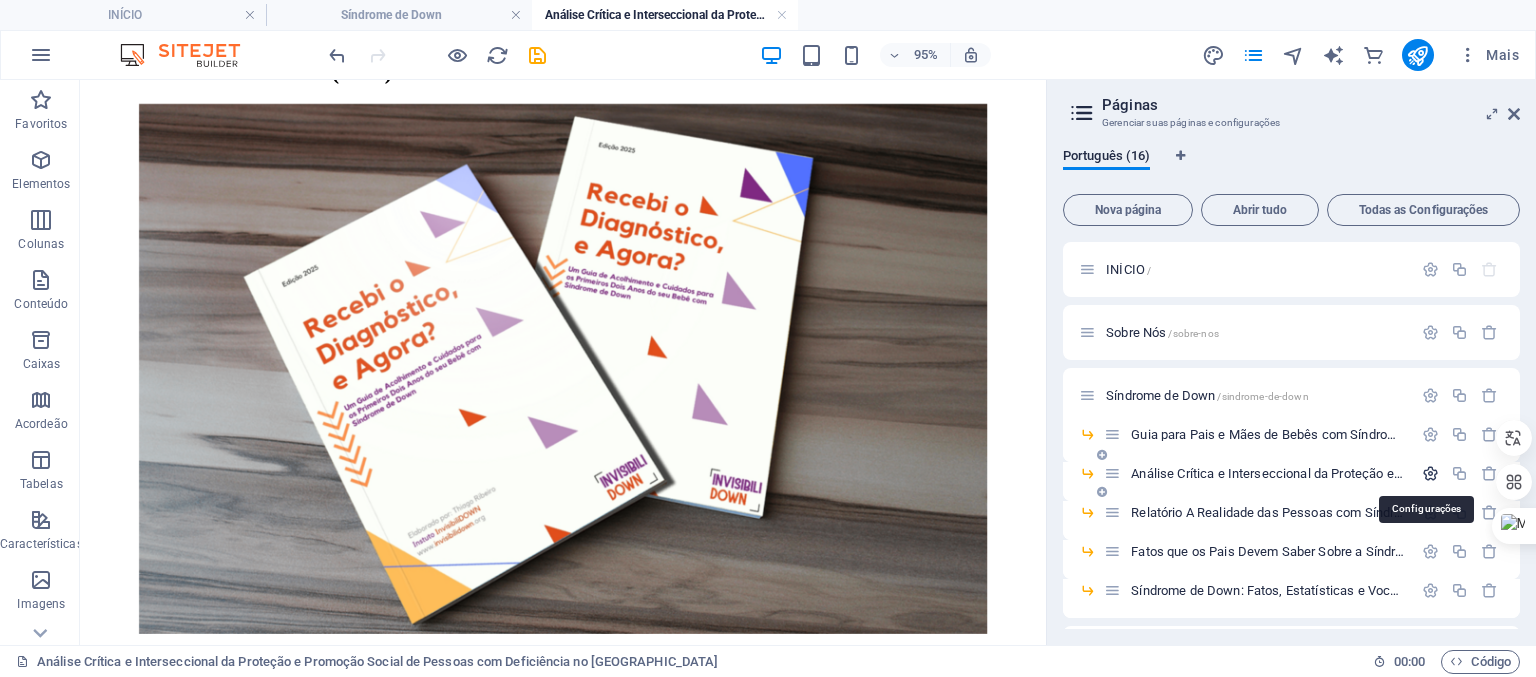 click at bounding box center [1430, 473] 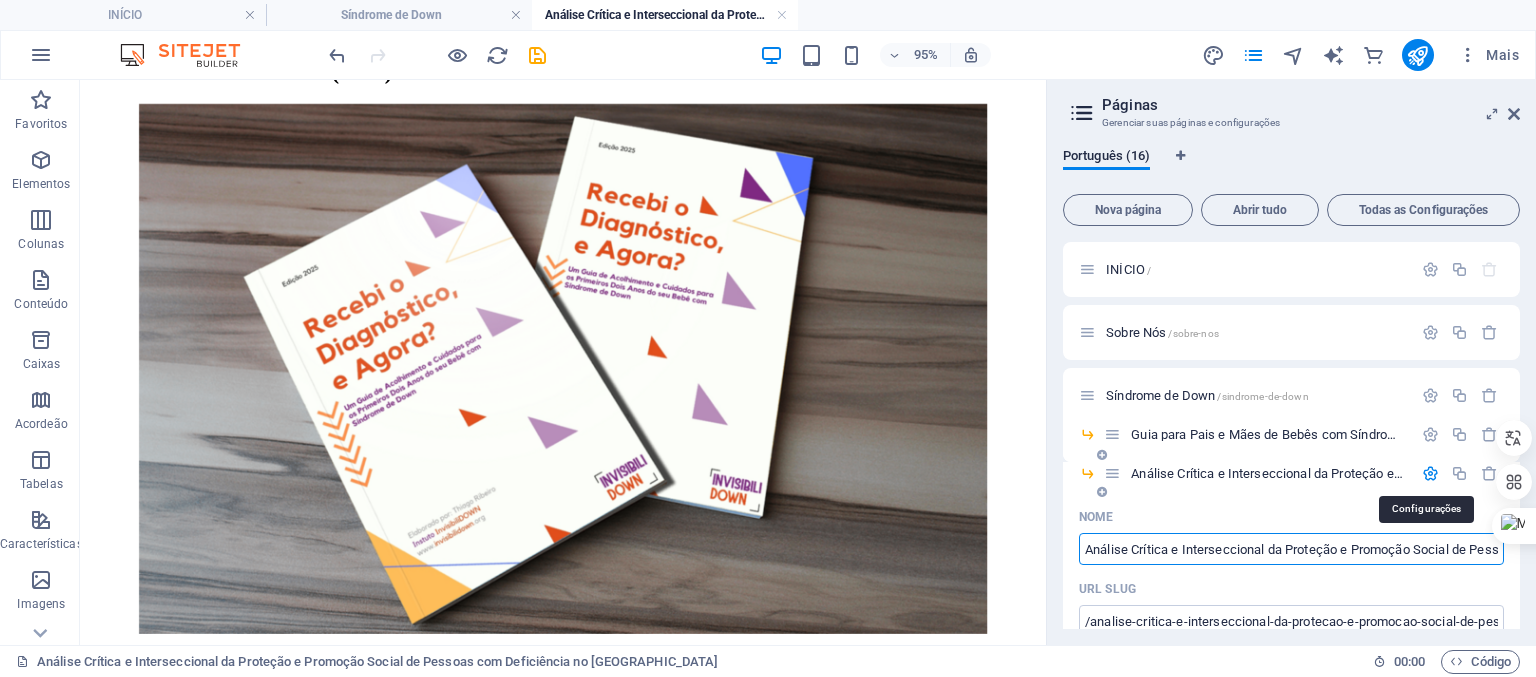 scroll, scrollTop: 0, scrollLeft: 188, axis: horizontal 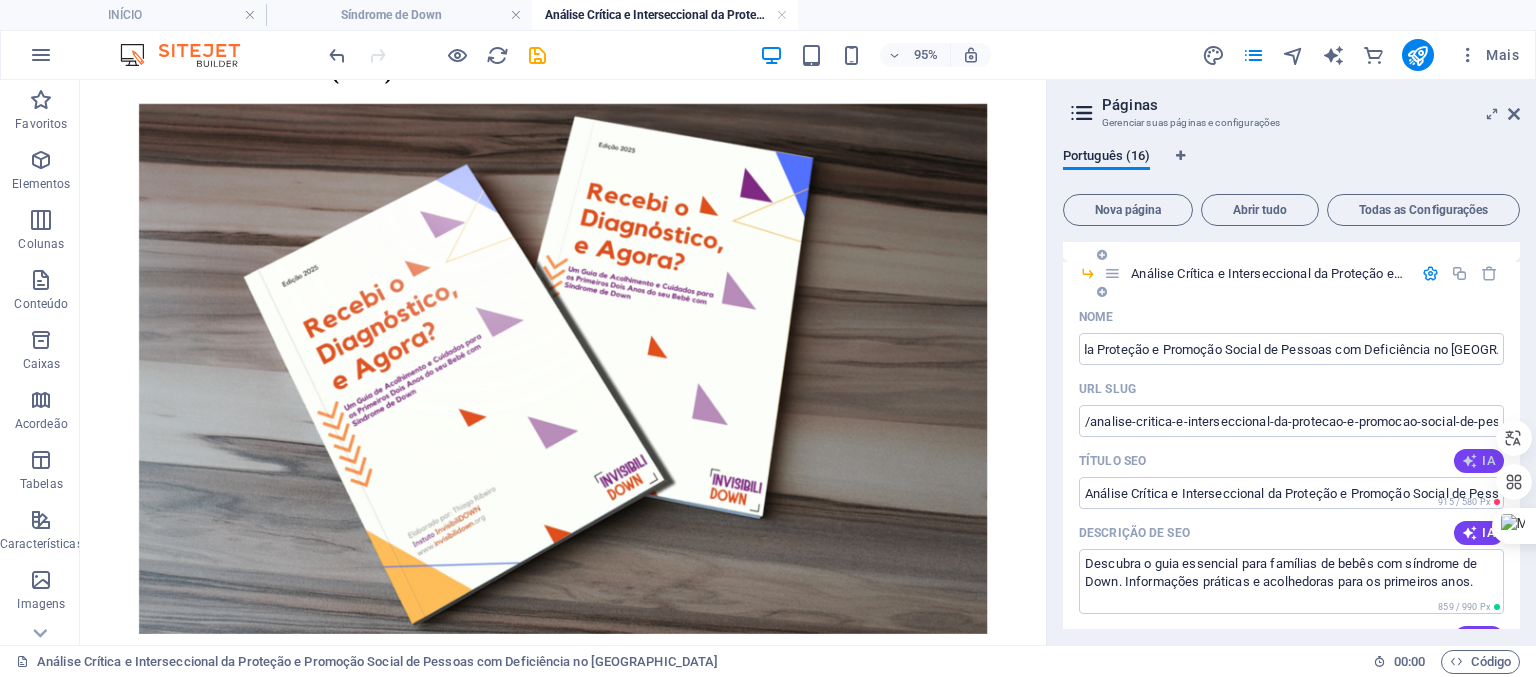 click at bounding box center (1470, 461) 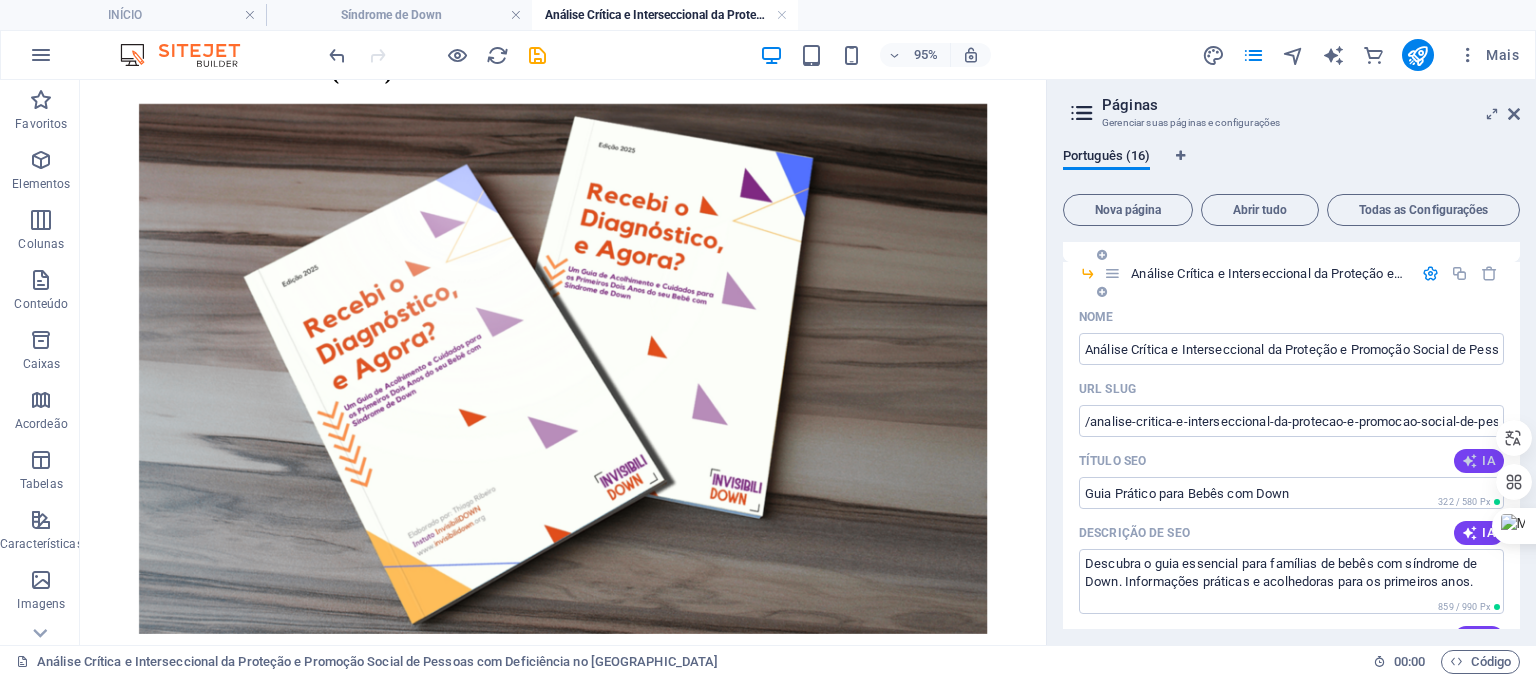 click at bounding box center (1470, 461) 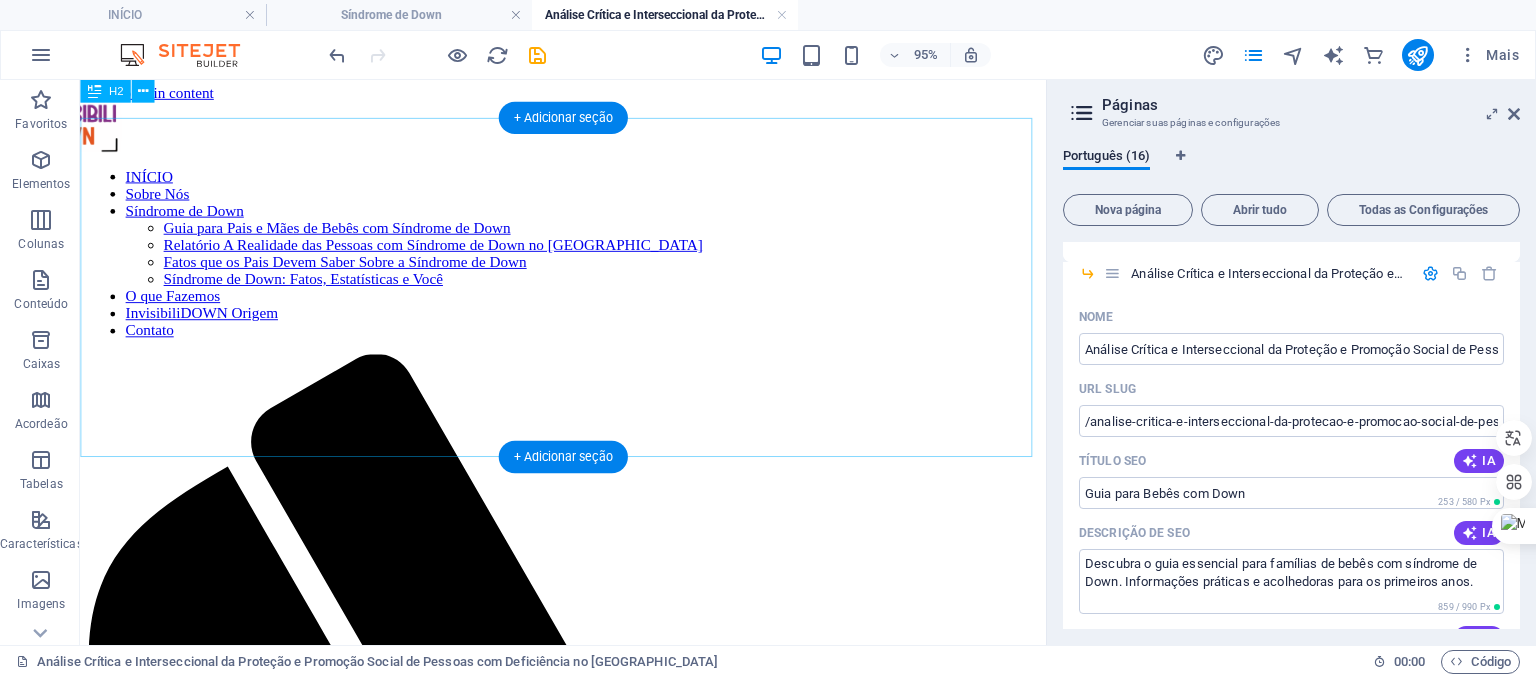 scroll, scrollTop: 0, scrollLeft: 0, axis: both 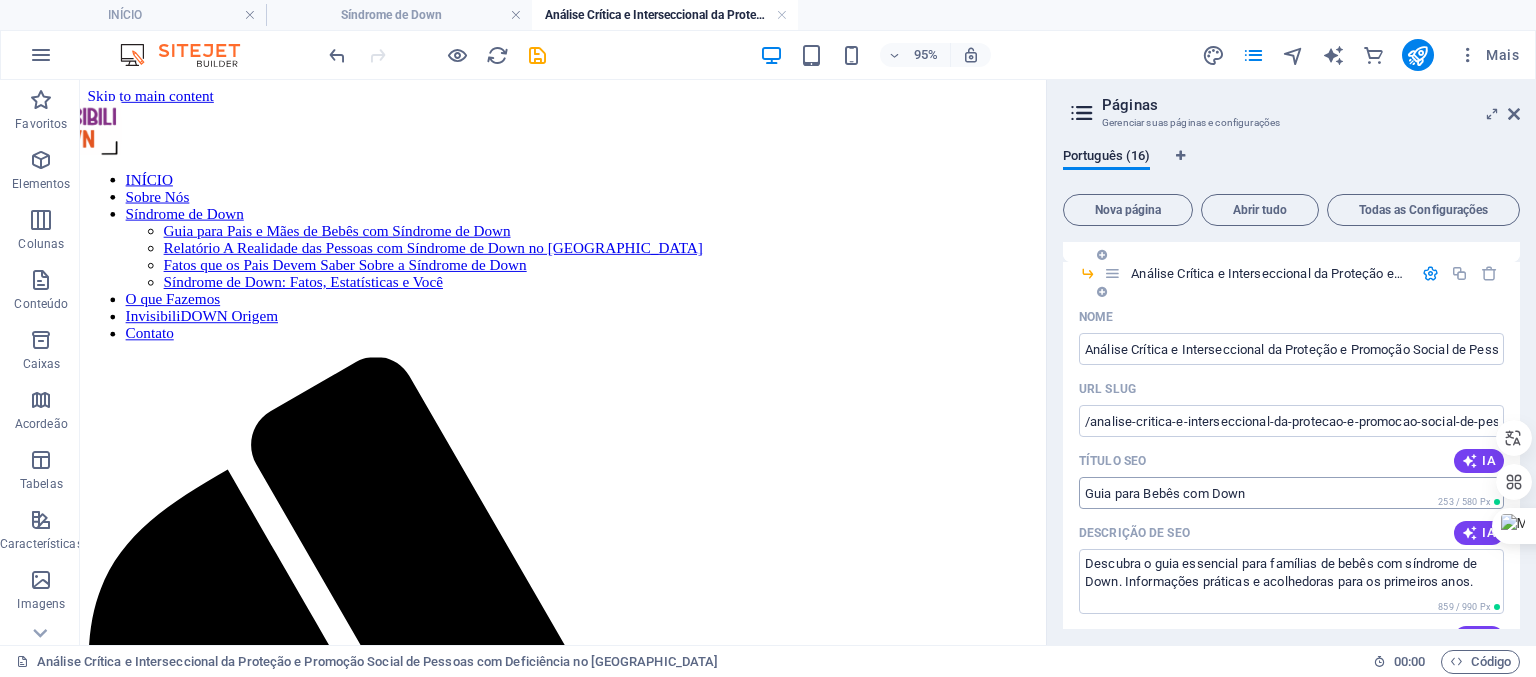 click on "Guia para Bebês com Down" at bounding box center [1291, 493] 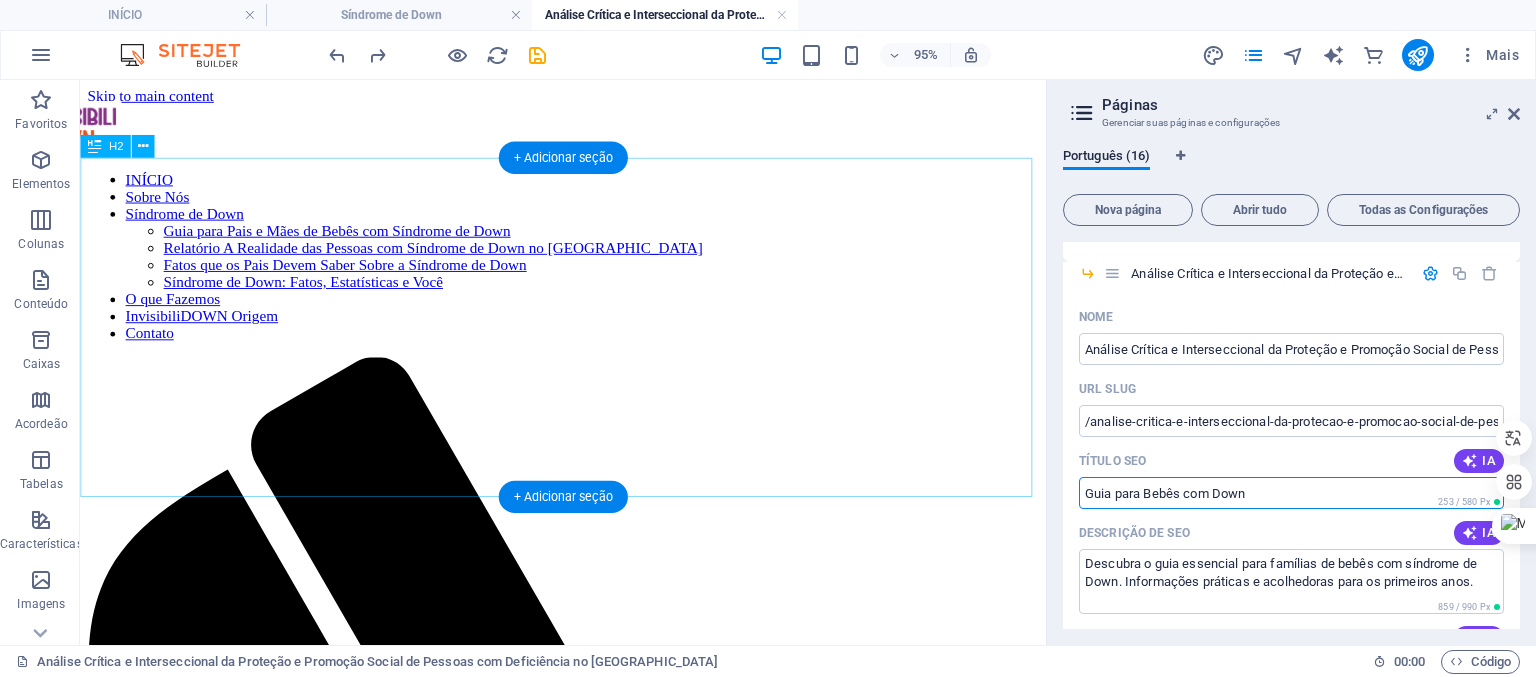 click on "Análise Crítica e Interseccional da Proteção e Promoção Social de Pessoas com Deficiência no [GEOGRAPHIC_DATA]: Vulnerabilidades, Políticas e Perspectivas a partir do Relatório do Ministério da Cidadania (2020)" at bounding box center [588, 1744] 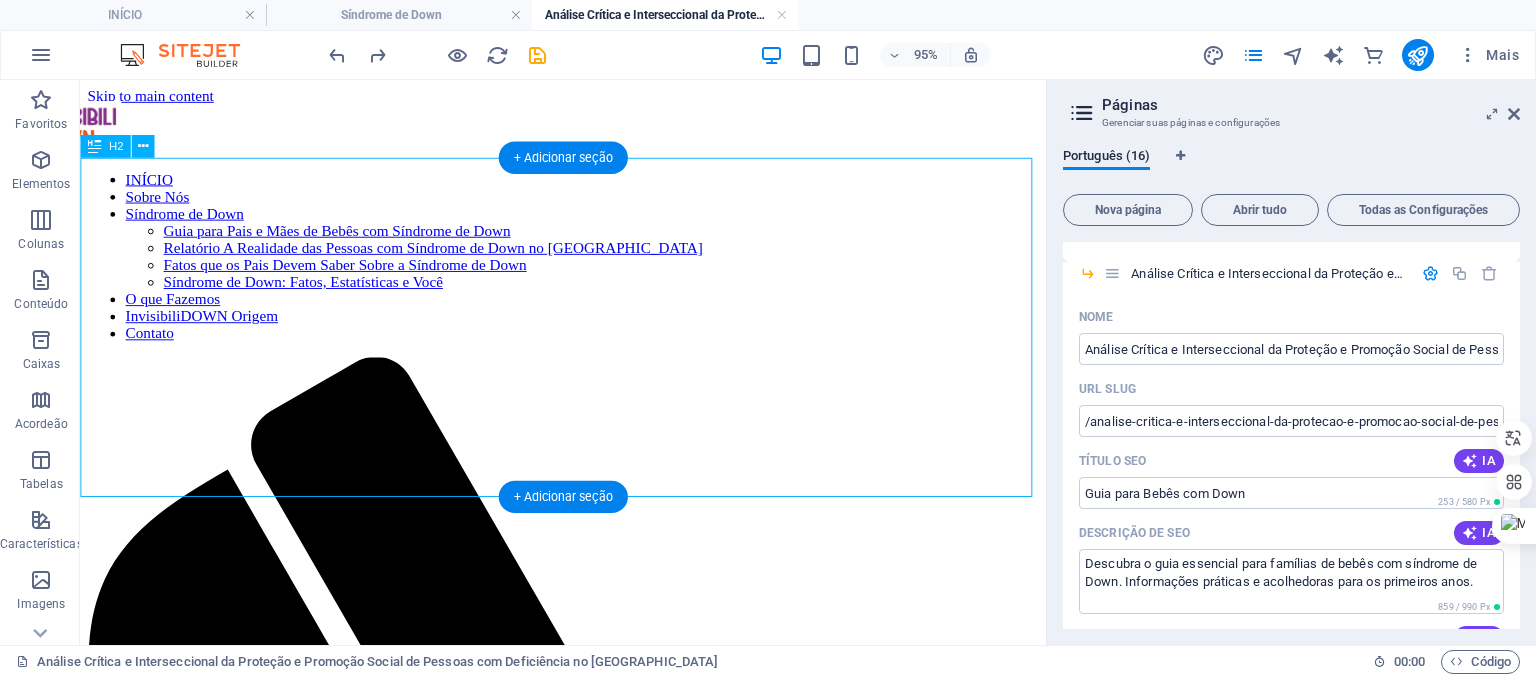 click on "Análise Crítica e Interseccional da Proteção e Promoção Social de Pessoas com Deficiência no [GEOGRAPHIC_DATA]: Vulnerabilidades, Políticas e Perspectivas a partir do Relatório do Ministério da Cidadania (2020)" at bounding box center [588, 1744] 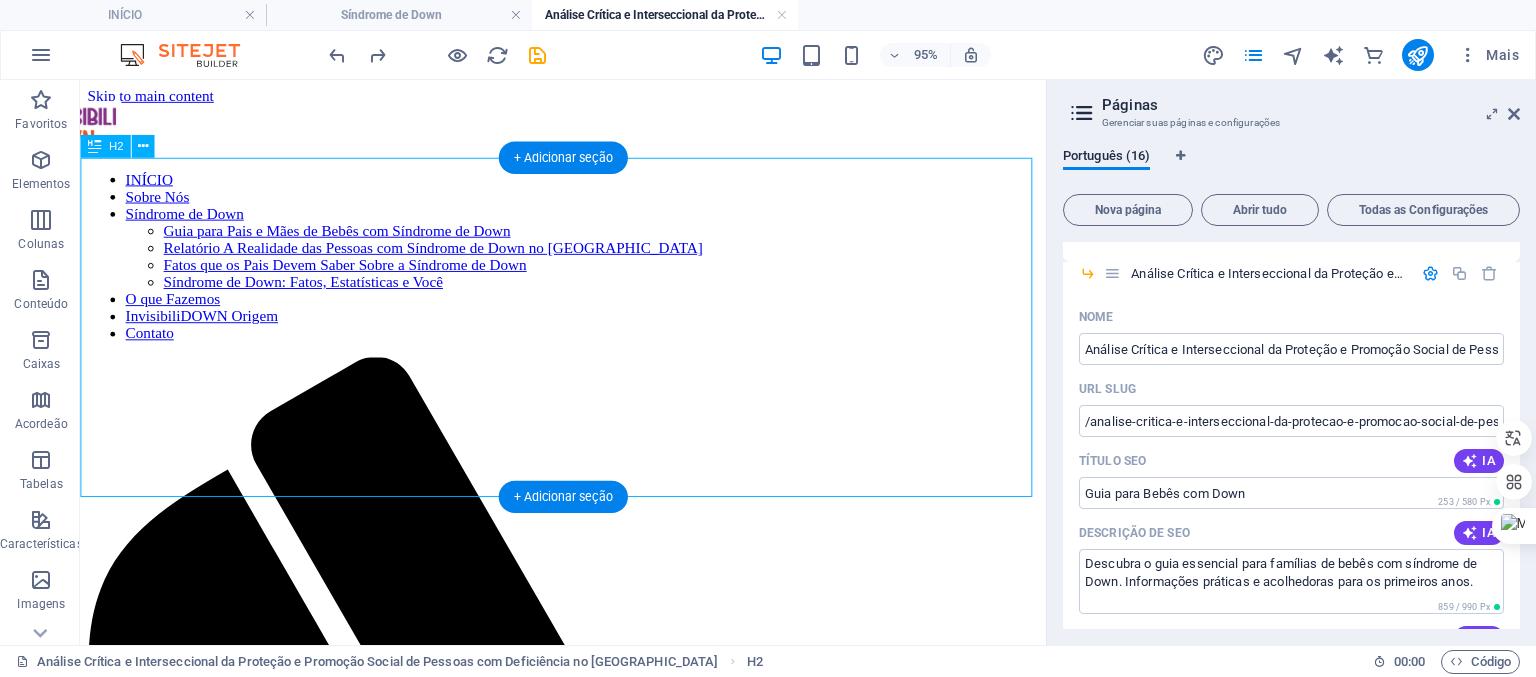 click on "Análise Crítica e Interseccional da Proteção e Promoção Social de Pessoas com Deficiência no [GEOGRAPHIC_DATA]: Vulnerabilidades, Políticas e Perspectivas a partir do Relatório do Ministério da Cidadania (2020)" at bounding box center [588, 1744] 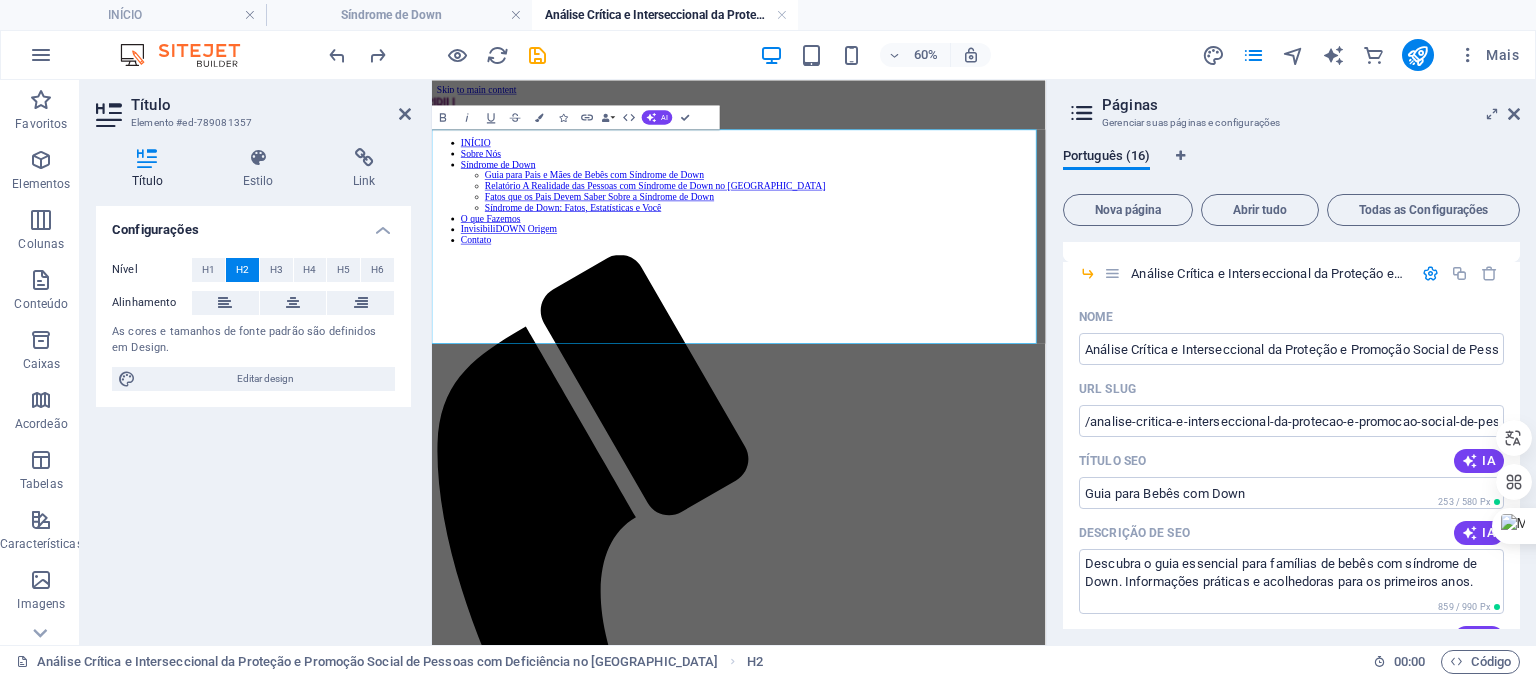 click at bounding box center (429, 362) 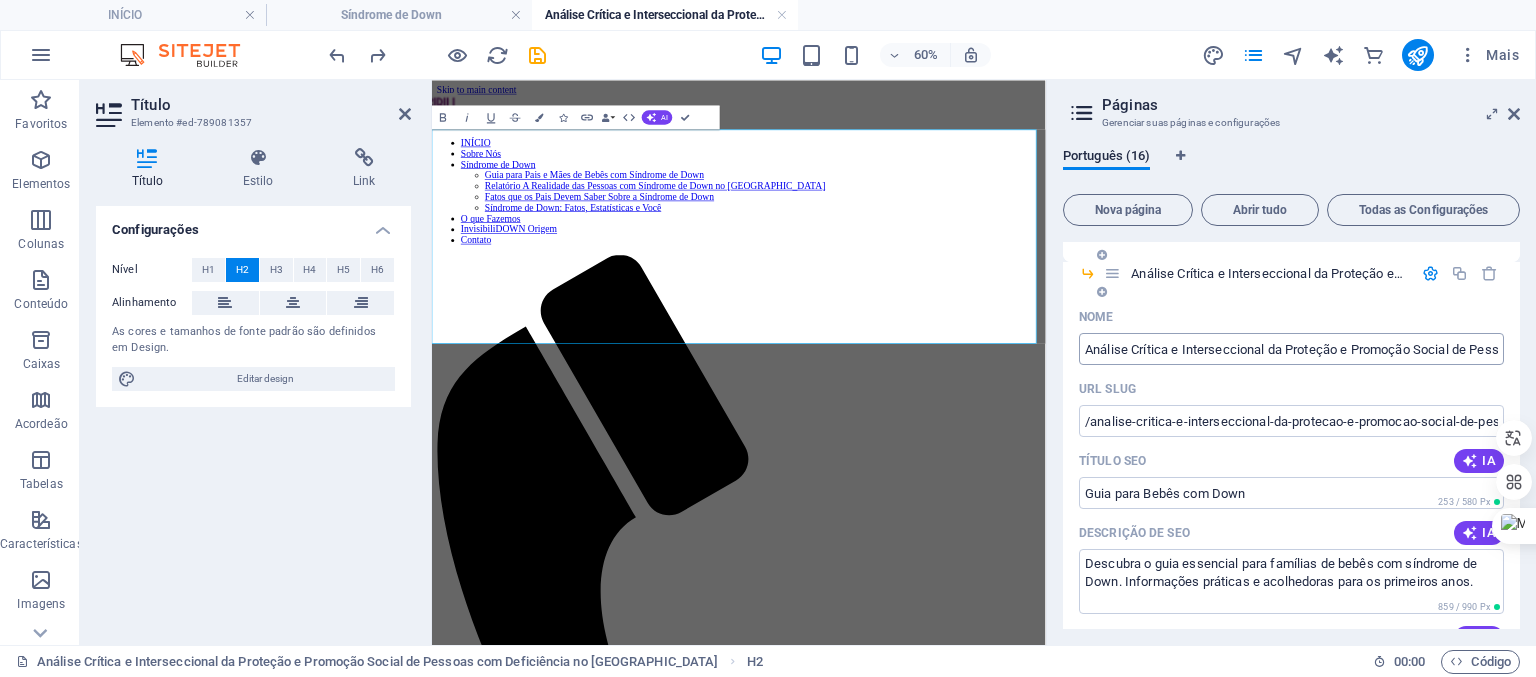 copy on "Análise Crítica e Interseccional da Proteção e Promoção Social de Pessoas com Deficiência no [GEOGRAPHIC_DATA]: Vulnerabilidades, Políticas e Perspectivas a partir do Relatório do Ministério da Cidadania (2020)" 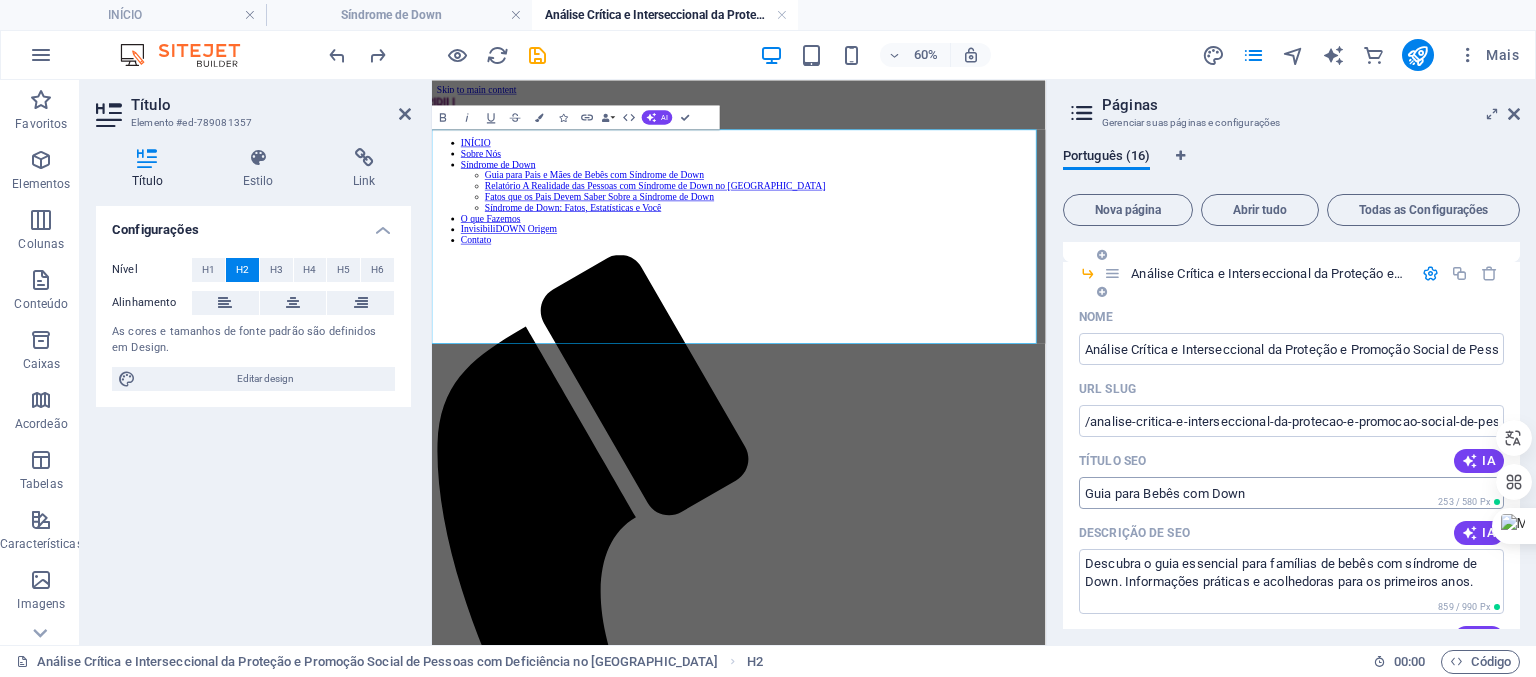 click on "Guia para Bebês com Down" at bounding box center (1291, 493) 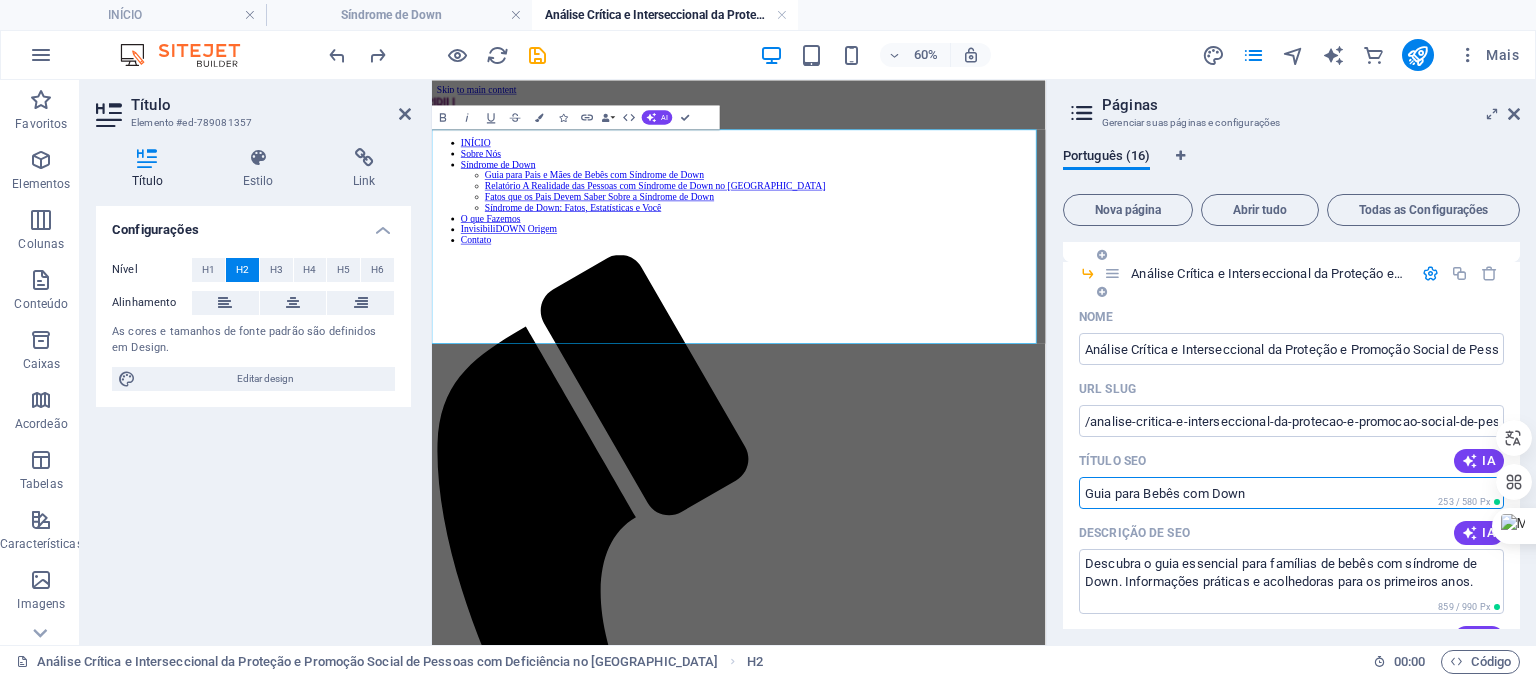 click on "Guia para Bebês com Down" at bounding box center (1291, 493) 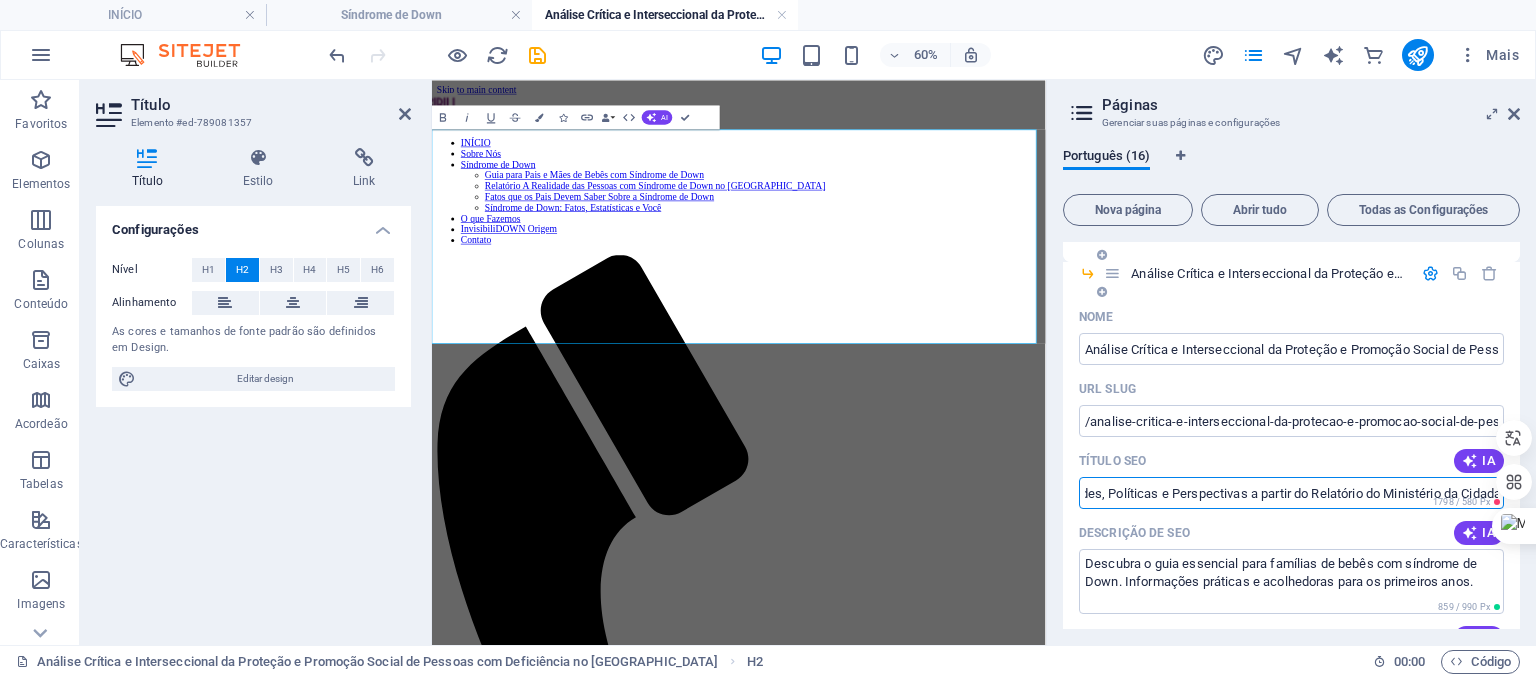 scroll, scrollTop: 0, scrollLeft: 0, axis: both 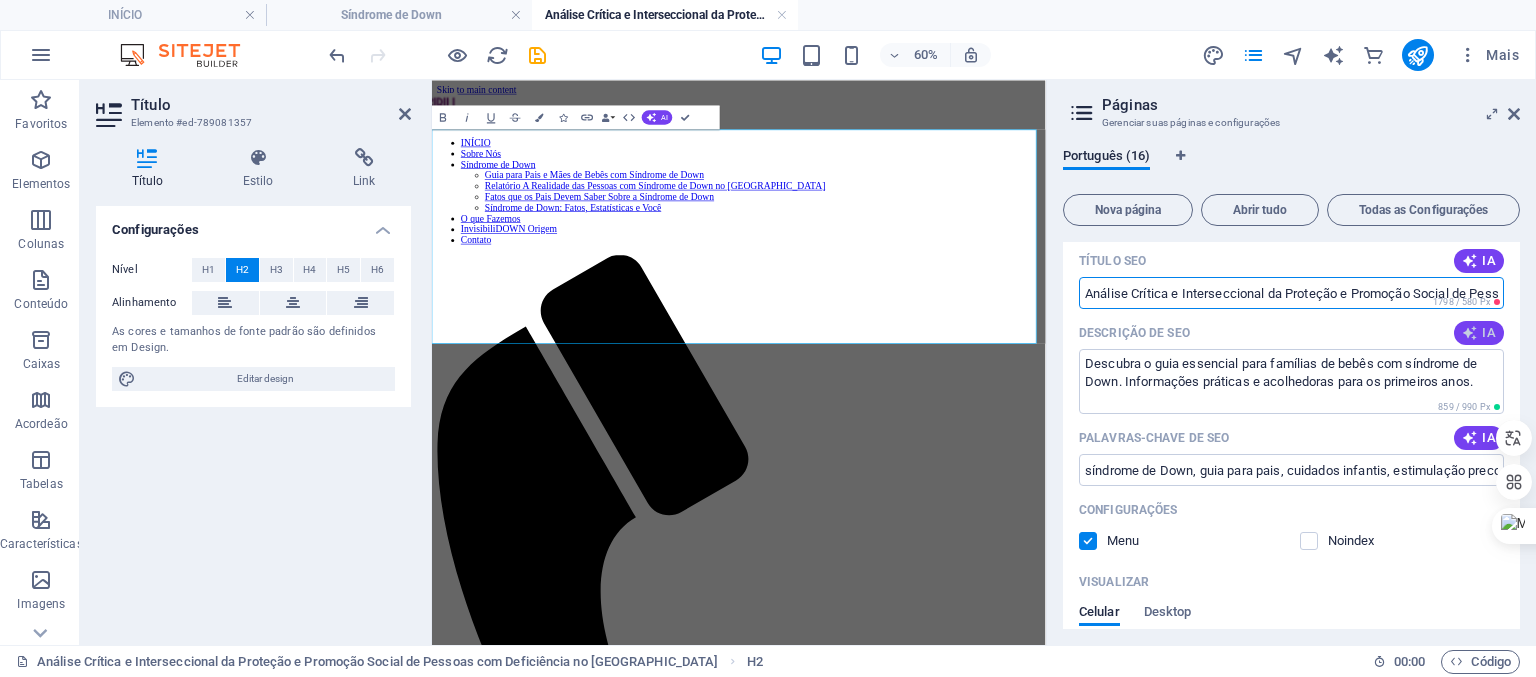 type on "Análise Crítica e Interseccional da Proteção e Promoção Social de Pessoas com Deficiência no [GEOGRAPHIC_DATA]: Vulnerabilidades, Políticas e Perspectivas a partir do Relatório do Ministério da Cidadania (2020)" 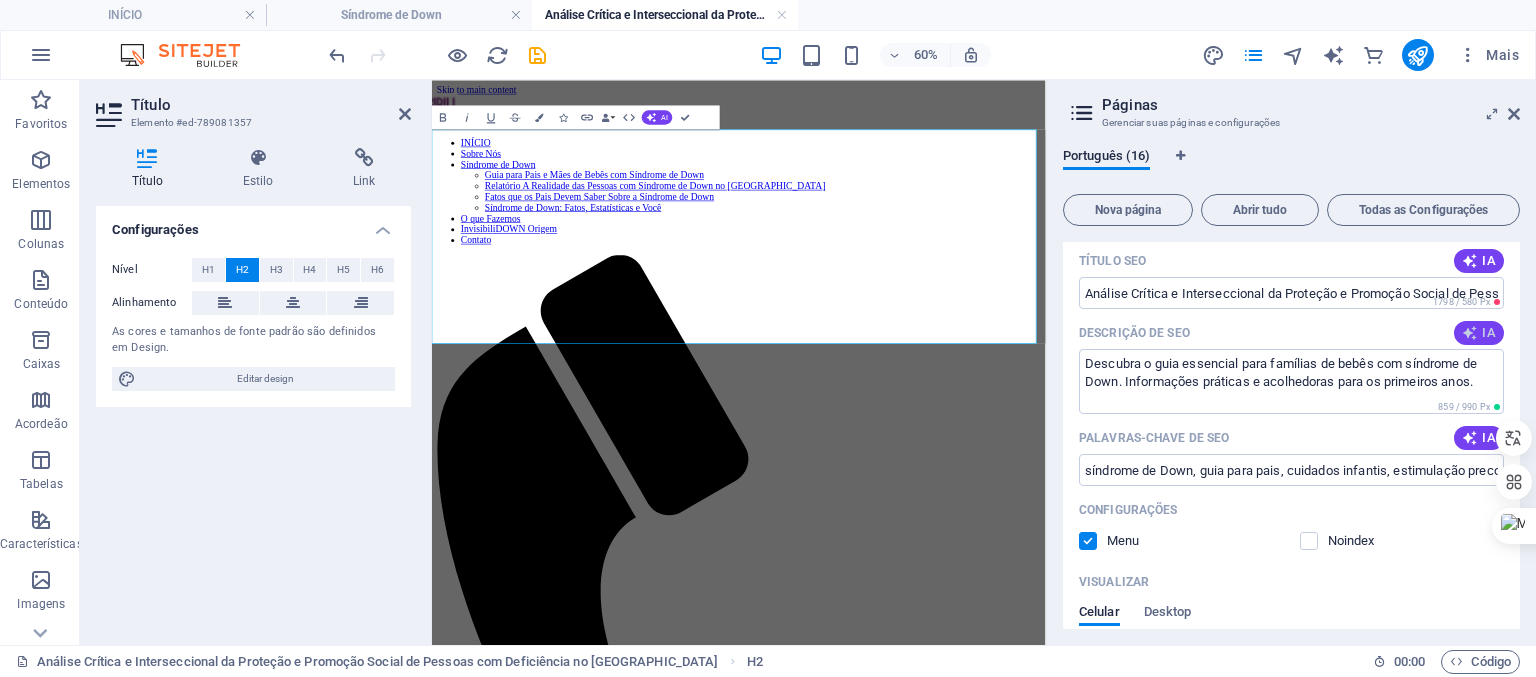 click on "IA" at bounding box center (1479, 333) 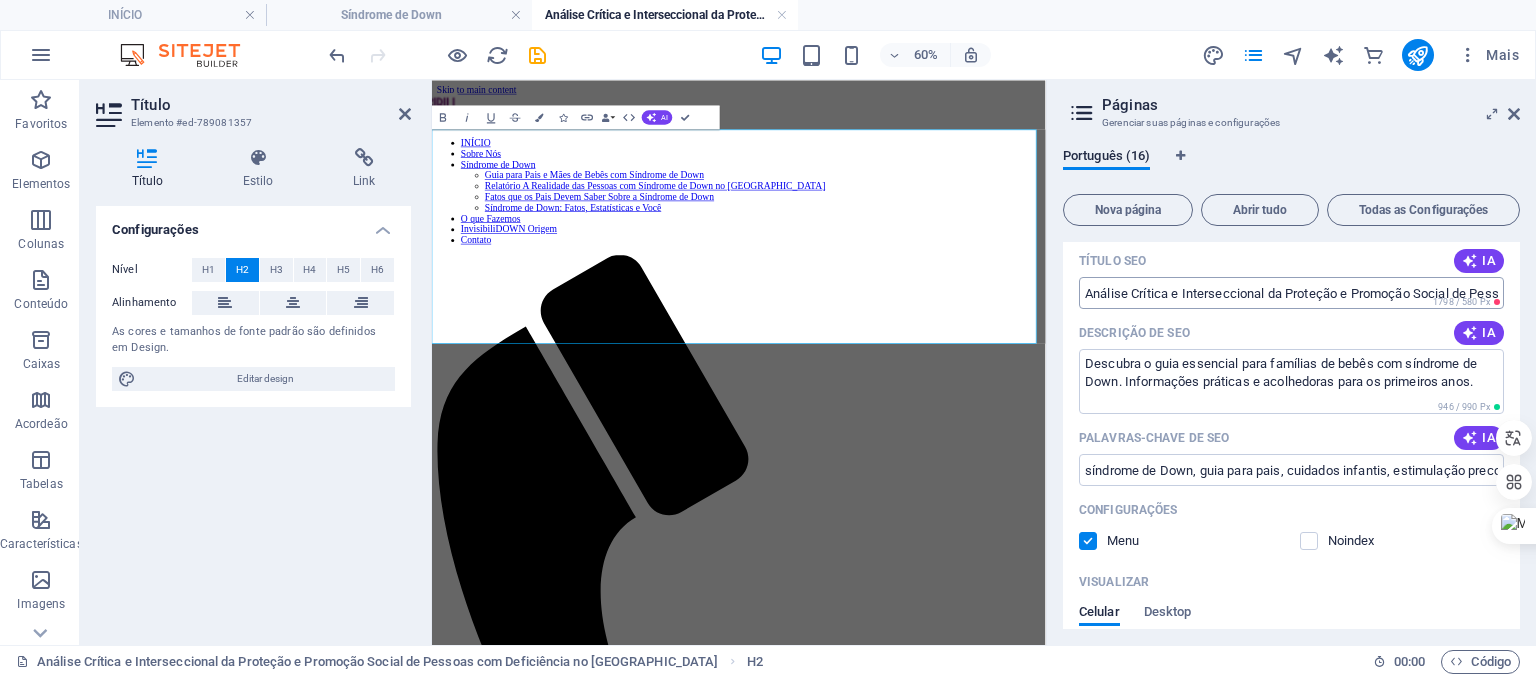 type on "Descubra o guia Recebi o Diagnóstico, e Agora? para apoiar famílias de bebês com síndrome de Down nos primeiros anos com amor e informações." 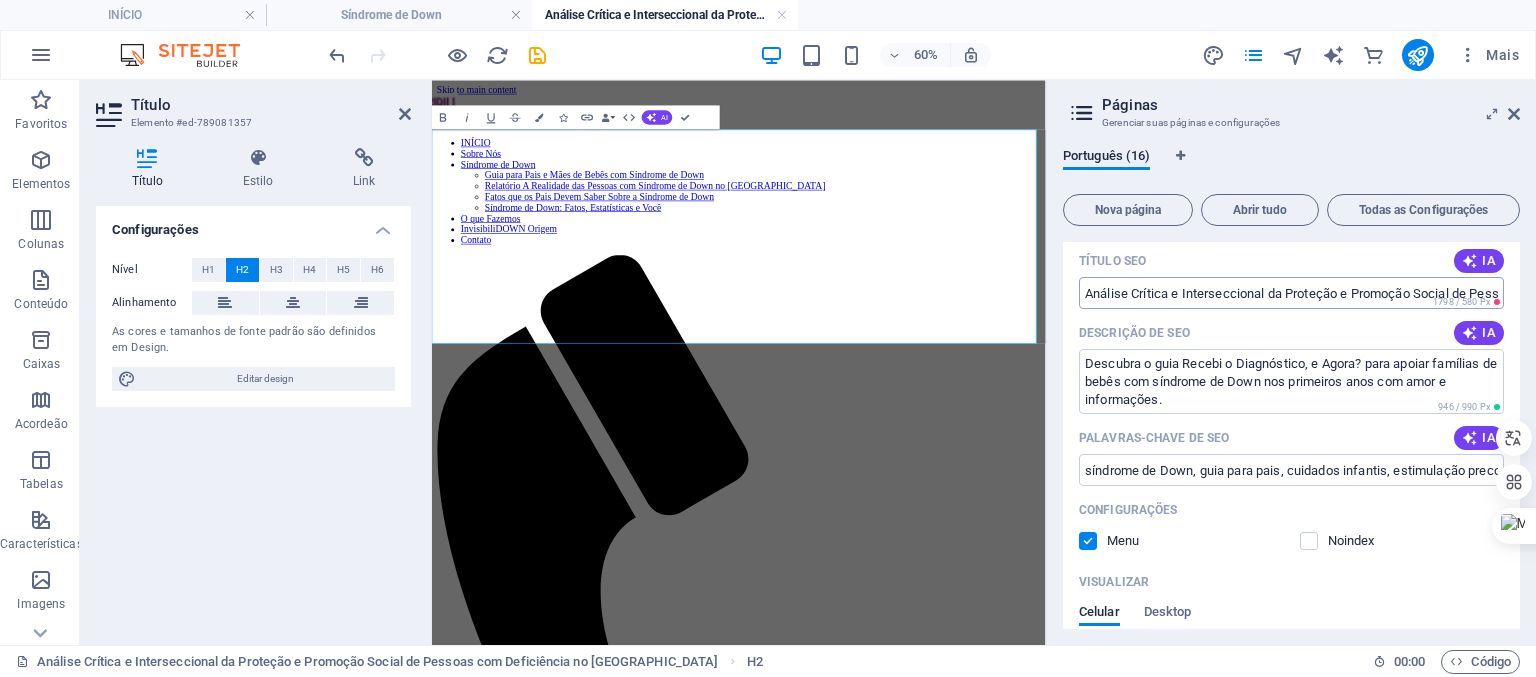 click on "Análise Crítica e Interseccional da Proteção e Promoção Social de Pessoas com Deficiência no [GEOGRAPHIC_DATA]: Vulnerabilidades, Políticas e Perspectivas a partir do Relatório do Ministério da Cidadania (2020)" at bounding box center (1291, 293) 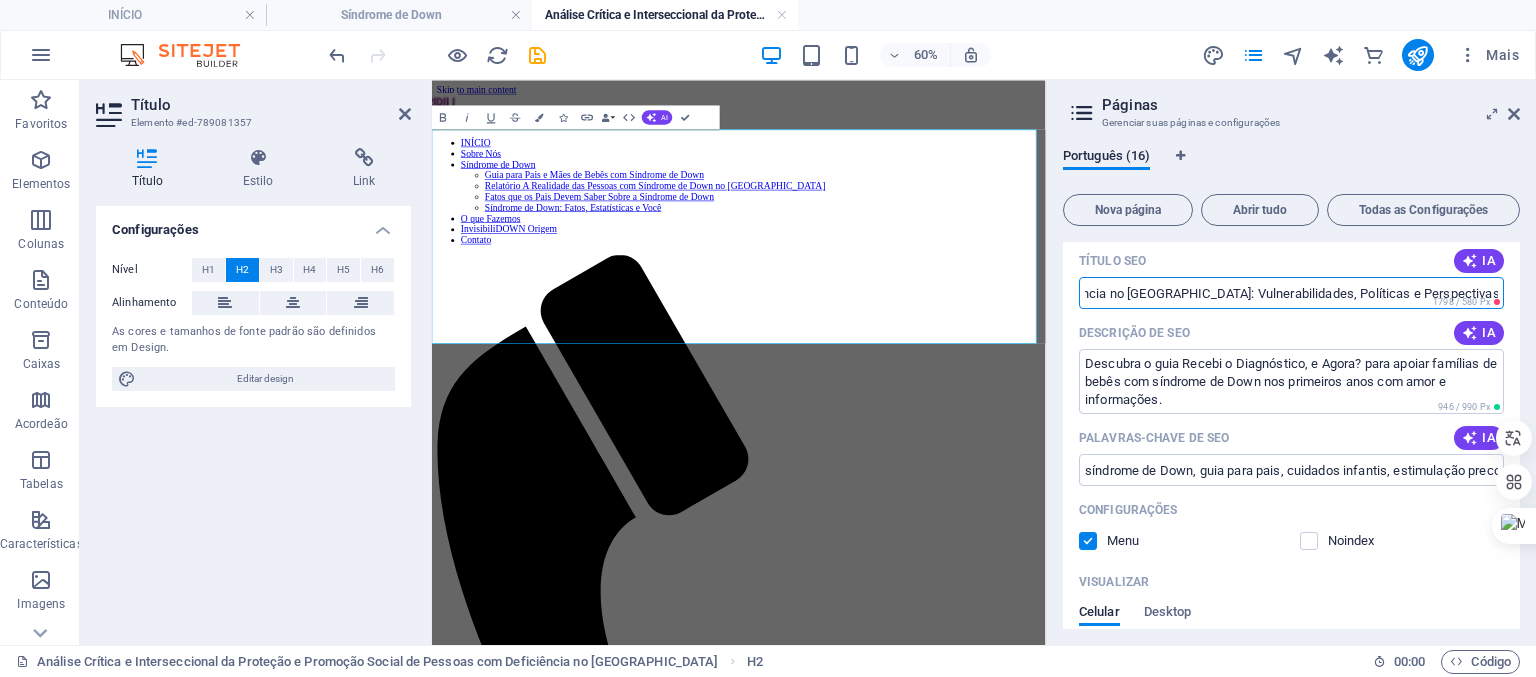scroll, scrollTop: 0, scrollLeft: 764, axis: horizontal 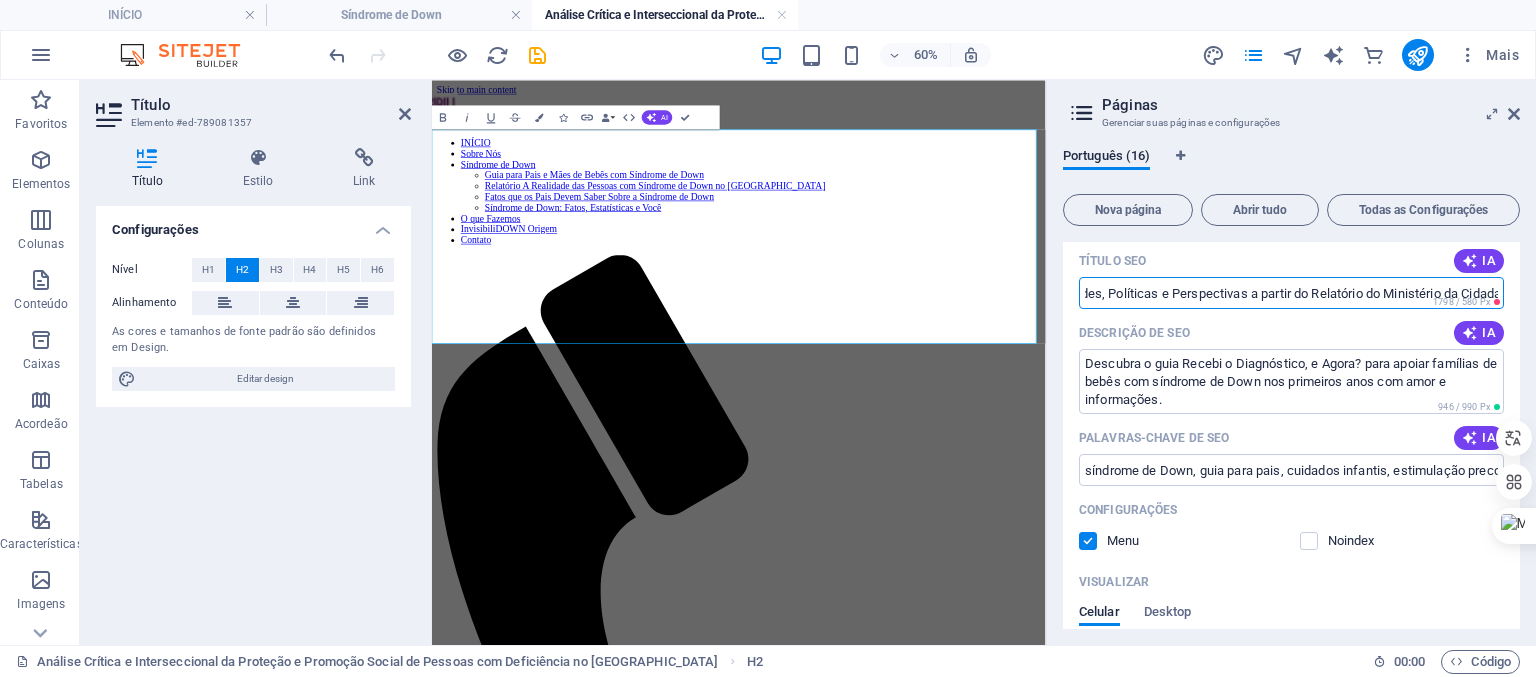 drag, startPoint x: 1465, startPoint y: 293, endPoint x: 1535, endPoint y: 304, distance: 70.85902 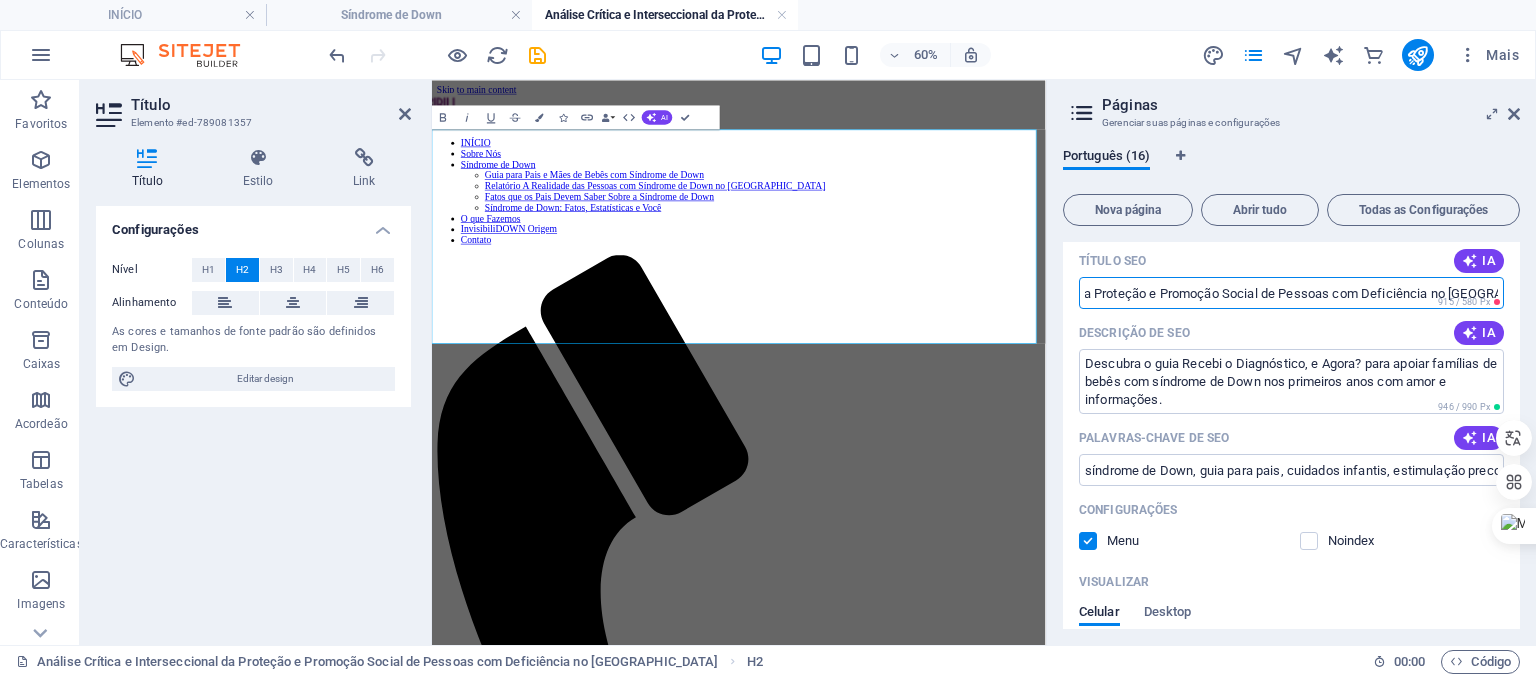 scroll, scrollTop: 0, scrollLeft: 188, axis: horizontal 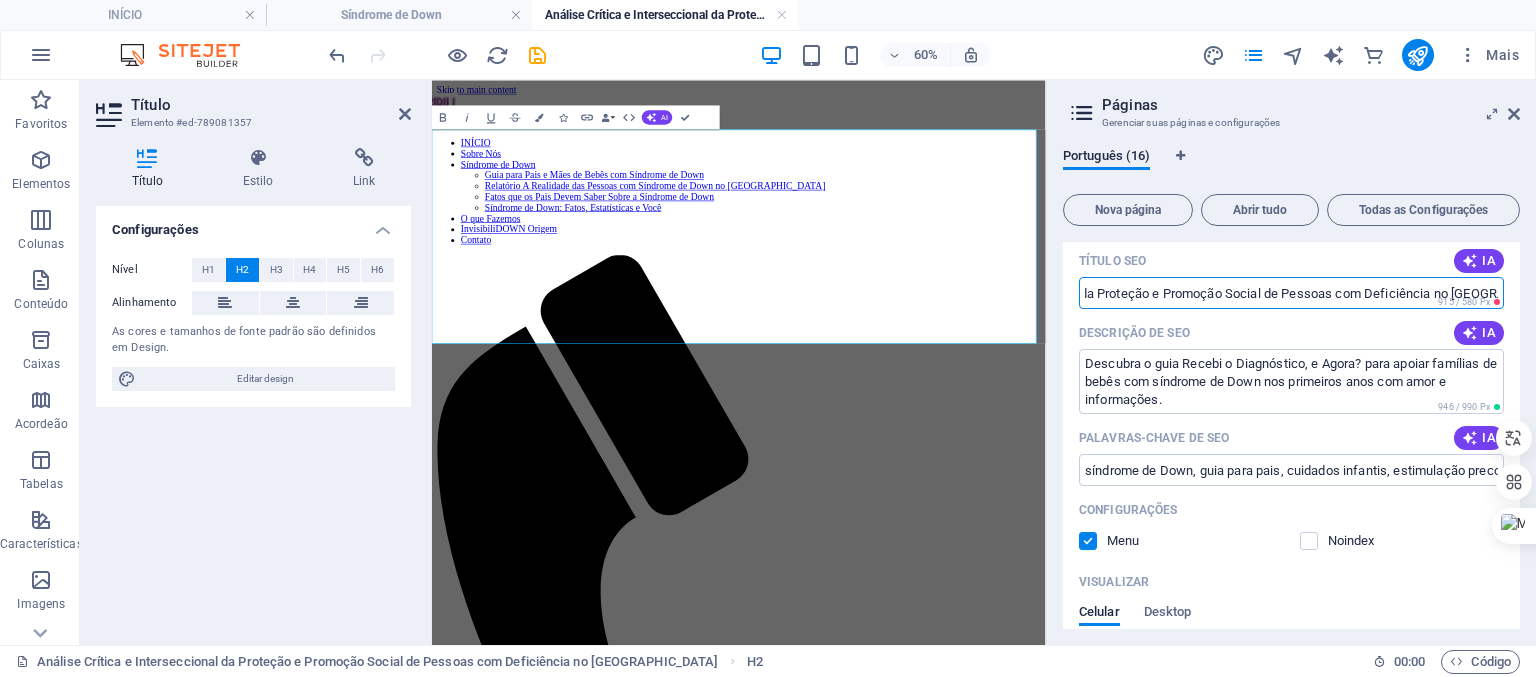 click on "Análise Crítica e Interseccional da Proteção e Promoção Social de Pessoas com Deficiência no [GEOGRAPHIC_DATA]" at bounding box center (1291, 293) 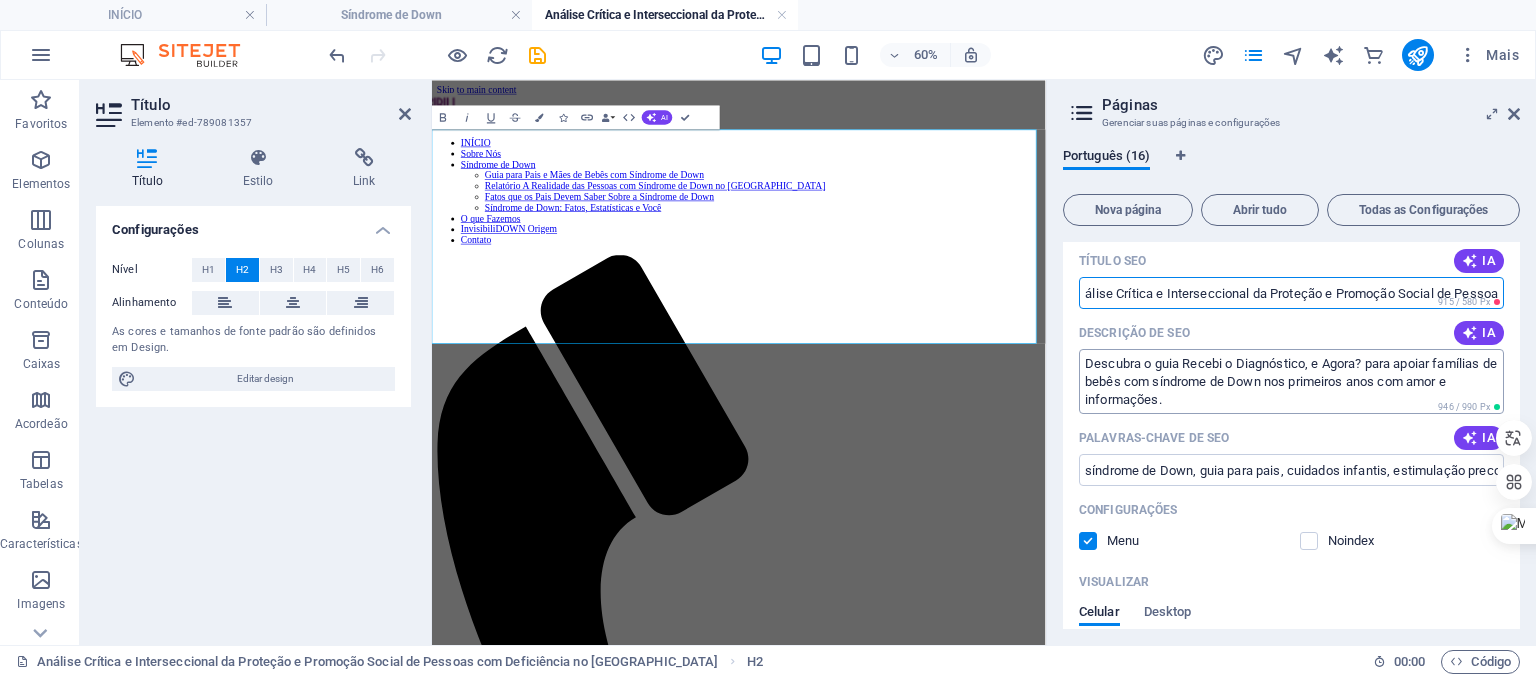 scroll, scrollTop: 0, scrollLeft: 0, axis: both 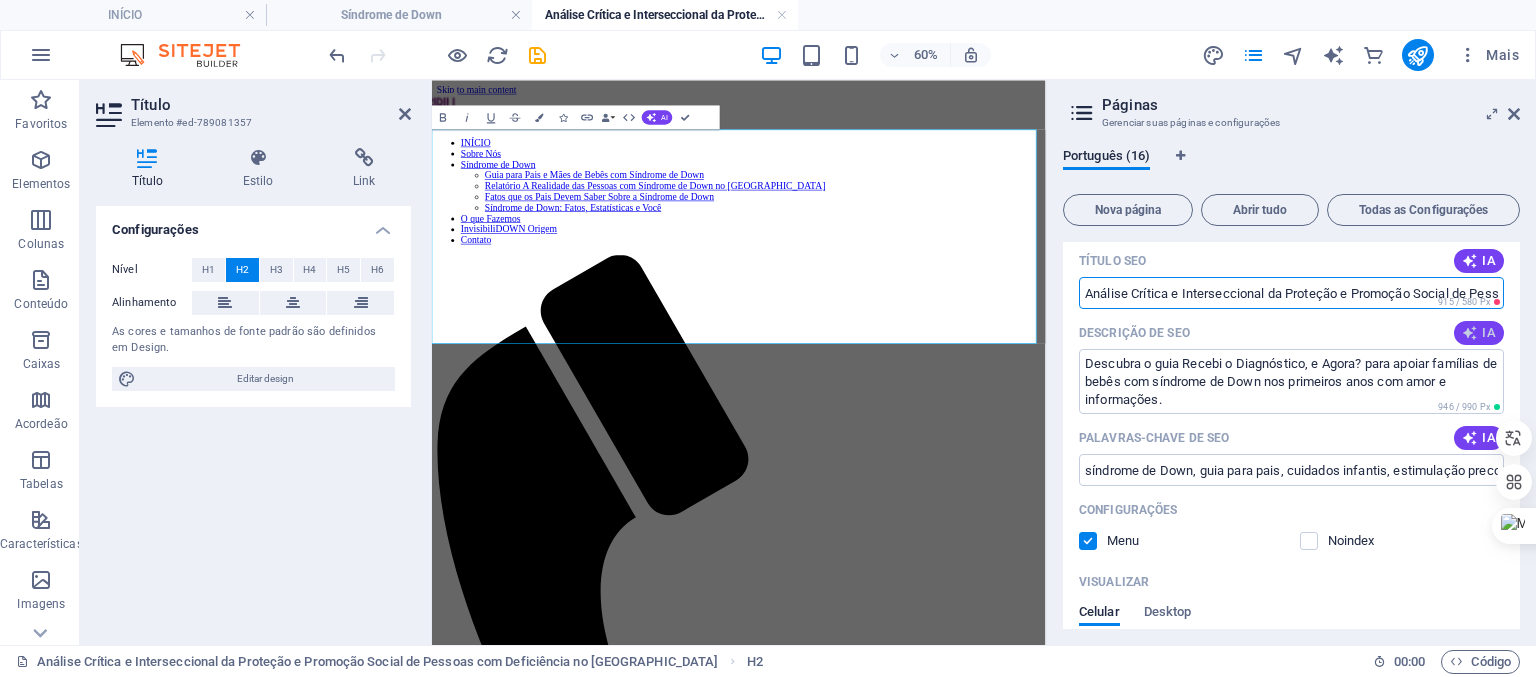 type on "Análise Crítica e Interseccional da Proteção e Promoção Social de Pessoas com Deficiência no [GEOGRAPHIC_DATA]" 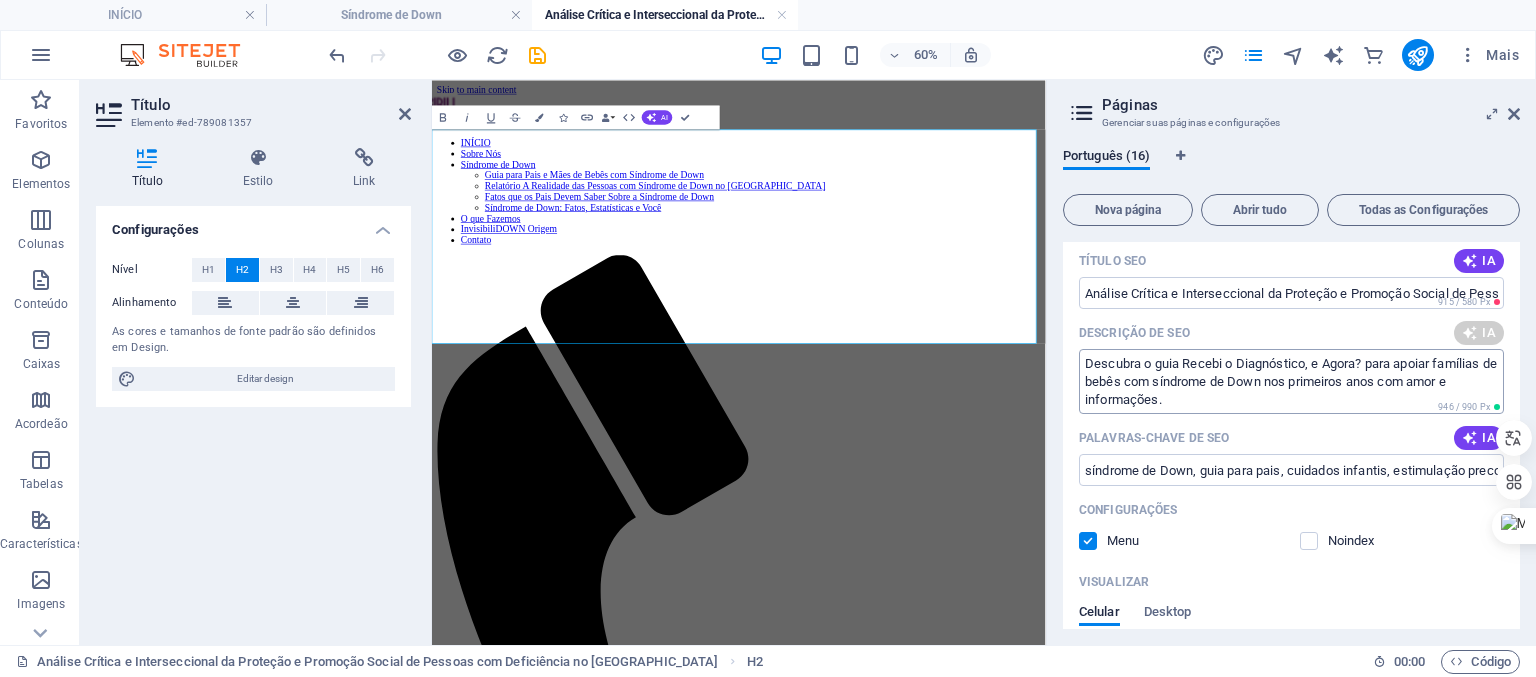 type on "Descubra um guia acolhedor para os primeiros anos do seu bebê com Síndrome de Down, focado em saúde, direitos e equidade." 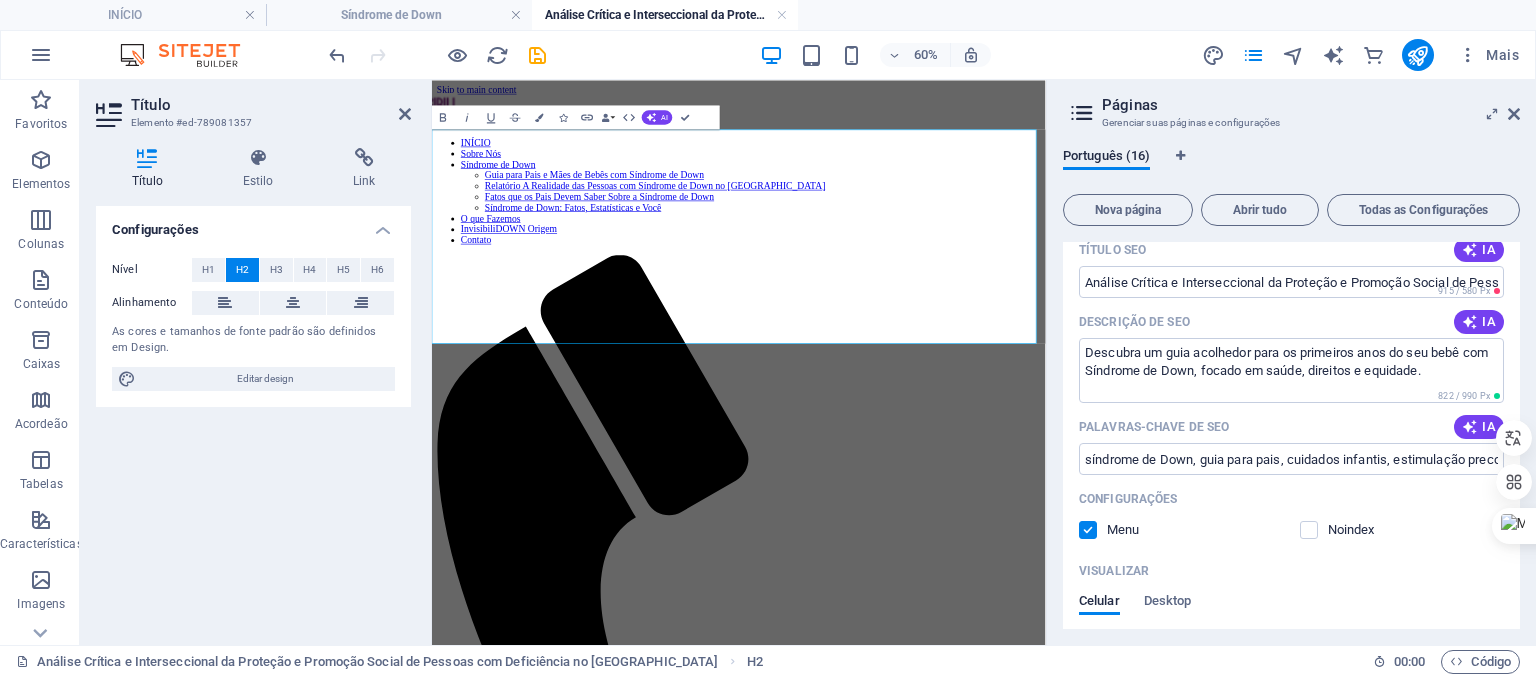 scroll, scrollTop: 400, scrollLeft: 0, axis: vertical 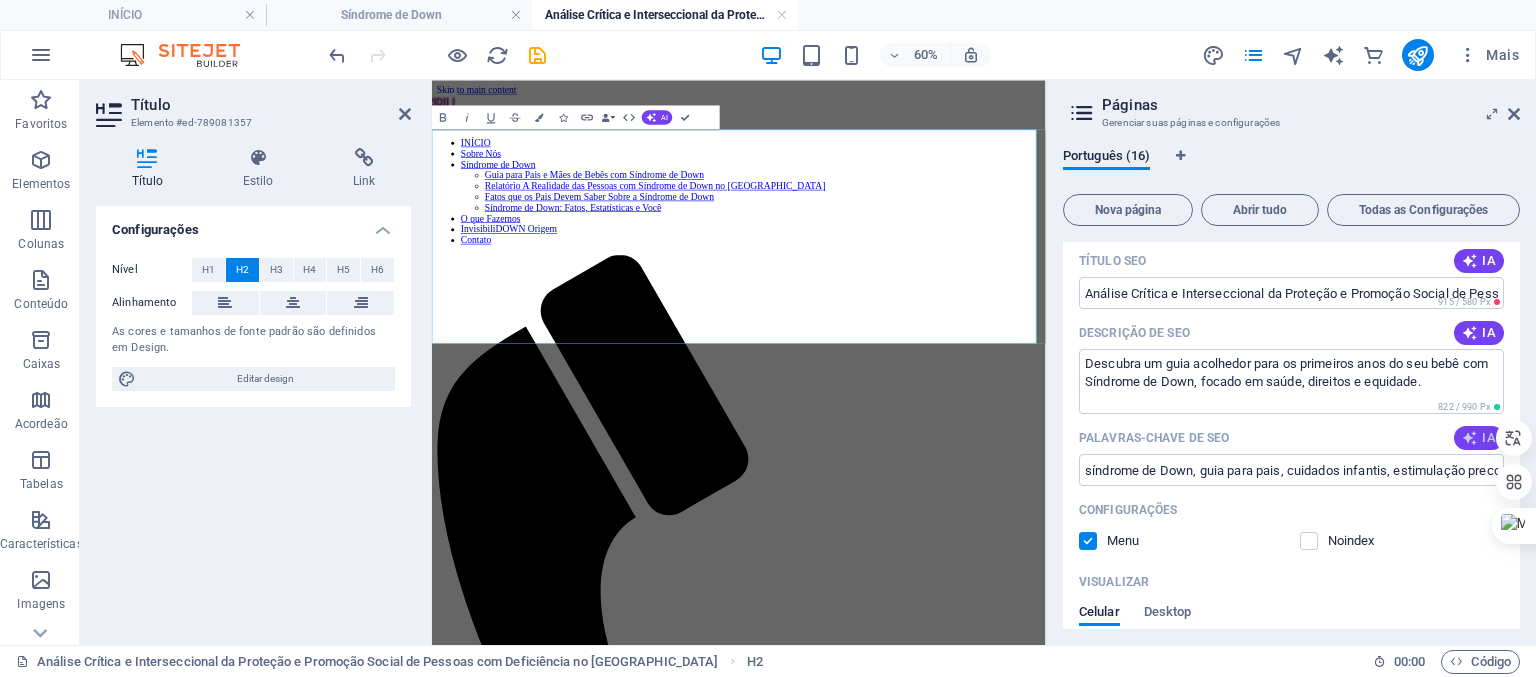 click at bounding box center [1470, 438] 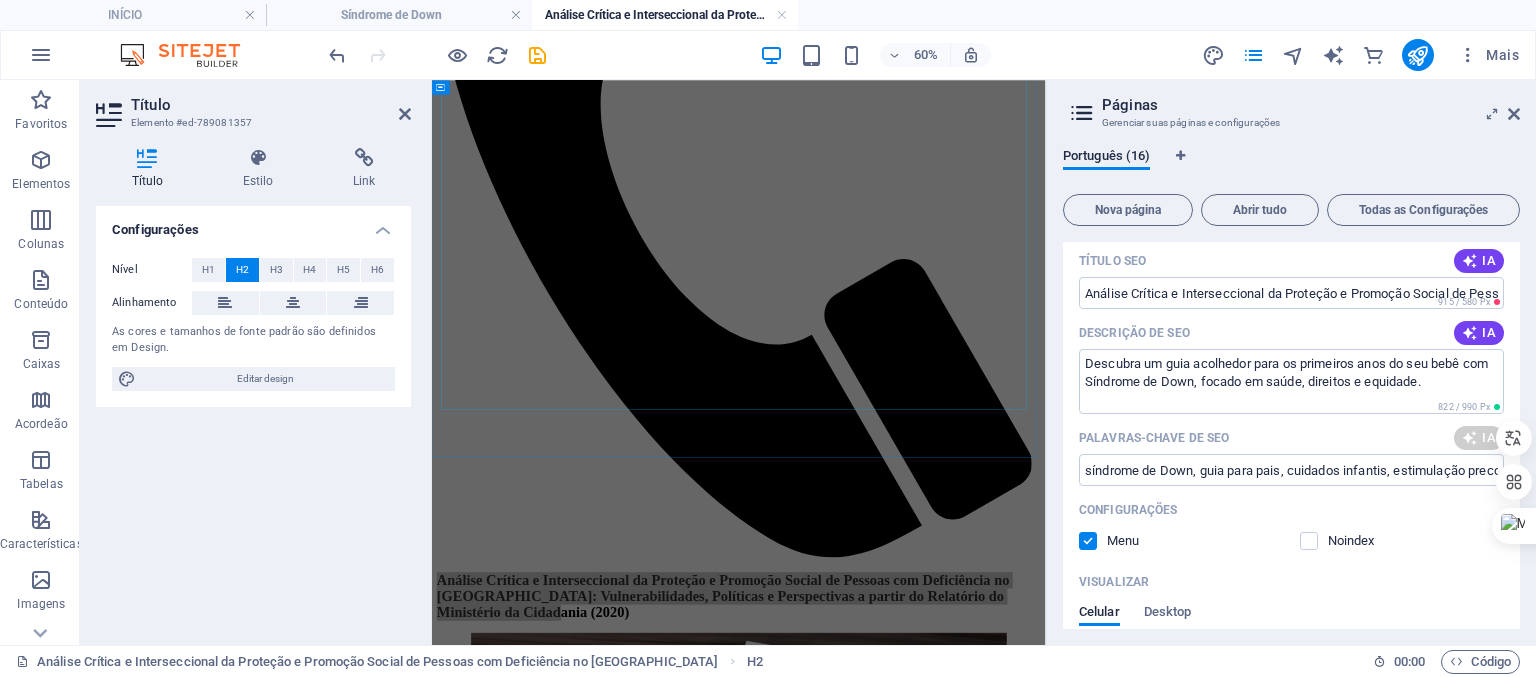 scroll, scrollTop: 900, scrollLeft: 0, axis: vertical 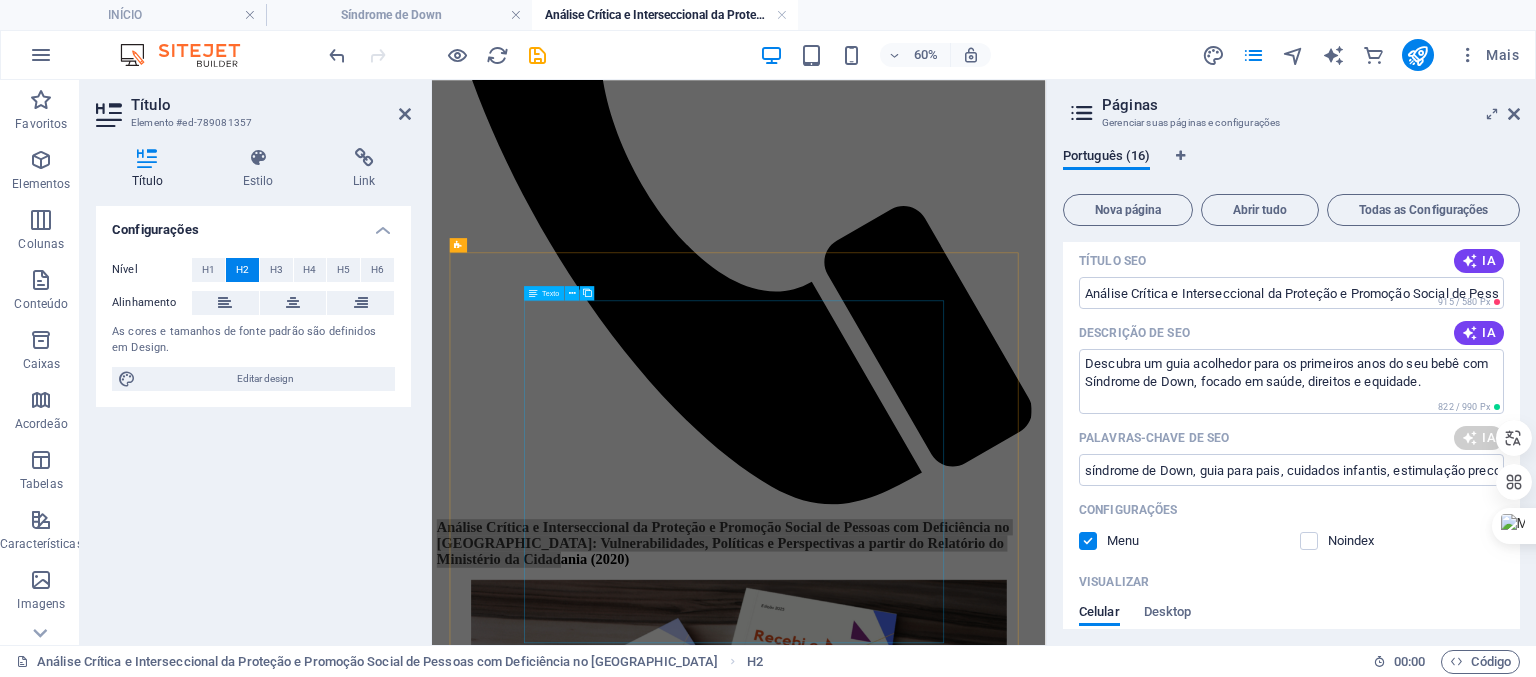 click on "Este relatório, elaborado pelo Instituto InvisibiliDOWN, apresenta uma análise crítica e aprofundada da proteção e promoção social de pessoas com deficiência no [GEOGRAPHIC_DATA]. A base desta investigação é o relatório do Ministério da Cidadania de 2020, que é expandido e contextualizado com dados e pesquisas complementares. O objetivo primordial é transcender um mero sumário, situando as descobertas em um ecossistema mais amplo de políticas públicas, vulnerabilidades e marcos legais, a fim de oferecer um diagnóstico mais robusto e propositivo." at bounding box center [943, 1805] 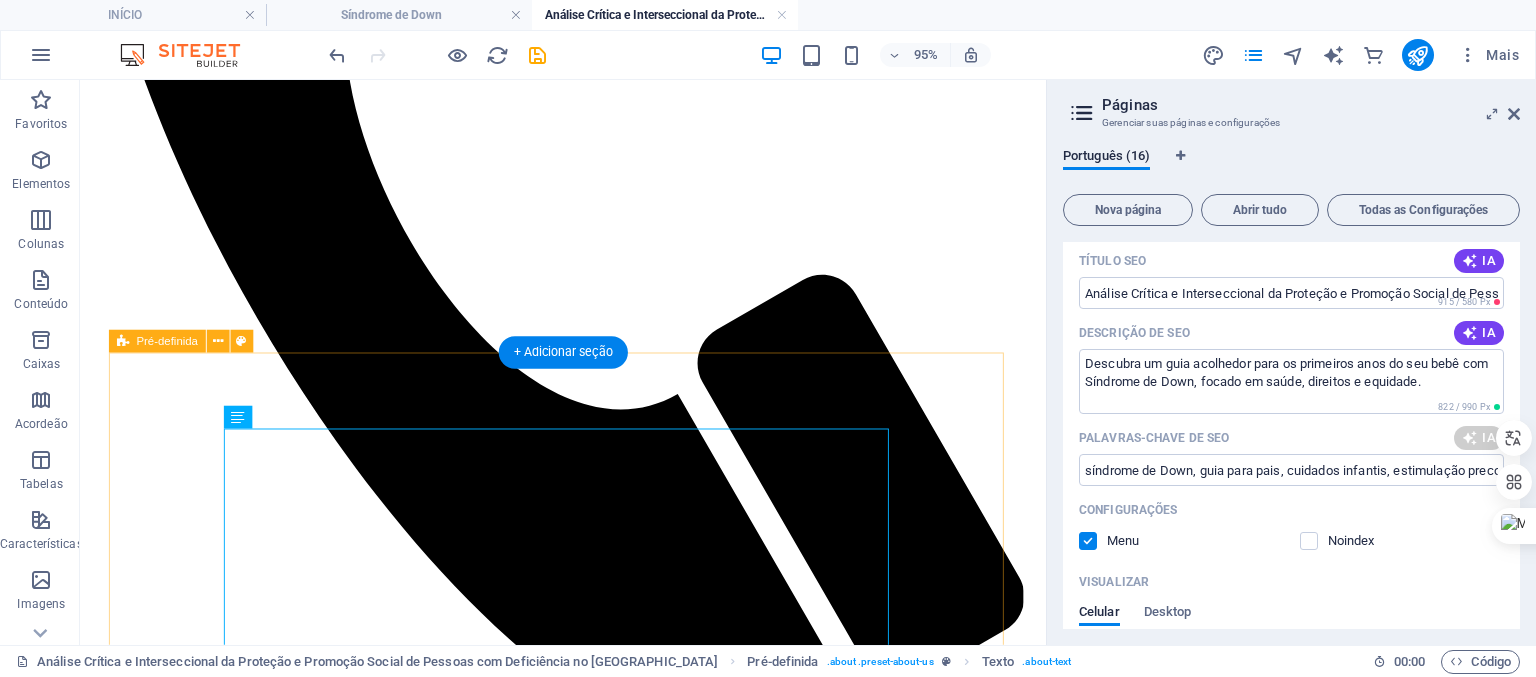 type on "síndrome de Down, guia de acolhimento, cuidados para bebês, direitos e justiça racial, estimulação precoce, apoio a famílias" 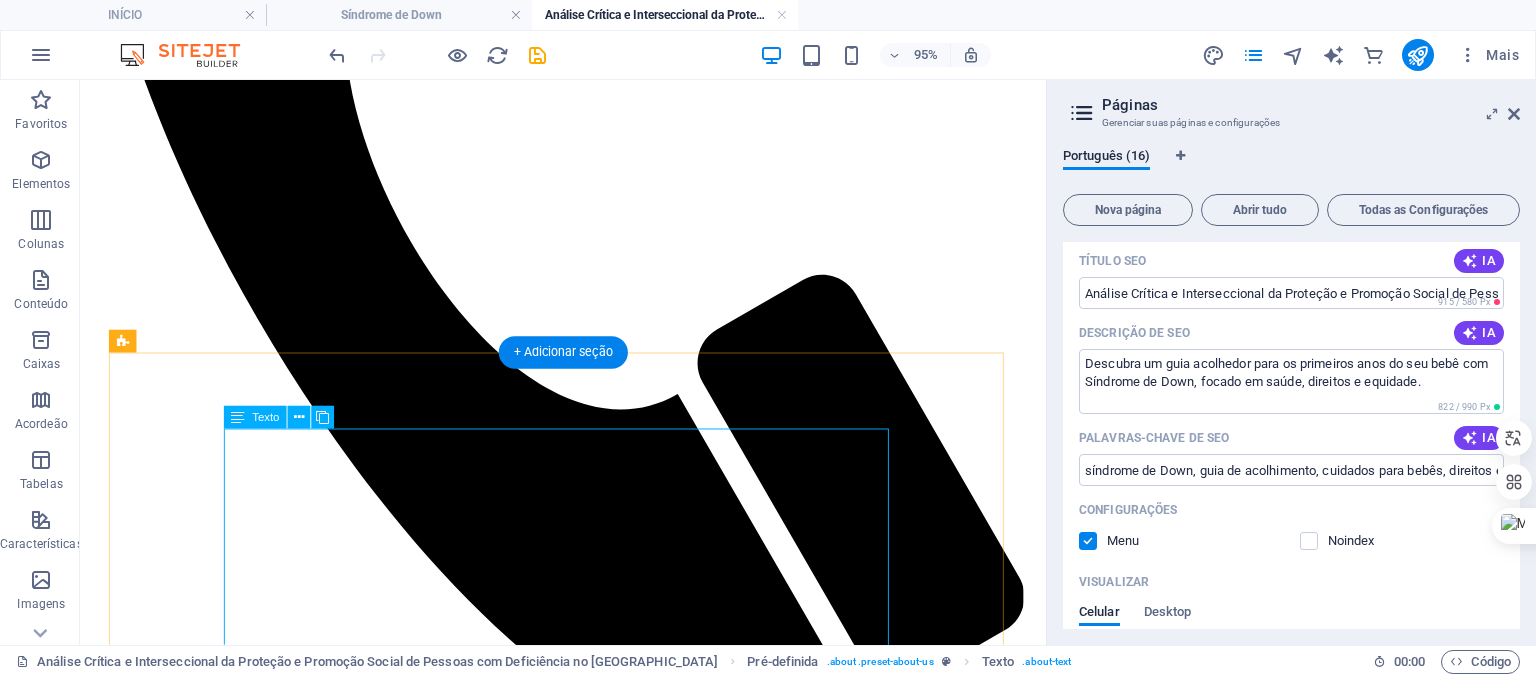click on "Este relatório, elaborado pelo Instituto InvisibiliDOWN, apresenta uma análise crítica e aprofundada da proteção e promoção social de pessoas com deficiência no [GEOGRAPHIC_DATA]. A base desta investigação é o relatório do Ministério da Cidadania de 2020, que é expandido e contextualizado com dados e pesquisas complementares. O objetivo primordial é transcender um mero sumário, situando as descobertas em um ecossistema mais amplo de políticas públicas, vulnerabilidades e marcos legais, a fim de oferecer um diagnóstico mais robusto e propositivo." at bounding box center (588, 1797) 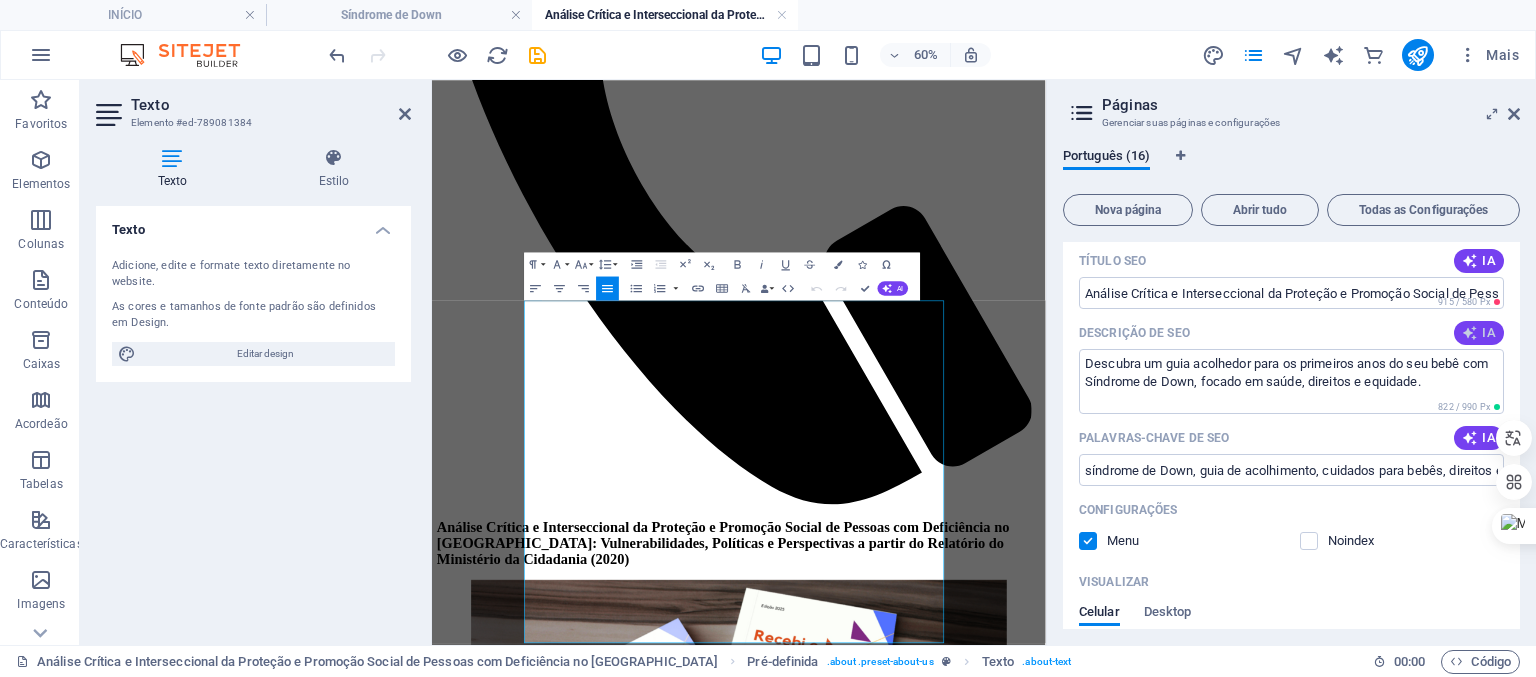 click at bounding box center (1470, 333) 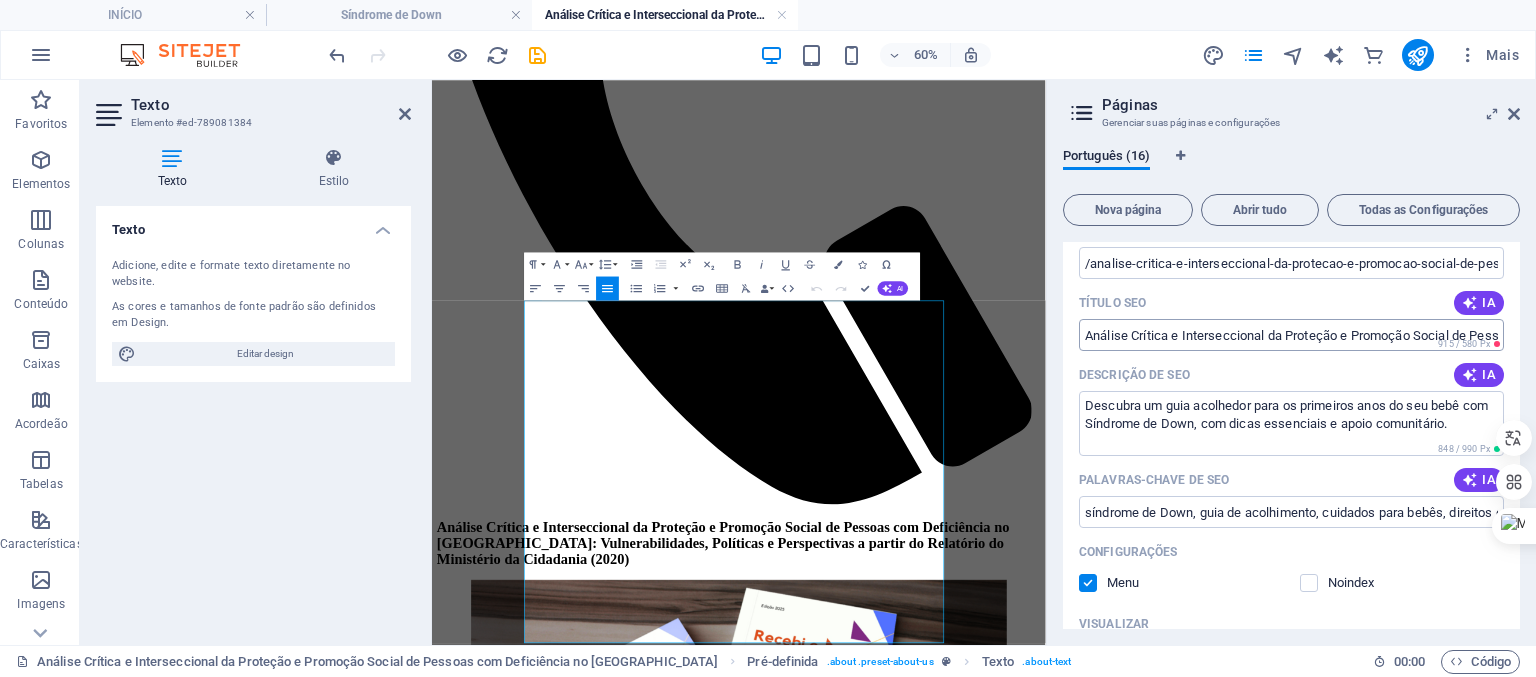 scroll, scrollTop: 400, scrollLeft: 0, axis: vertical 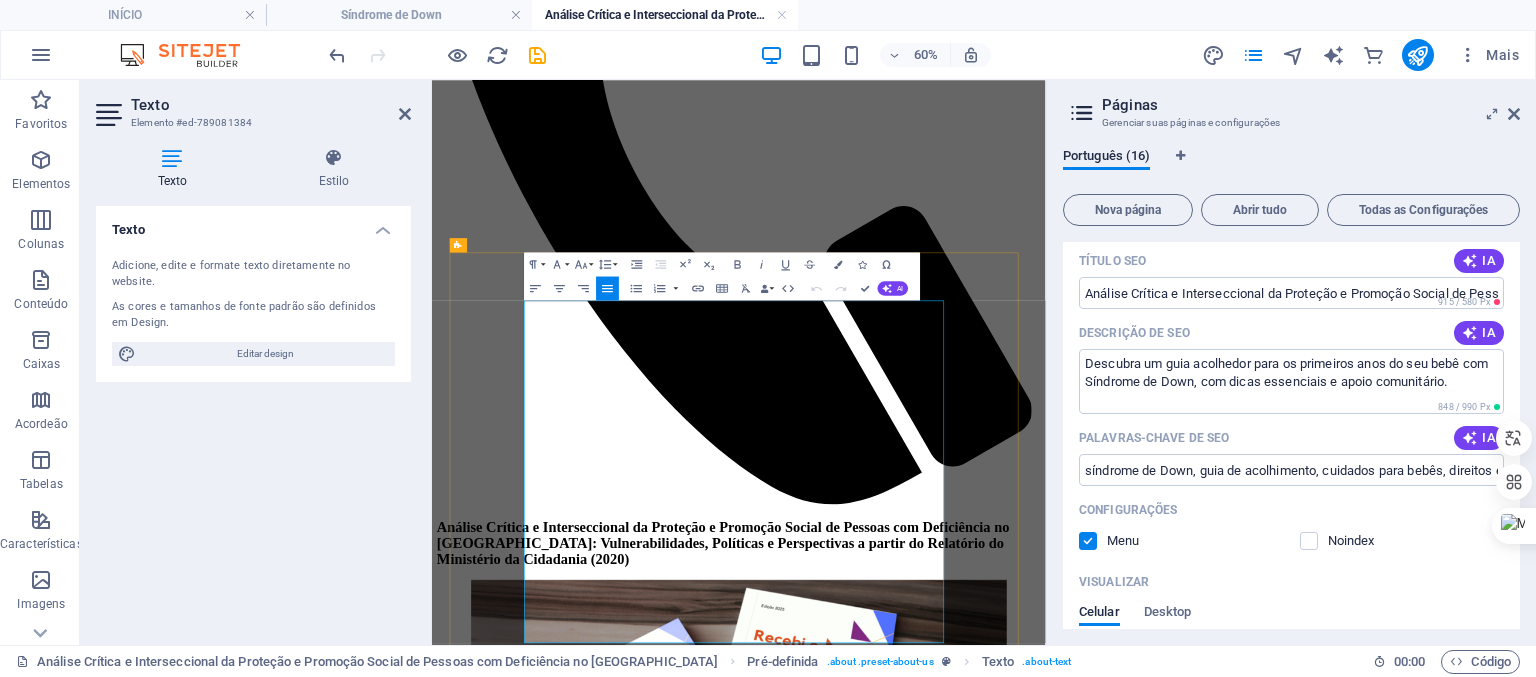 click on "A análise revela que, apesar de o Brasil possuir um arcabouço legal avançado para os direitos das pessoas com deficiência, a implementação das políticas frequentemente falha, resultando na perpetuação da exclusão e da vulnerabilidade. Pontos críticos identificados incluem o "paradoxo da menor pobreza" no Cadastro Único, que mascara a real dimensão da vulnerabilidade; as limitações do Benefício de Prestação Continuada (BPC), que atua mais como um fator de contenção do que como uma ponte para a autonomia; a negligência das interseccionalidades de raça, gênero e classe, que agravam as camadas de exclusão; e o abismo persistente entre a legislação e a realidade prática nas áreas de educação e trabalho." at bounding box center [943, 1743] 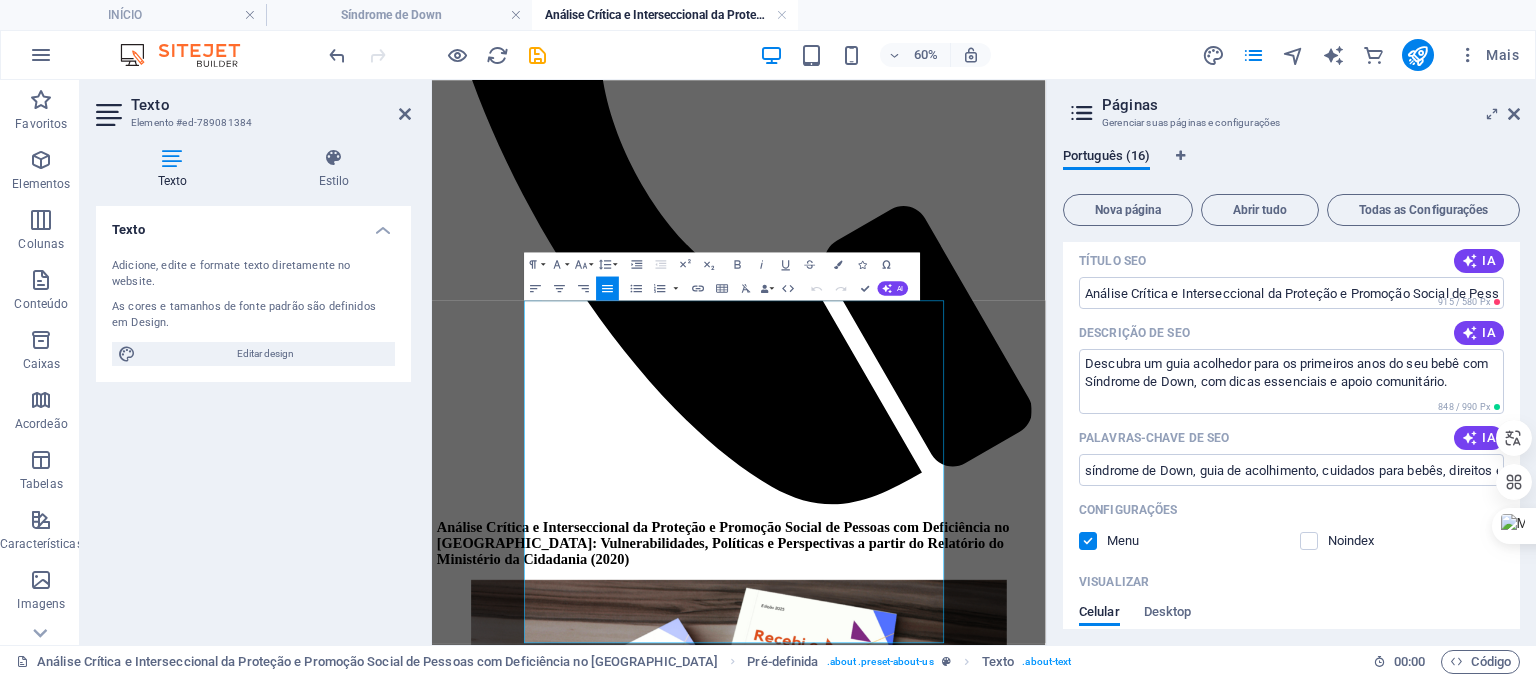 click on "Descrição de SEO IA" at bounding box center [1291, 333] 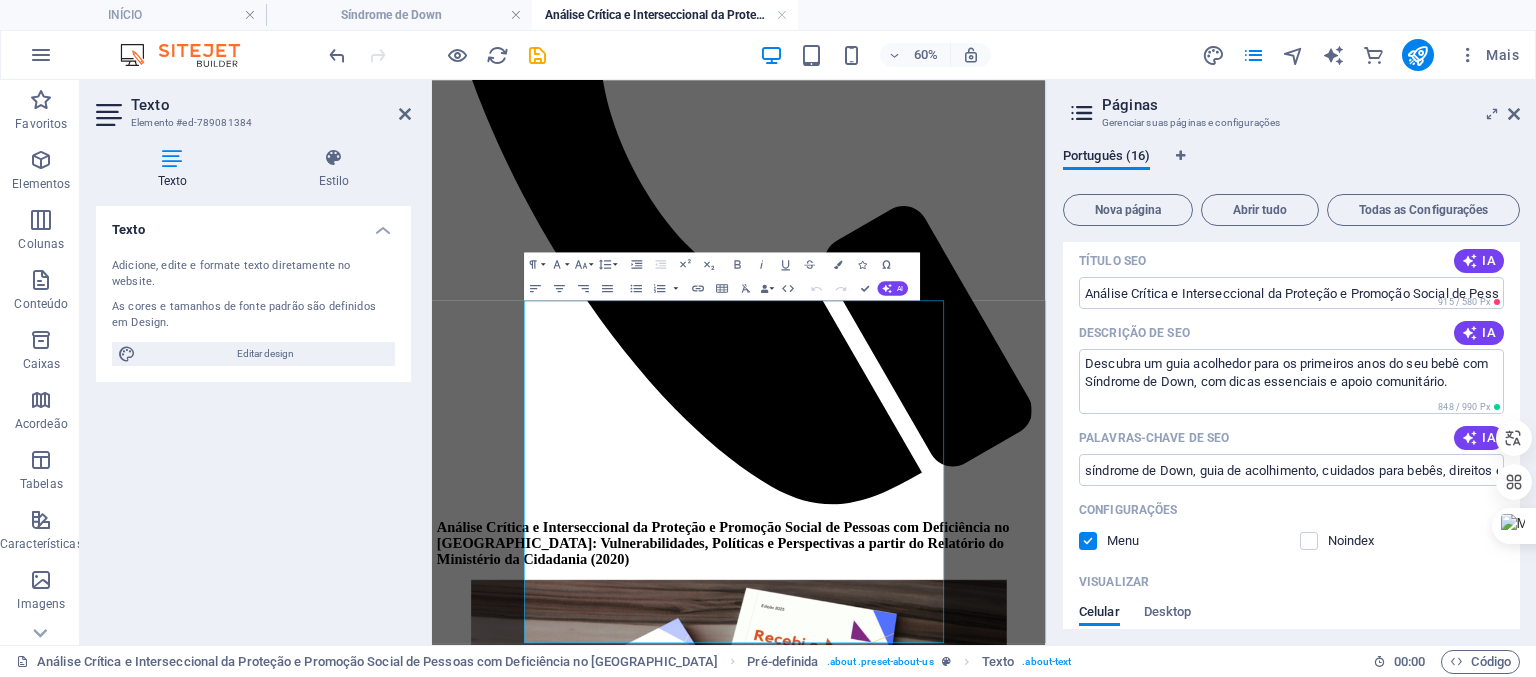 drag, startPoint x: 1197, startPoint y: 337, endPoint x: 1093, endPoint y: 327, distance: 104.47966 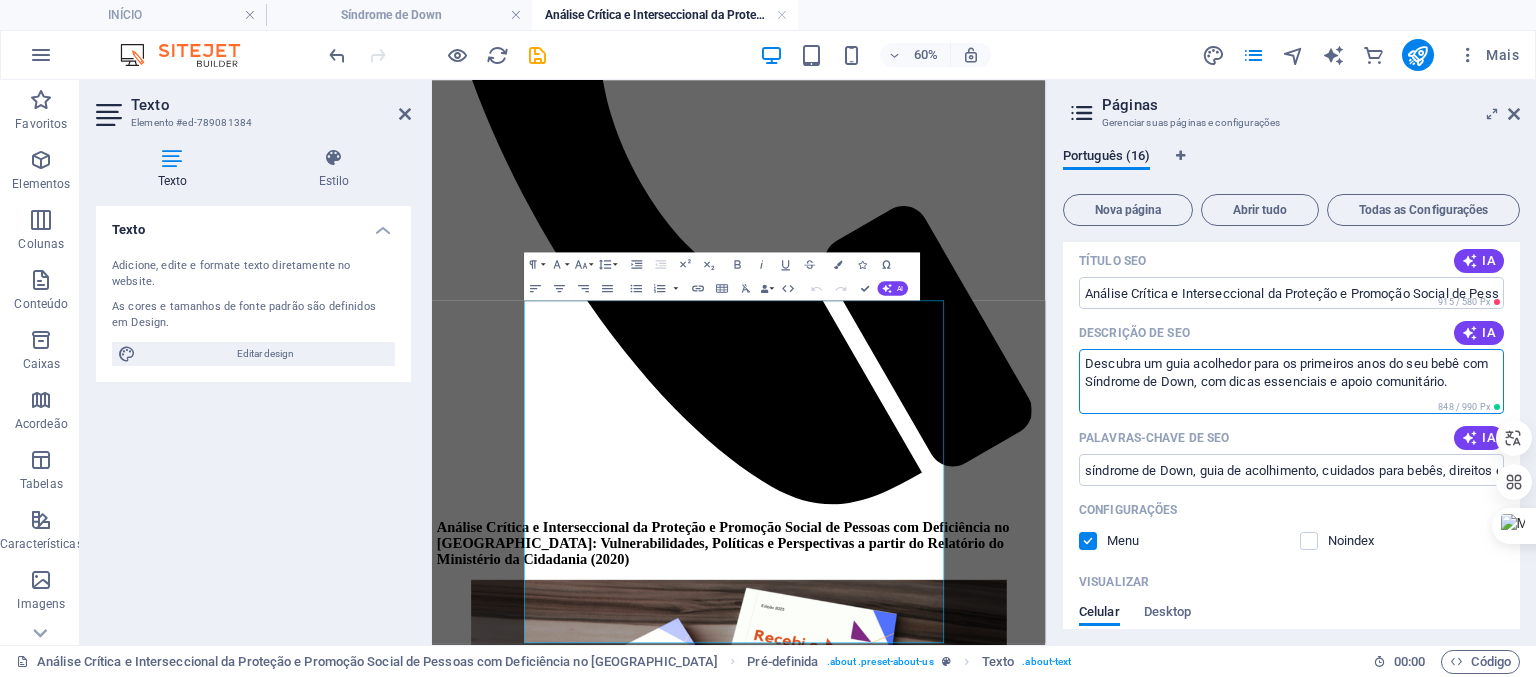 click on "Descubra um guia acolhedor para os primeiros anos do seu bebê com Síndrome de Down, com dicas essenciais e apoio comunitário." at bounding box center [1291, 381] 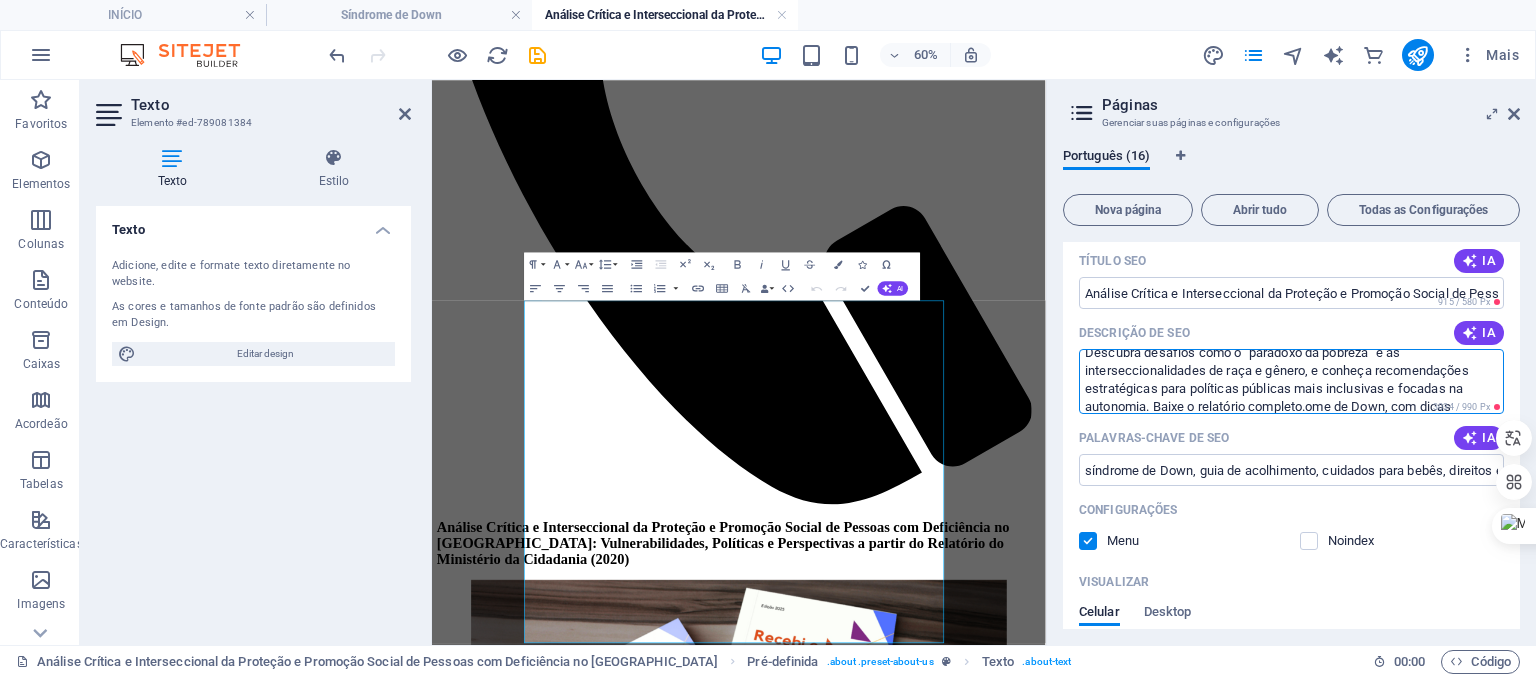scroll, scrollTop: 0, scrollLeft: 0, axis: both 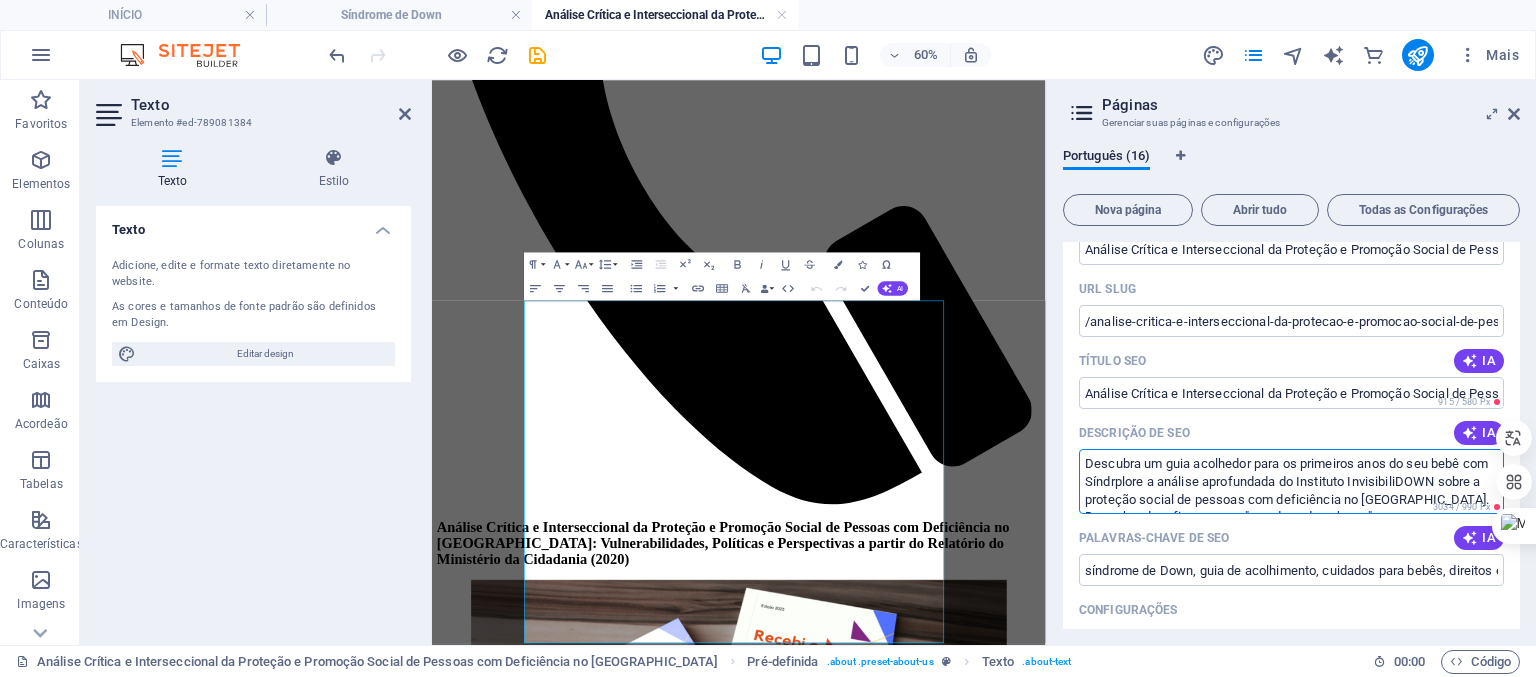 click on "Descubra um guia acolhedor para os primeiros anos do seu bebê com Síndrplore a análise aprofundada do Instituto InvisibiliDOWN sobre a proteção social de pessoas com deficiência no [GEOGRAPHIC_DATA]. Descubra desafios como o "paradoxo da pobreza" e as interseccionalidades de raça e gênero, e conheça recomendações estratégicas para políticas públicas mais inclusivas e focadas na autonomia. Baixe o relatório completo.ome de Down, com dicas essenciais e apoio comunitário." at bounding box center [1291, 481] 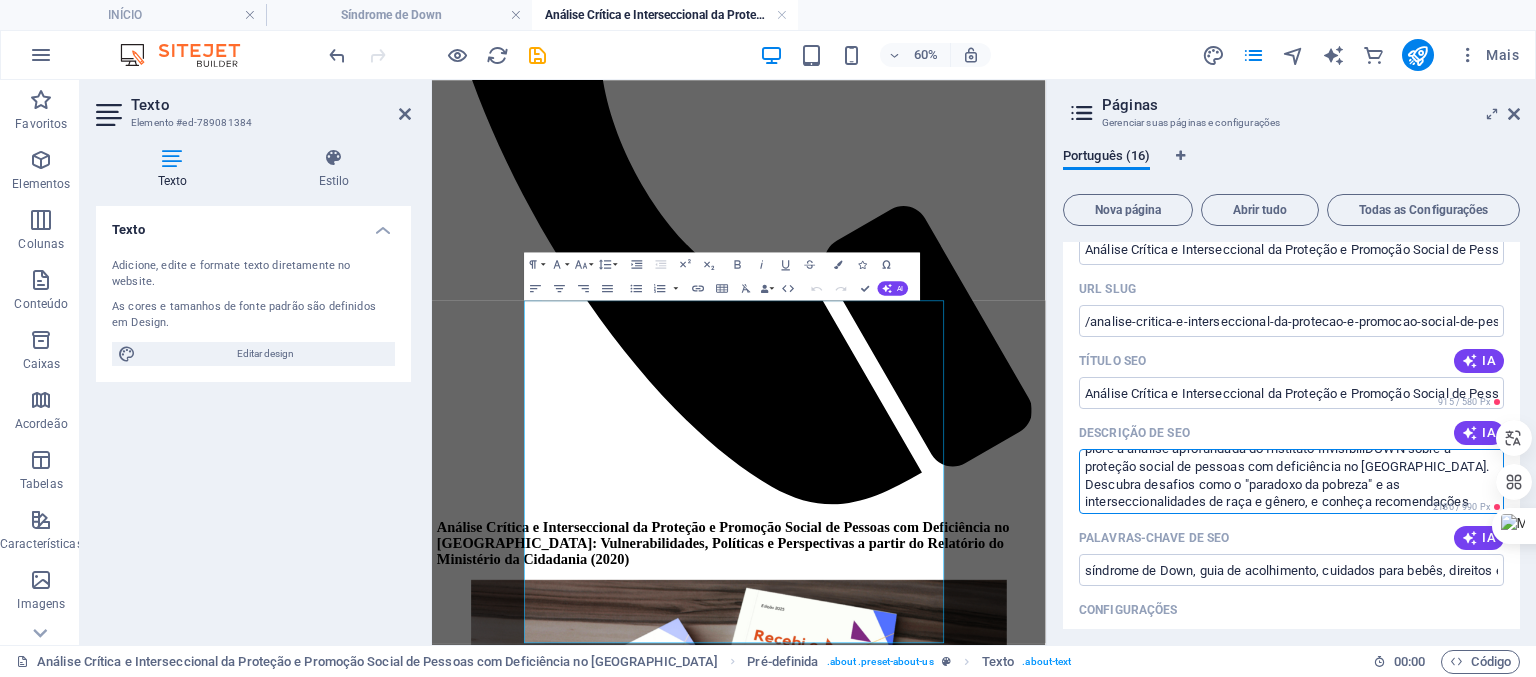 scroll, scrollTop: 0, scrollLeft: 0, axis: both 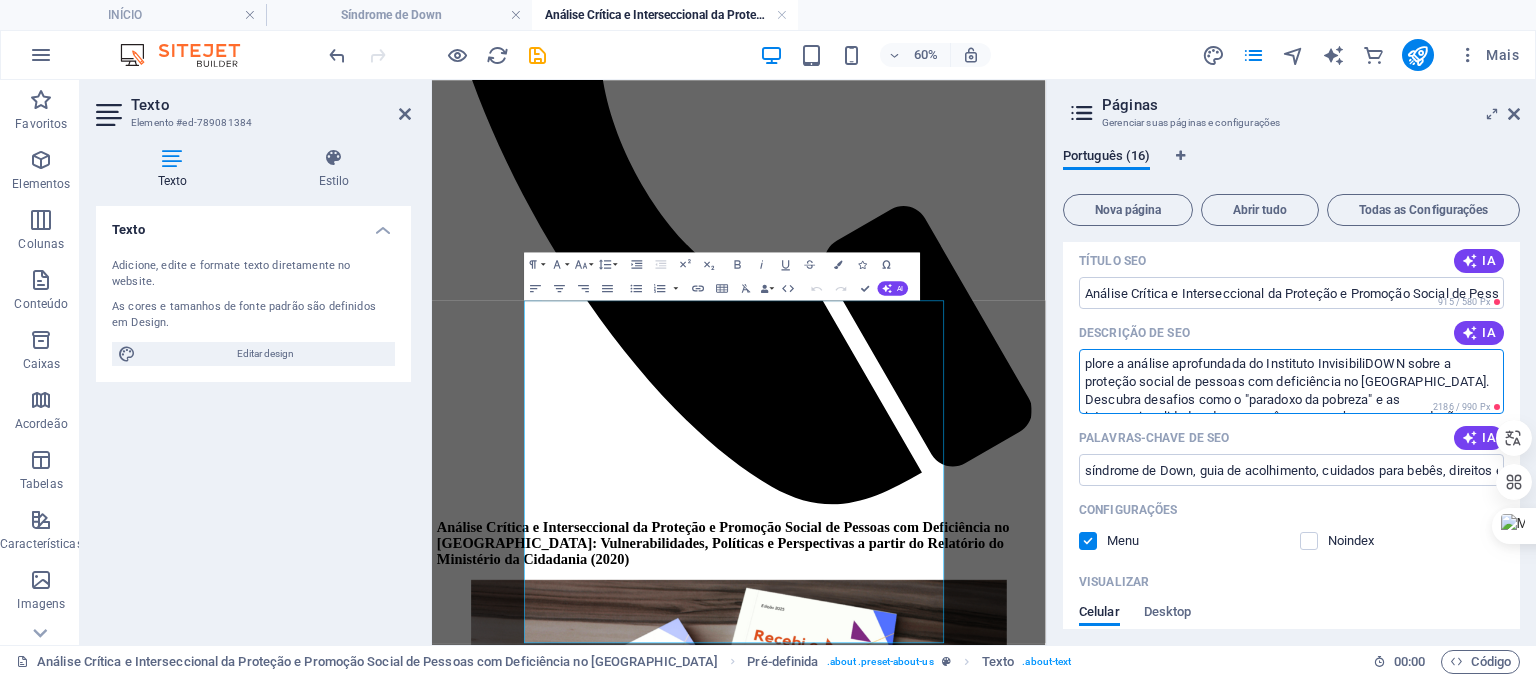 click on "plore a análise aprofundada do Instituto InvisibiliDOWN sobre a proteção social de pessoas com deficiência no [GEOGRAPHIC_DATA]. Descubra desafios como o "paradoxo da pobreza" e as interseccionalidades de raça e gênero, e conheça recomendações estratégicas para políticas públicas mais inclusivas e focadas na autonomia. Baixe o relatório completo." at bounding box center (1291, 381) 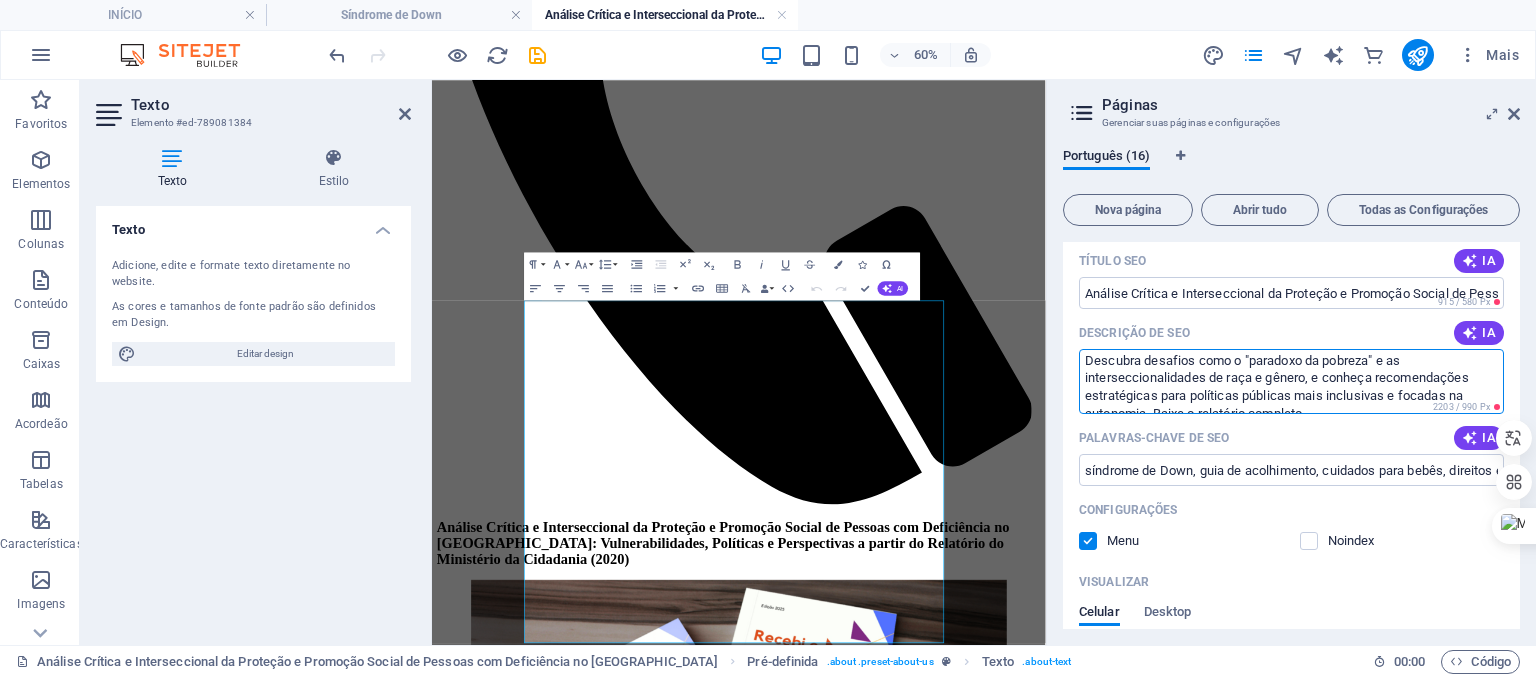 scroll, scrollTop: 53, scrollLeft: 0, axis: vertical 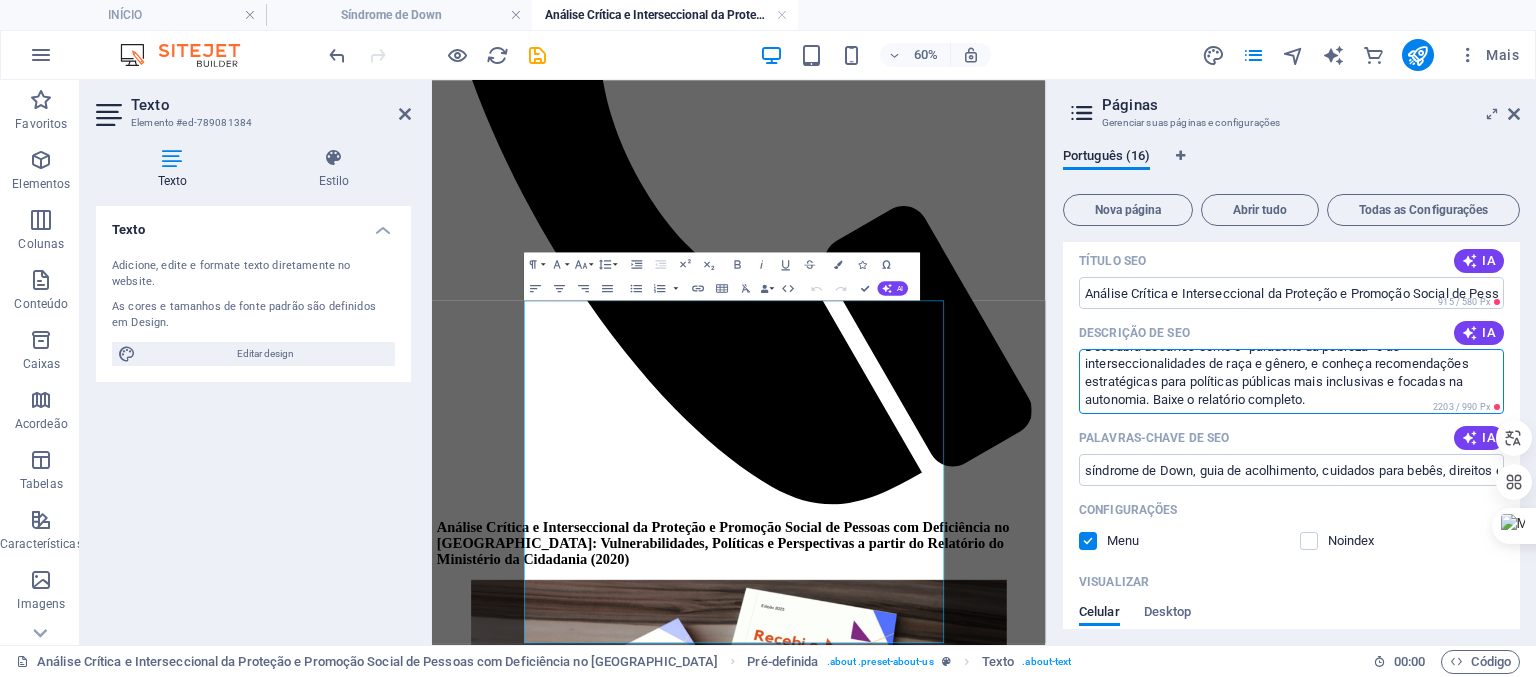 click on "Explore a análise aprofundada do Instituto InvisibiliDOWN sobre a proteção social de pessoas com deficiência no [GEOGRAPHIC_DATA]. Descubra desafios como o "paradoxo da pobreza" e as interseccionalidades de raça e gênero, e conheça recomendações estratégicas para políticas públicas mais inclusivas e focadas na autonomia. Baixe o relatório completo." at bounding box center (1291, 381) 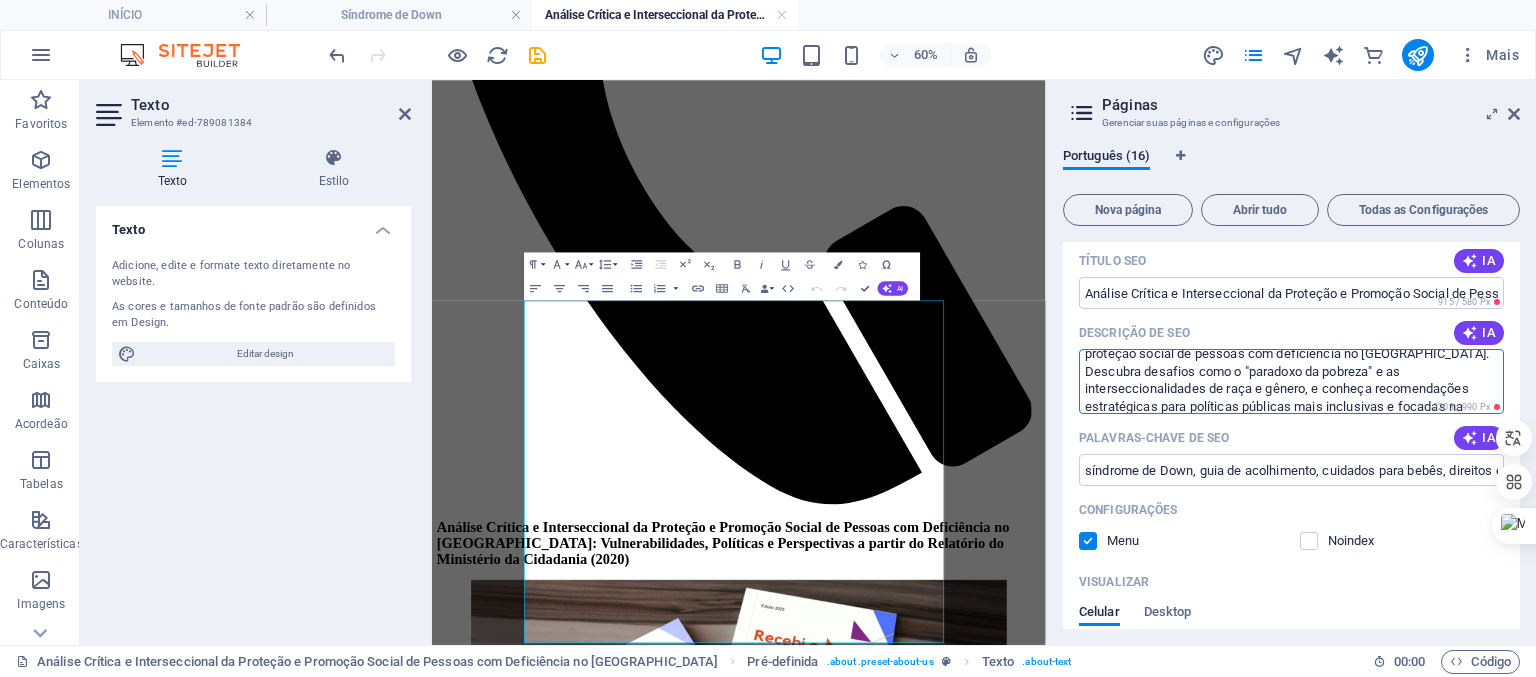 scroll, scrollTop: 46, scrollLeft: 0, axis: vertical 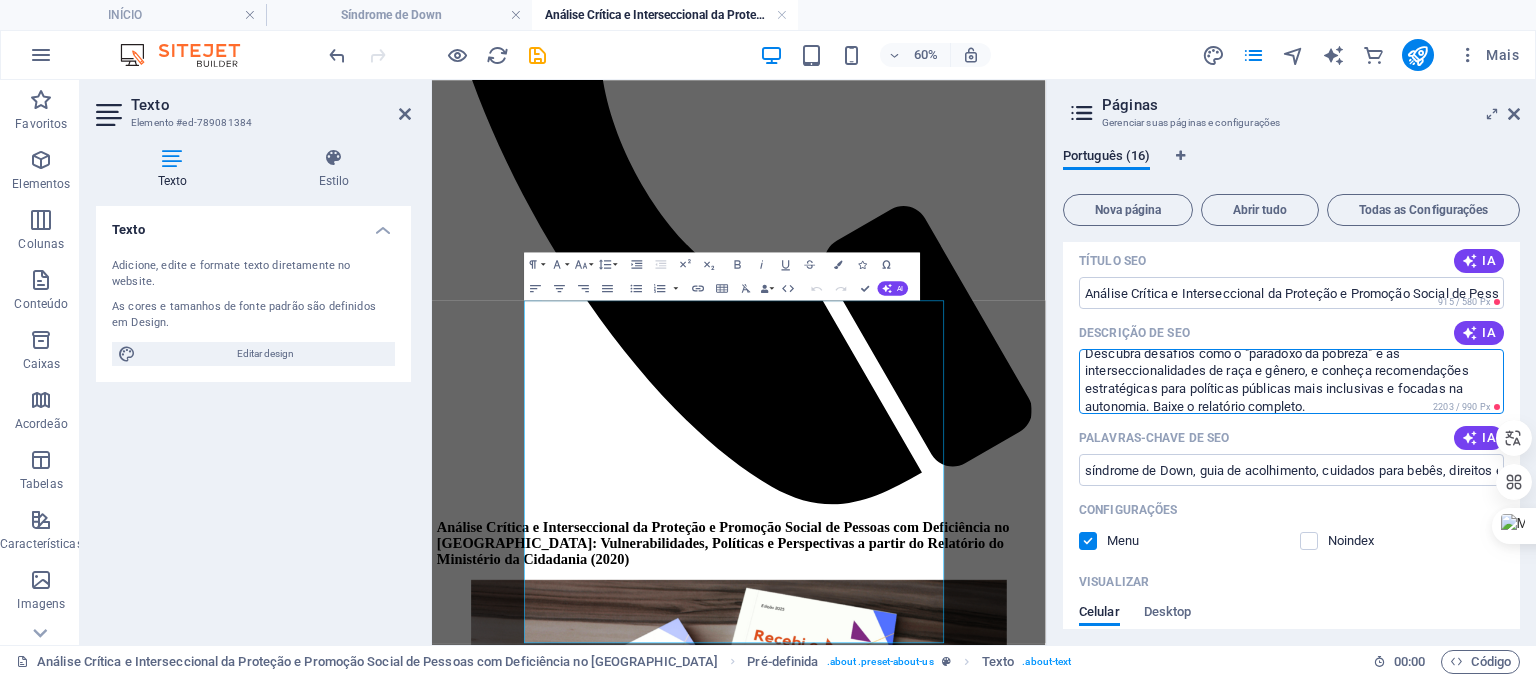 type on "Explore a análise aprofundada do Instituto InvisibiliDOWN sobre a proteção social de pessoas com deficiência no [GEOGRAPHIC_DATA]. Descubra desafios como o "paradoxo da pobreza" e as interseccionalidades de raça e gênero, e conheça recomendações estratégicas para políticas públicas mais inclusivas e focadas na autonomia. Baixe o relatório completo." 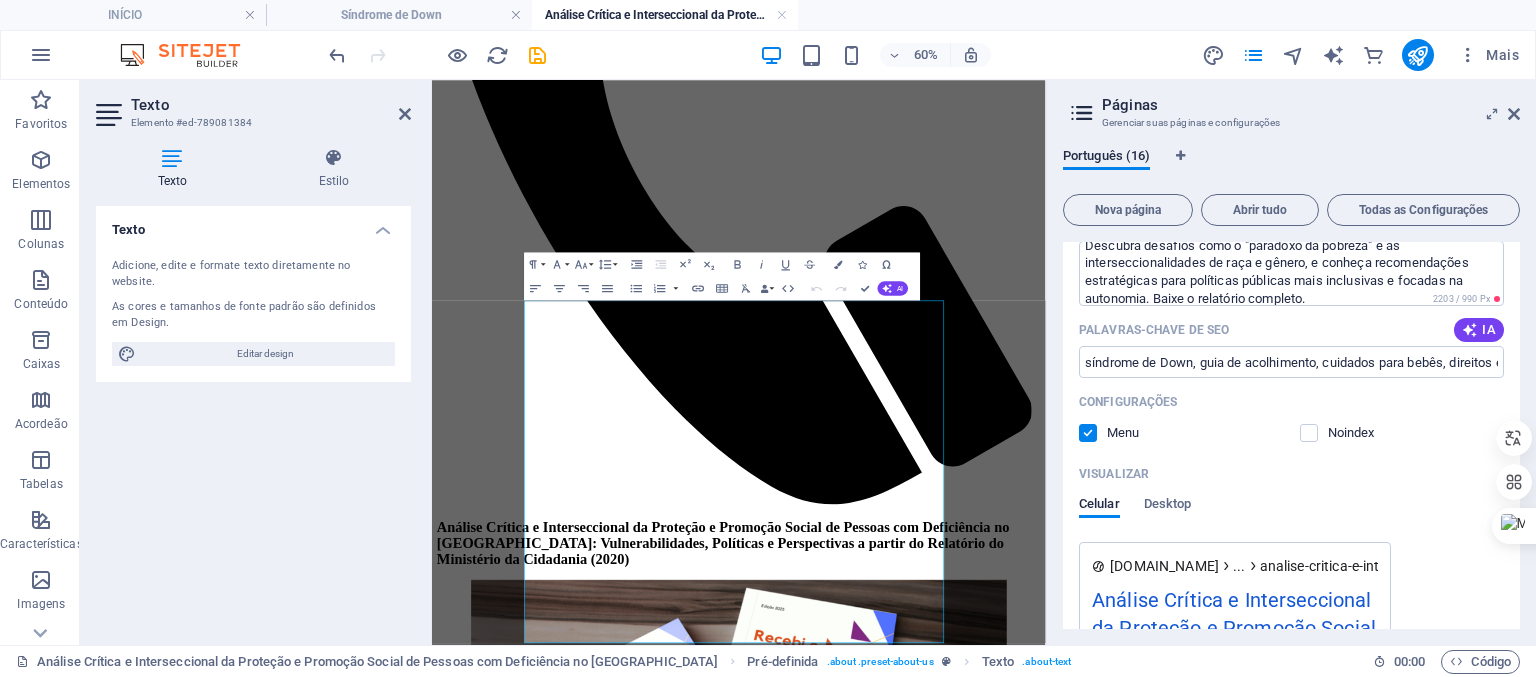 scroll, scrollTop: 500, scrollLeft: 0, axis: vertical 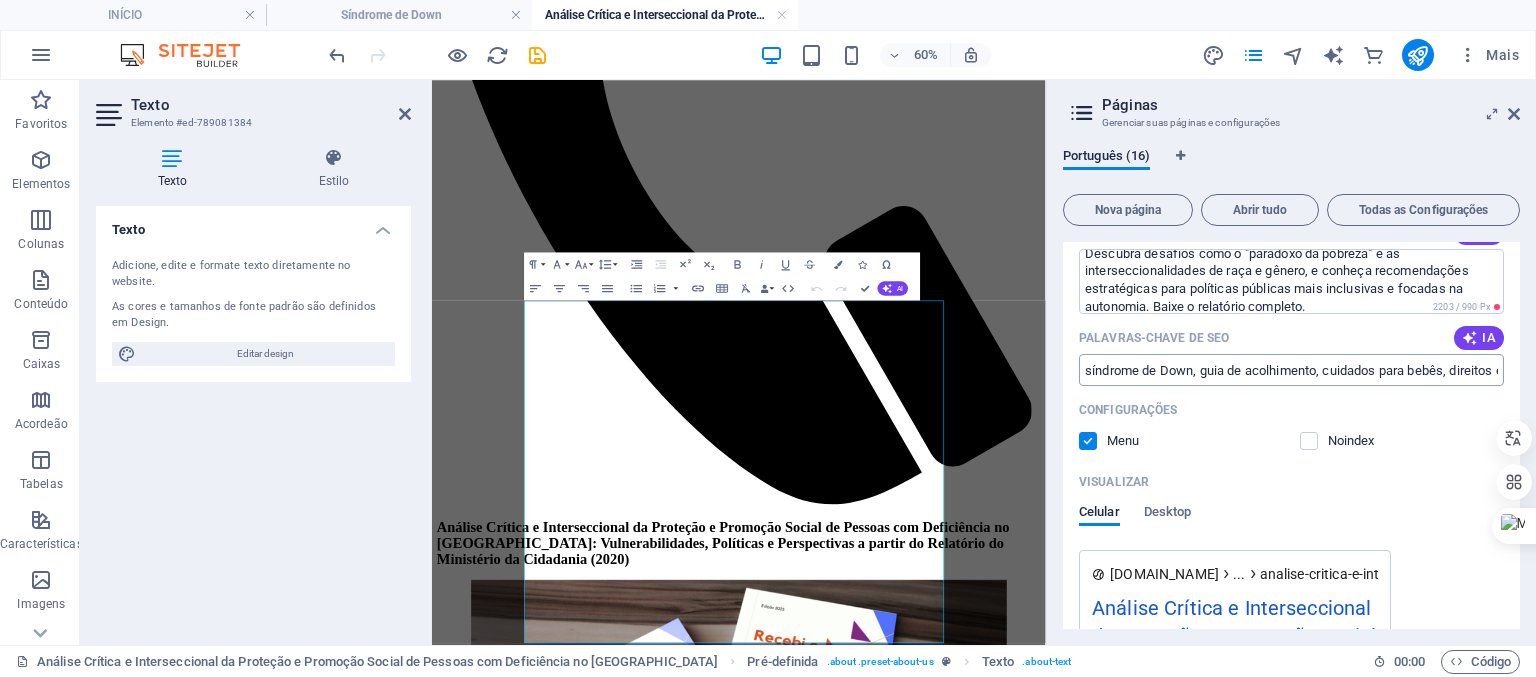 click on "síndrome de Down, guia de acolhimento, cuidados para bebês, direitos e justiça racial, estimulação precoce, apoio a famílias" at bounding box center [1291, 370] 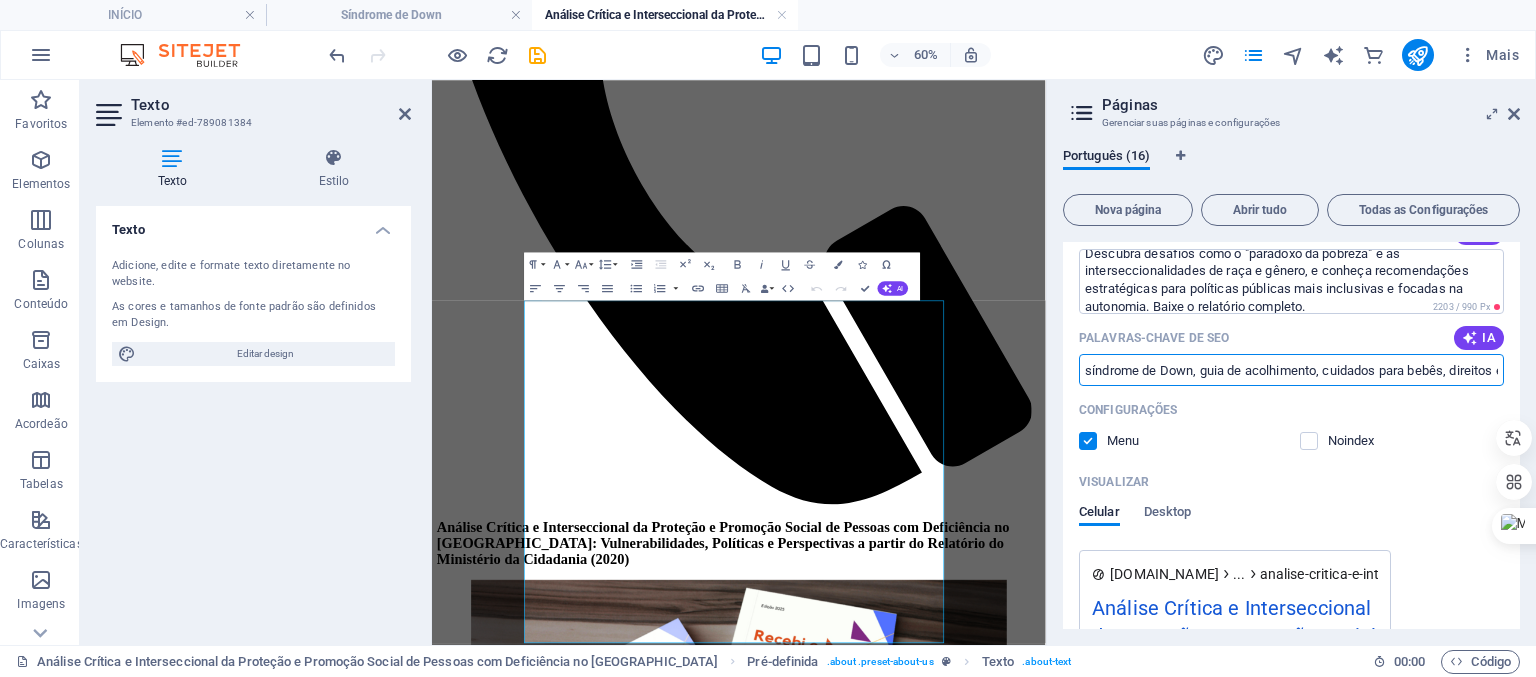 click on "síndrome de Down, guia de acolhimento, cuidados para bebês, direitos e justiça racial, estimulação precoce, apoio a famílias" at bounding box center [1291, 370] 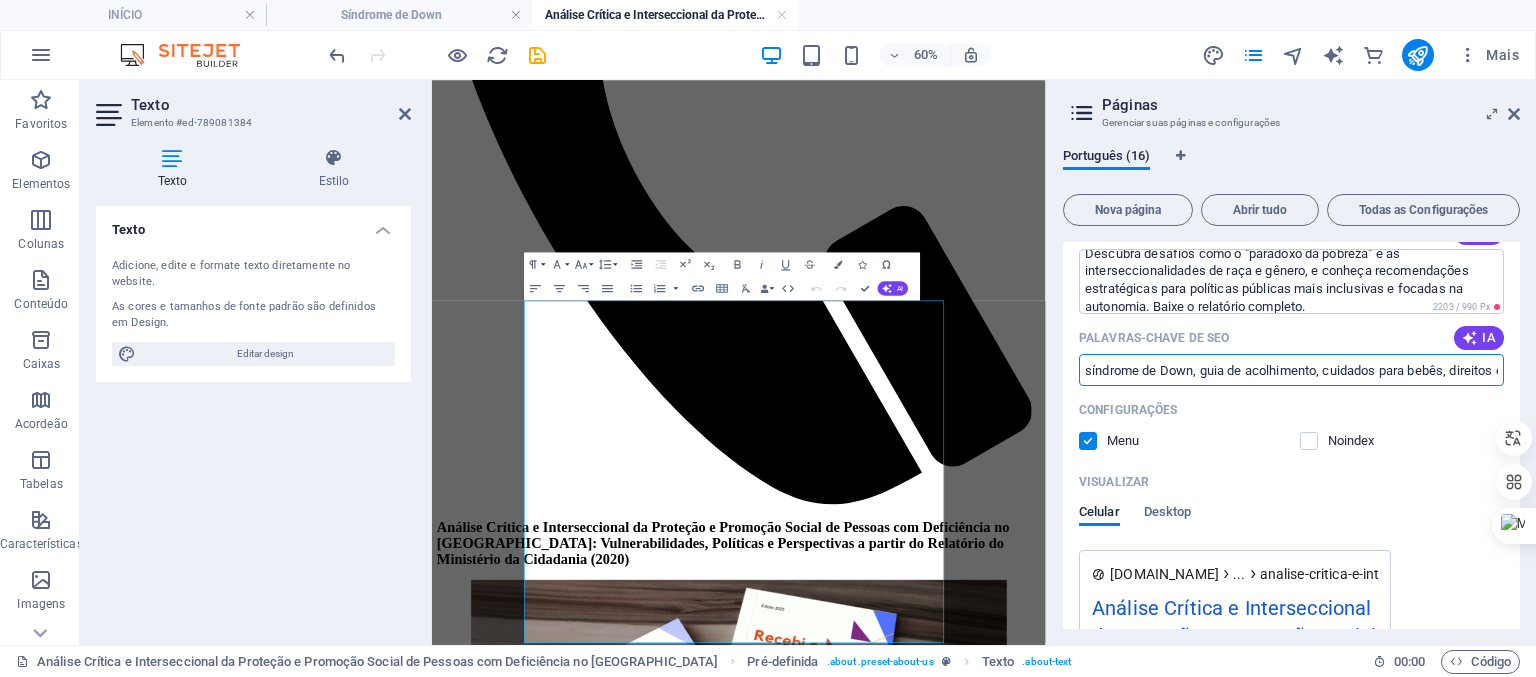paste on "Pessoas com deficiência, proteção social, políticas públicas, [GEOGRAPHIC_DATA], inclusão, acessibilidade, BPC, Benefício de Prestação Continuada, Cadastro Único, interseccionalidade, racismo, capacitismo, gênero, cuidadores, educação inclusiva, mercado de trabalho, emprego apoiado, vida independente, Síndrome de Down, saúde, autonomia, direitos humanos, vulnerabilidade, Instituto InvisibiliDOWN, relatório, análise crítica, recomendações, SUAS, Sistema Único de Assistência Social, autodefensoria, modelo [DEMOGRAPHIC_DATA], qualidade de vida." 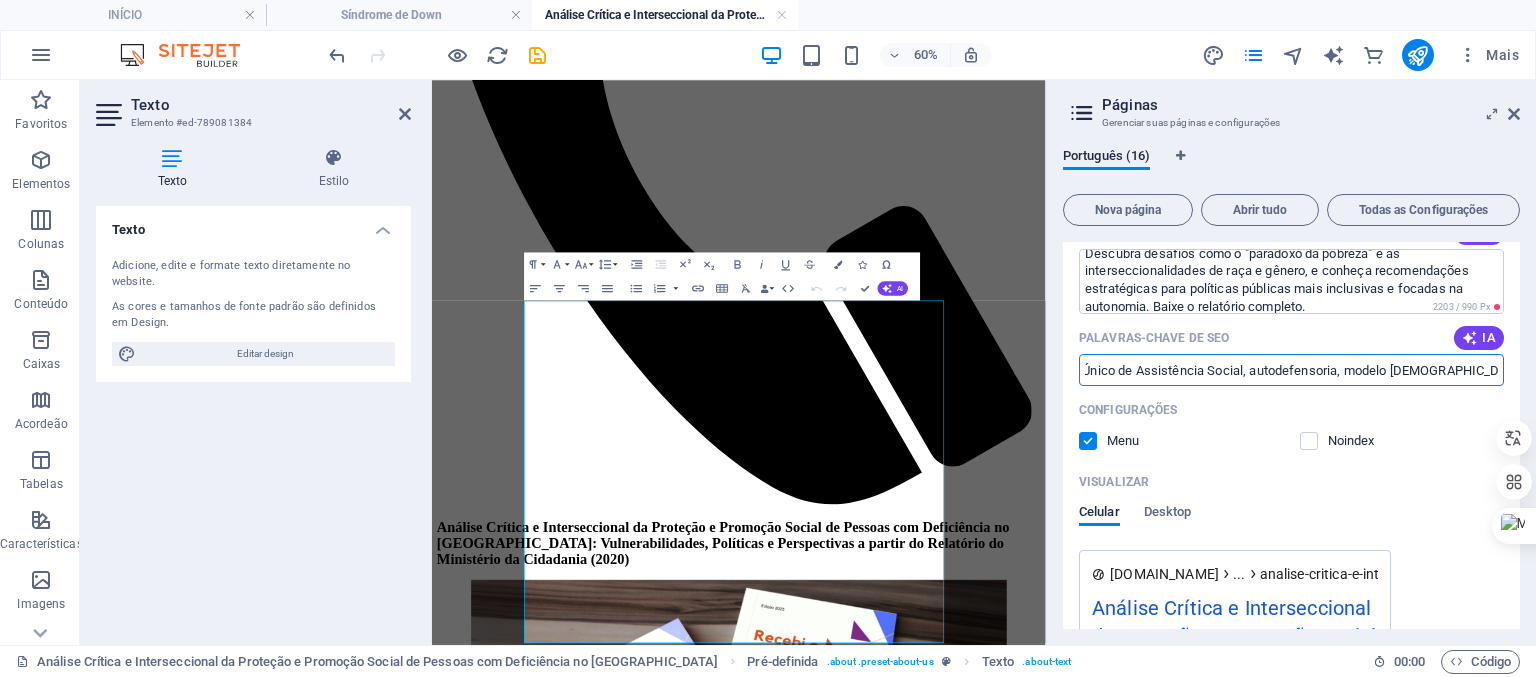 scroll, scrollTop: 0, scrollLeft: 324, axis: horizontal 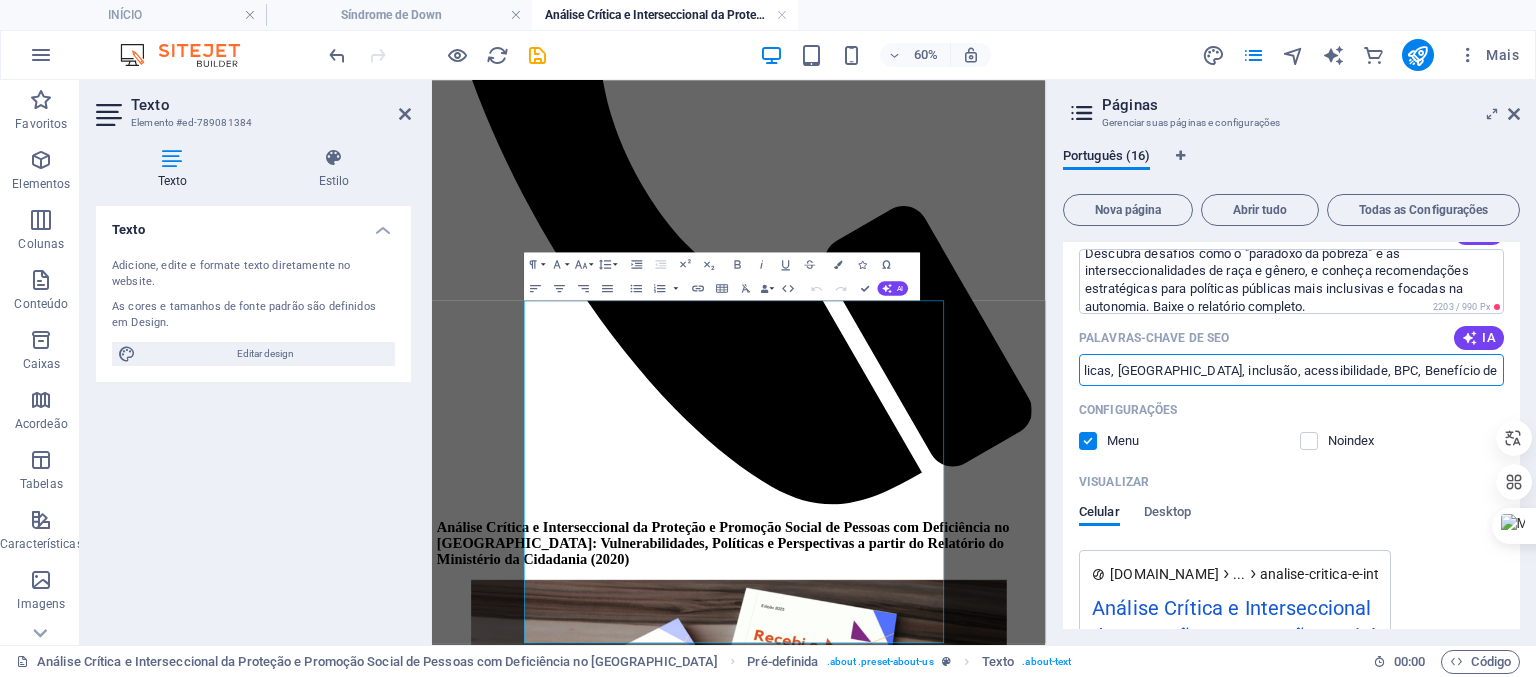 type on "Pessoas com deficiência, proteção social, políticas públicas, [GEOGRAPHIC_DATA], inclusão, acessibilidade, BPC, Benefício de Prestação Continuada, Cadastro Único, interseccionalidade, racismo, capacitismo, gênero, cuidadores, educação inclusiva, mercado de trabalho, emprego apoiado, vida independente, Síndrome de Down, saúde, autonomia, direitos humanos, vulnerabilidade, Instituto InvisibiliDOWN, relatório, análise crítica, recomendações, SUAS, Sistema Único de Assistência Social, autodefensoria, modelo [DEMOGRAPHIC_DATA], qualidade de vida." 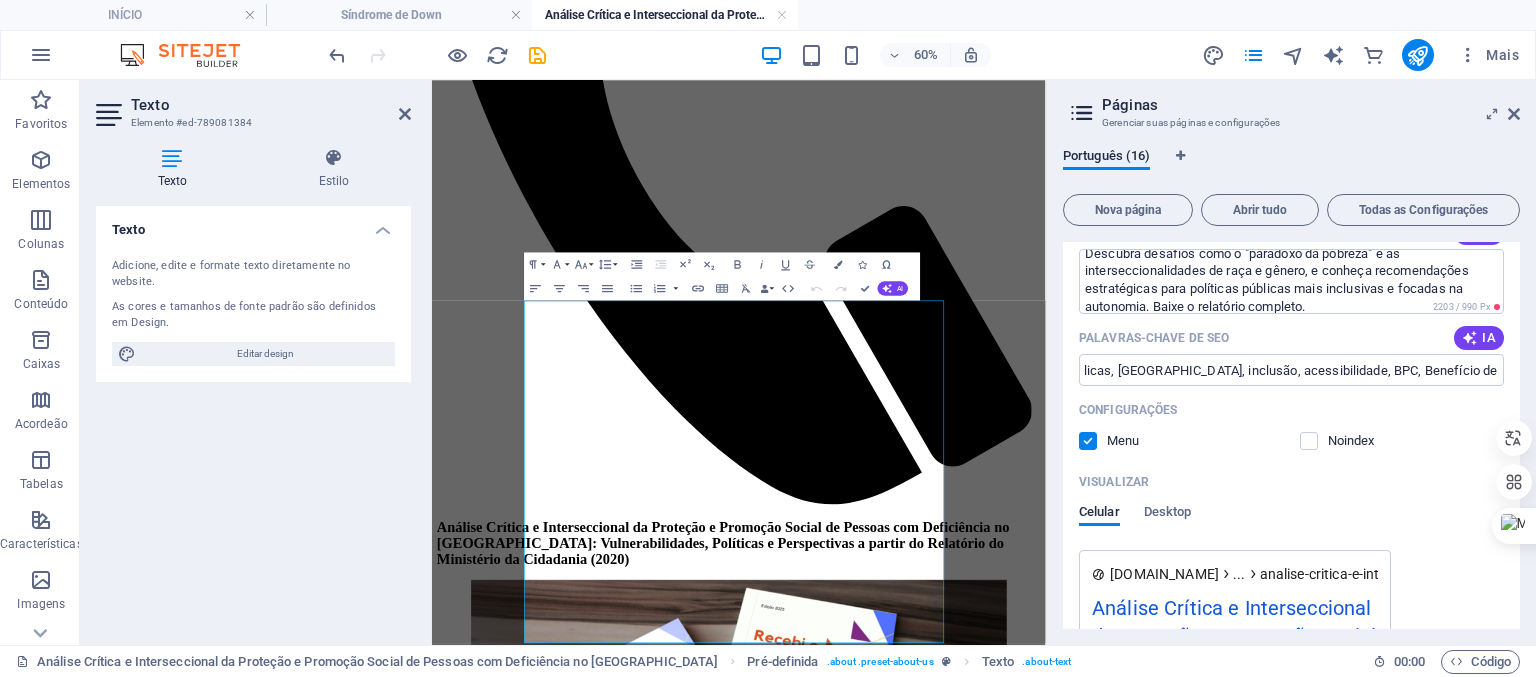 click on "Visualizar" at bounding box center [1291, 482] 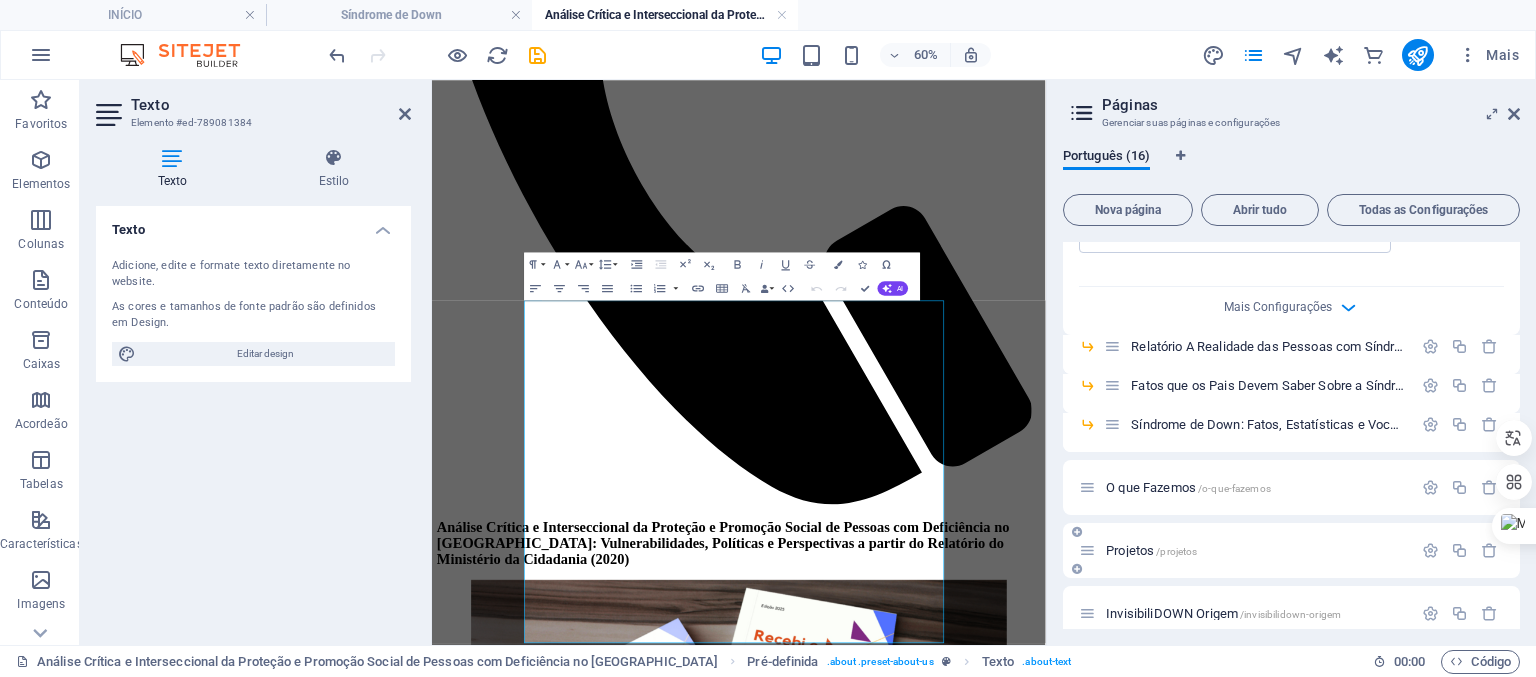 scroll, scrollTop: 1100, scrollLeft: 0, axis: vertical 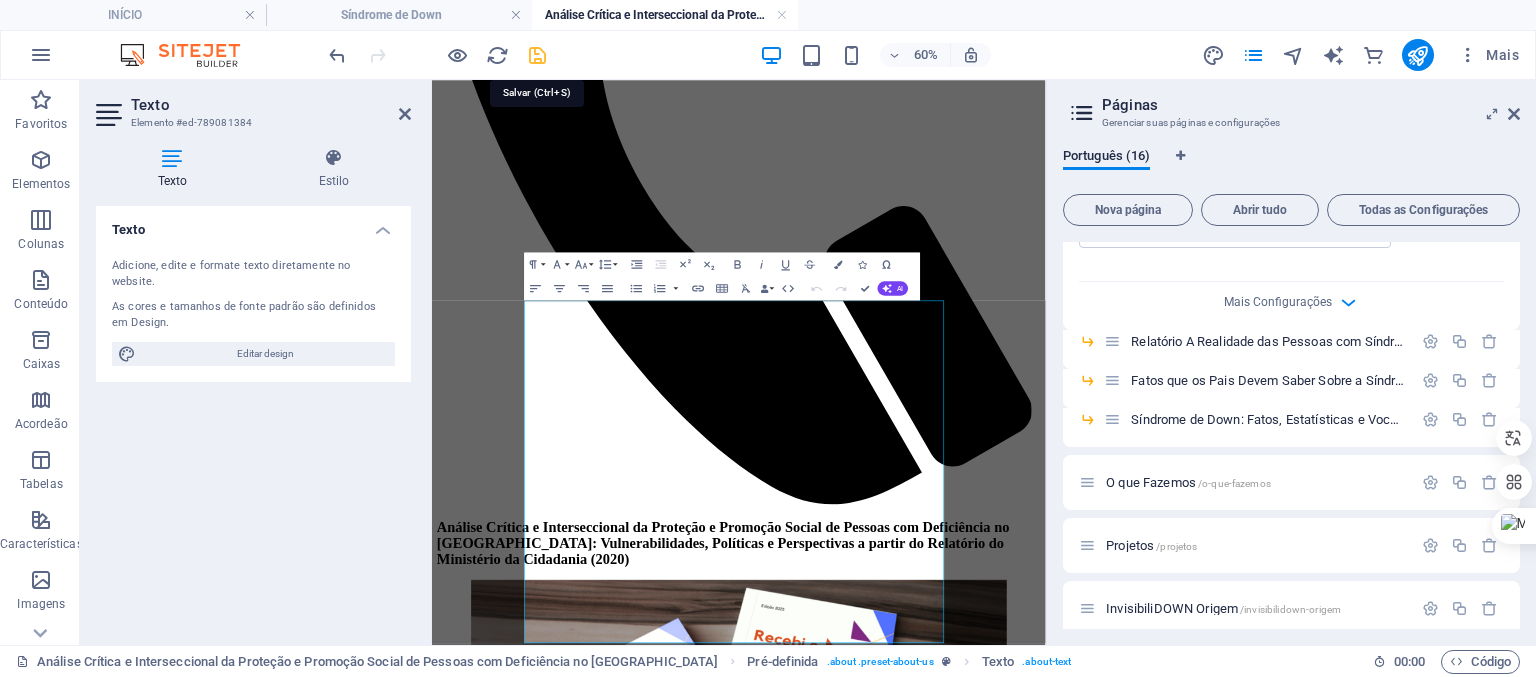 click at bounding box center (537, 55) 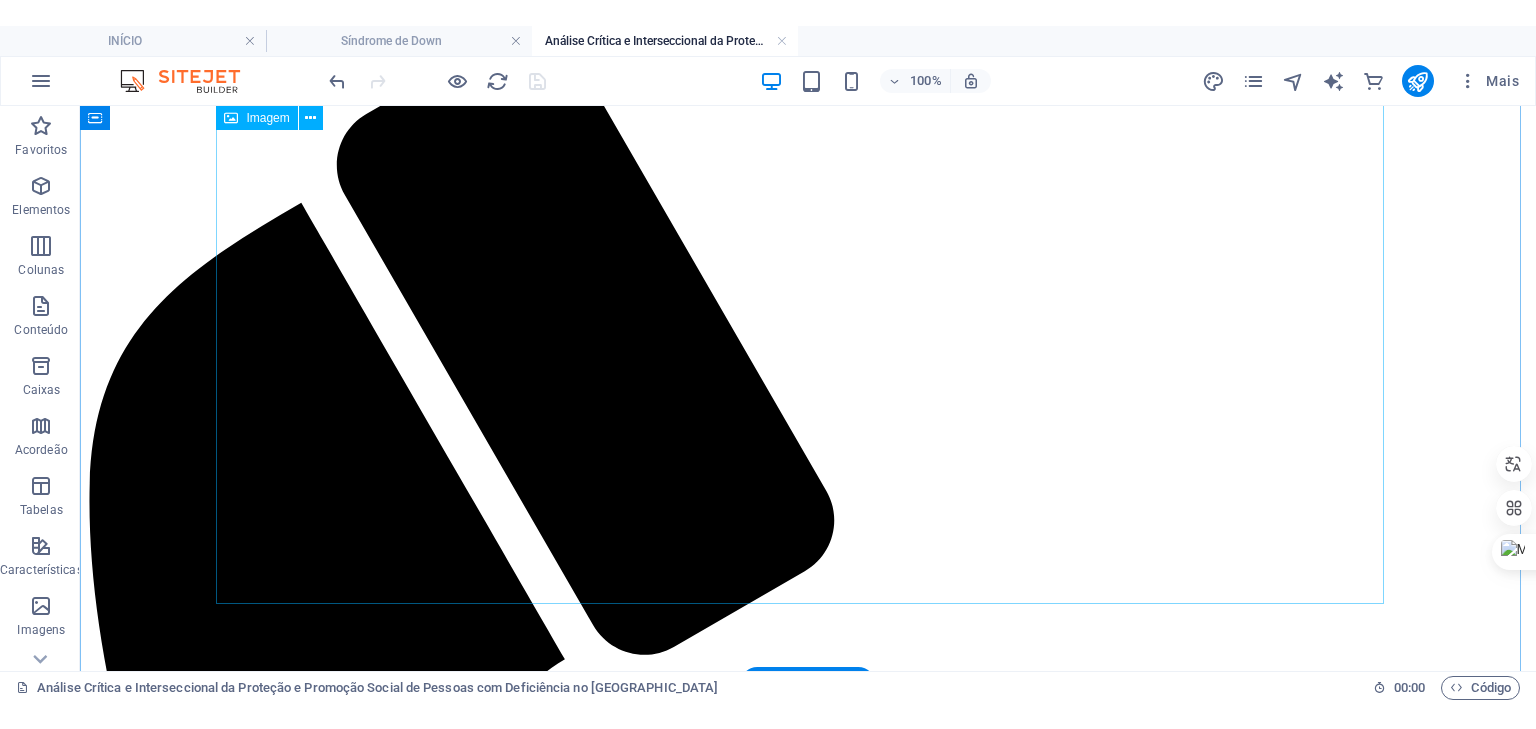 scroll, scrollTop: 143, scrollLeft: 0, axis: vertical 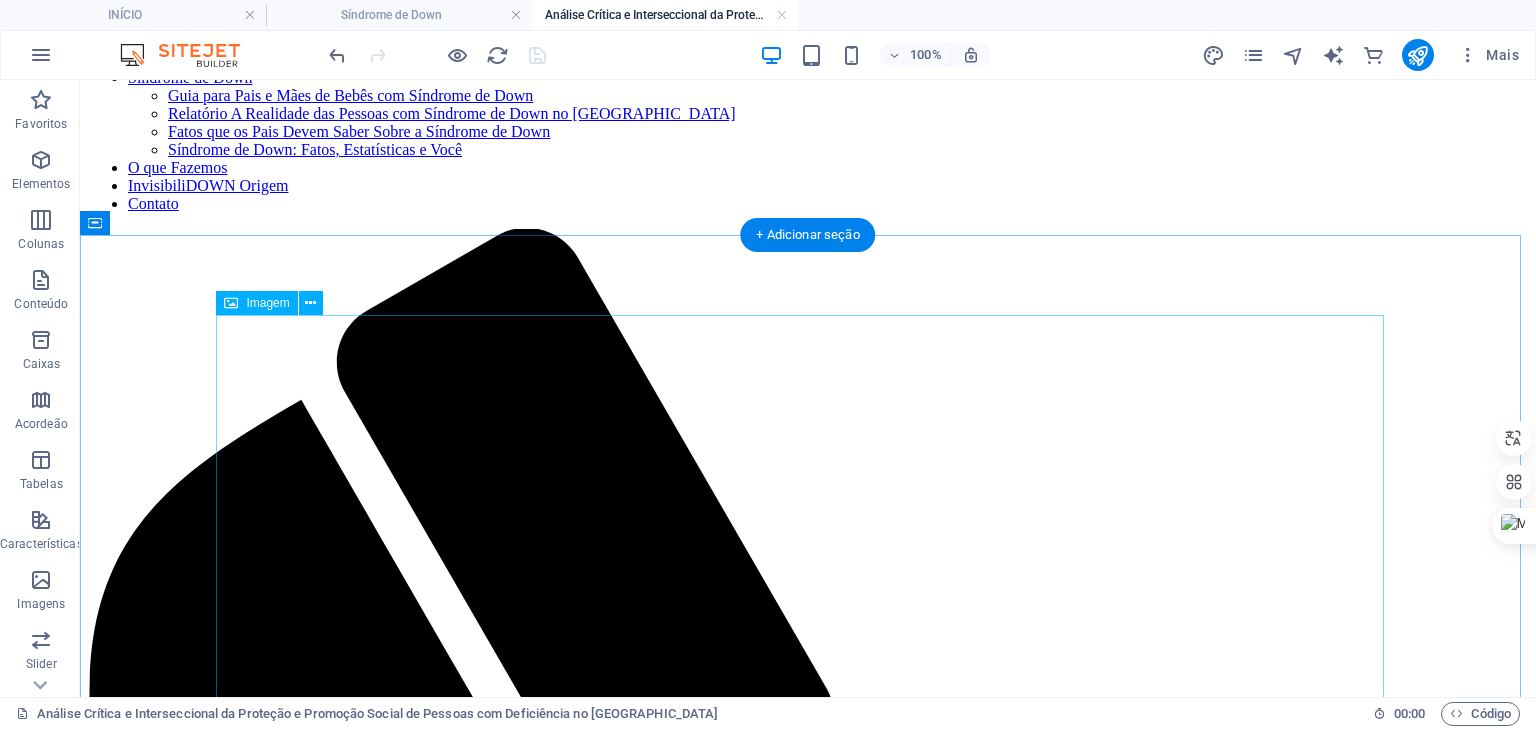 click at bounding box center [808, 2499] 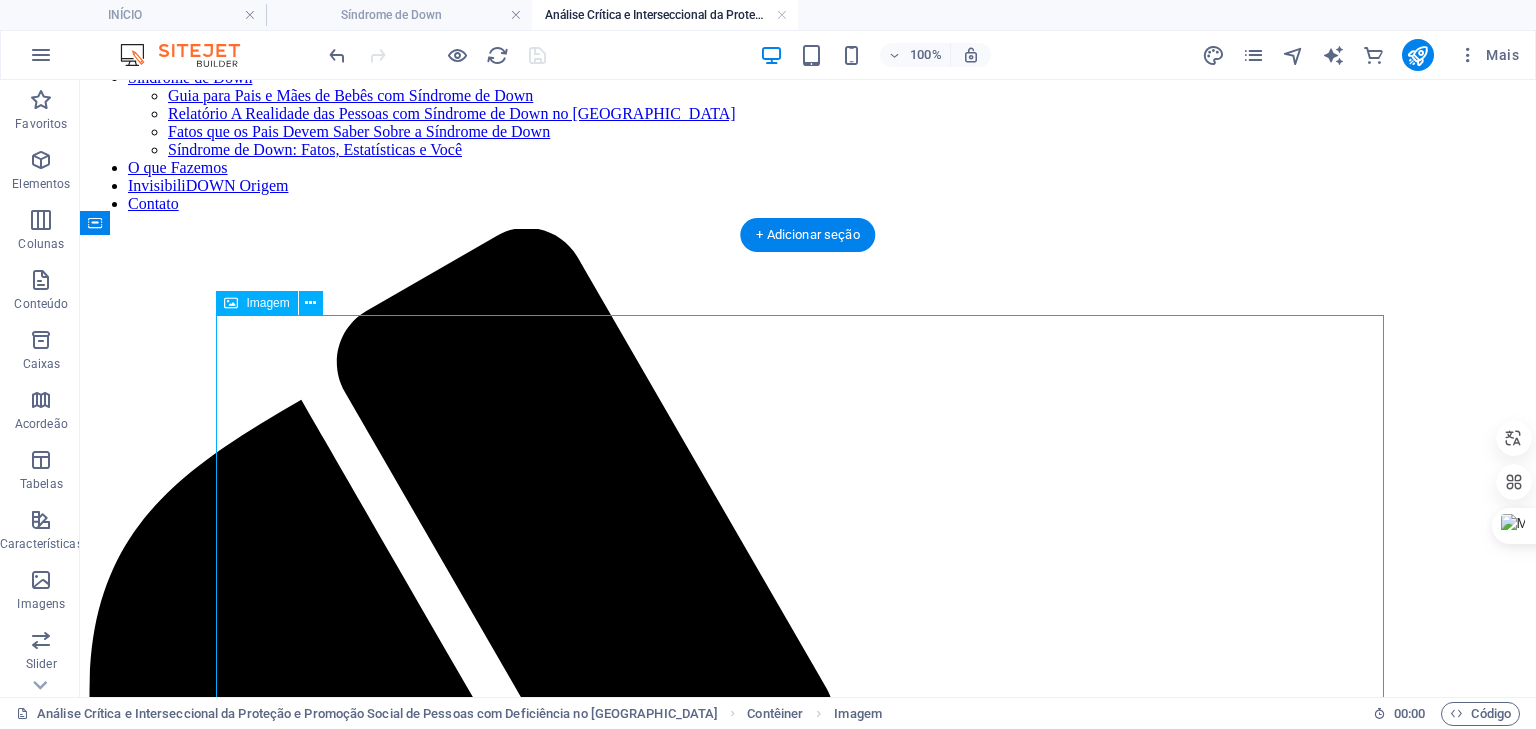 click at bounding box center (808, 2499) 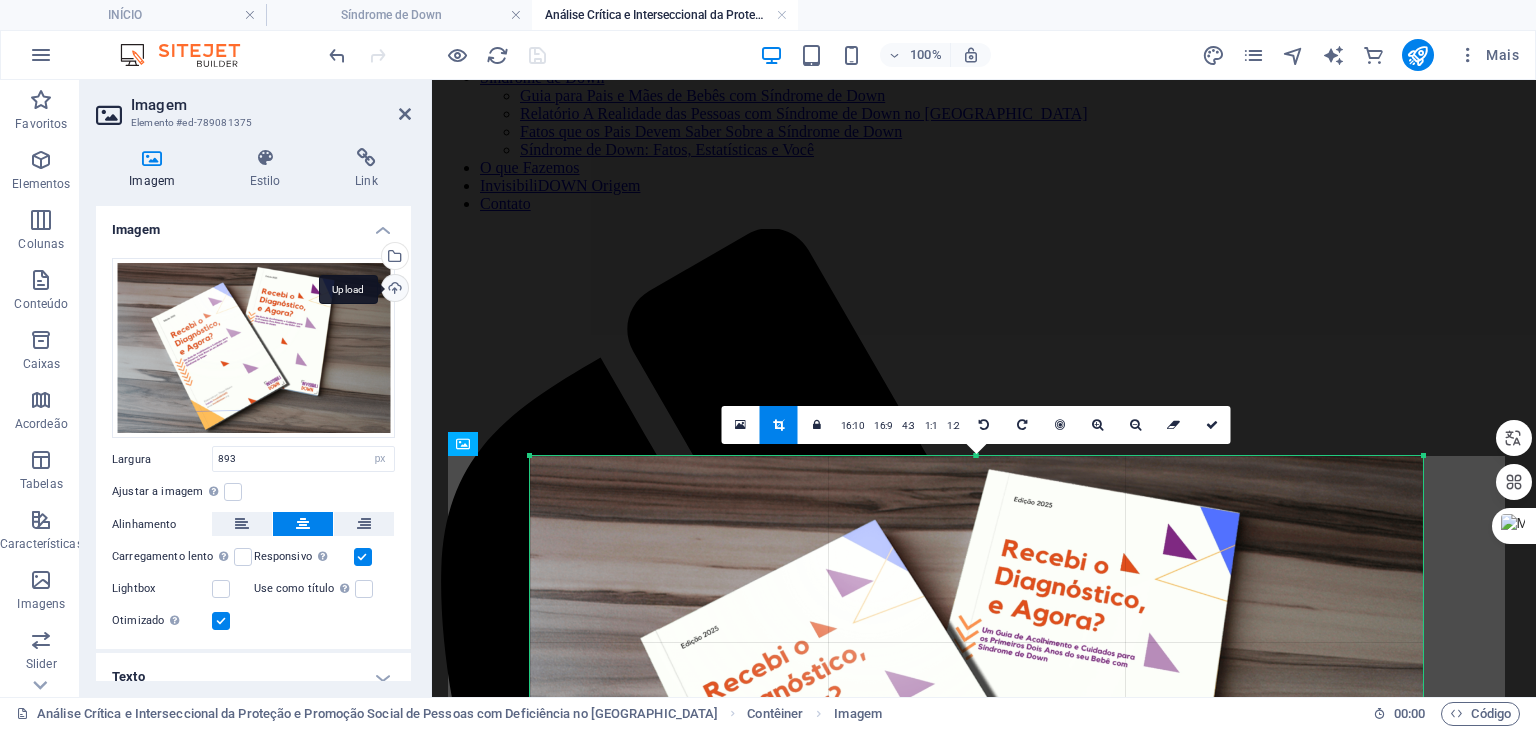click on "Upload" at bounding box center [393, 290] 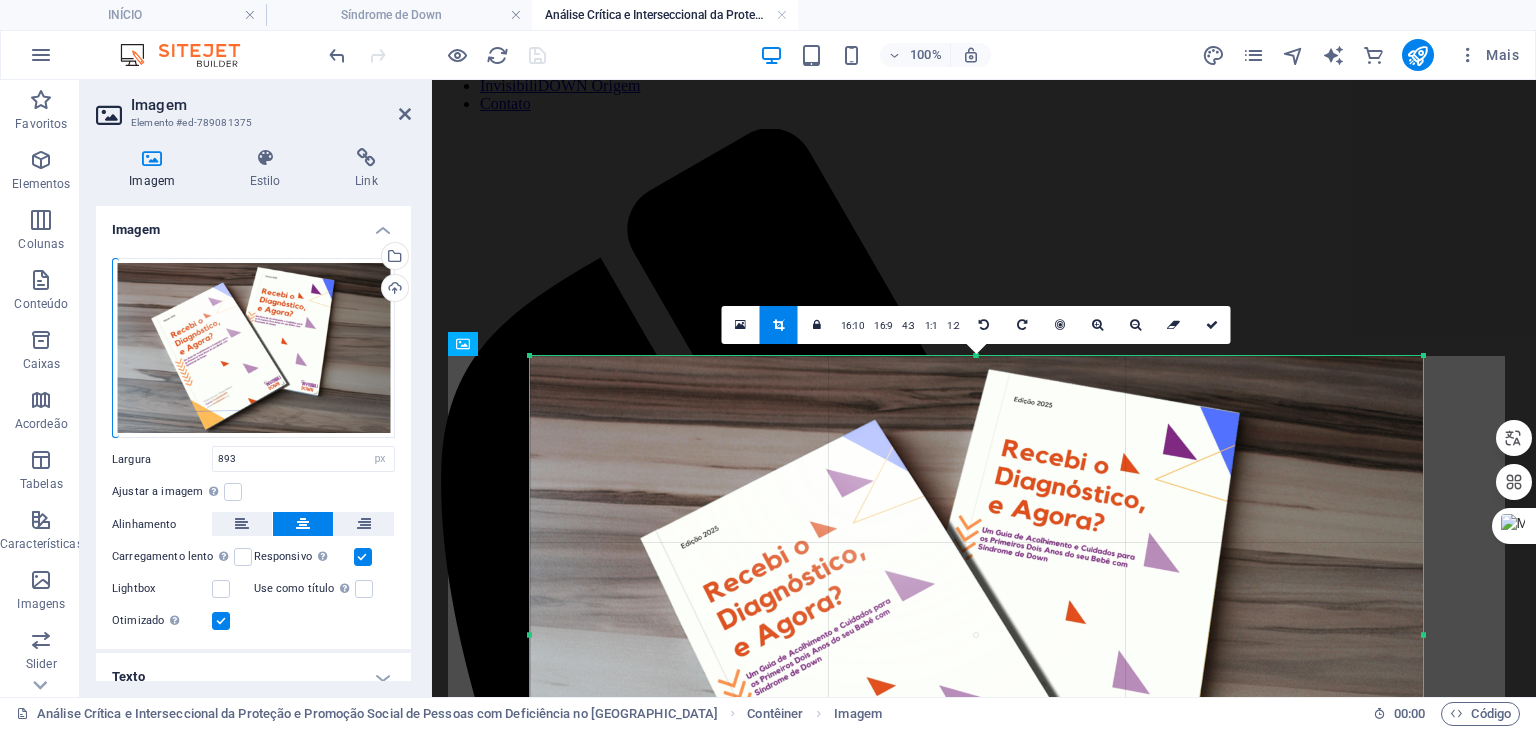 scroll, scrollTop: 343, scrollLeft: 0, axis: vertical 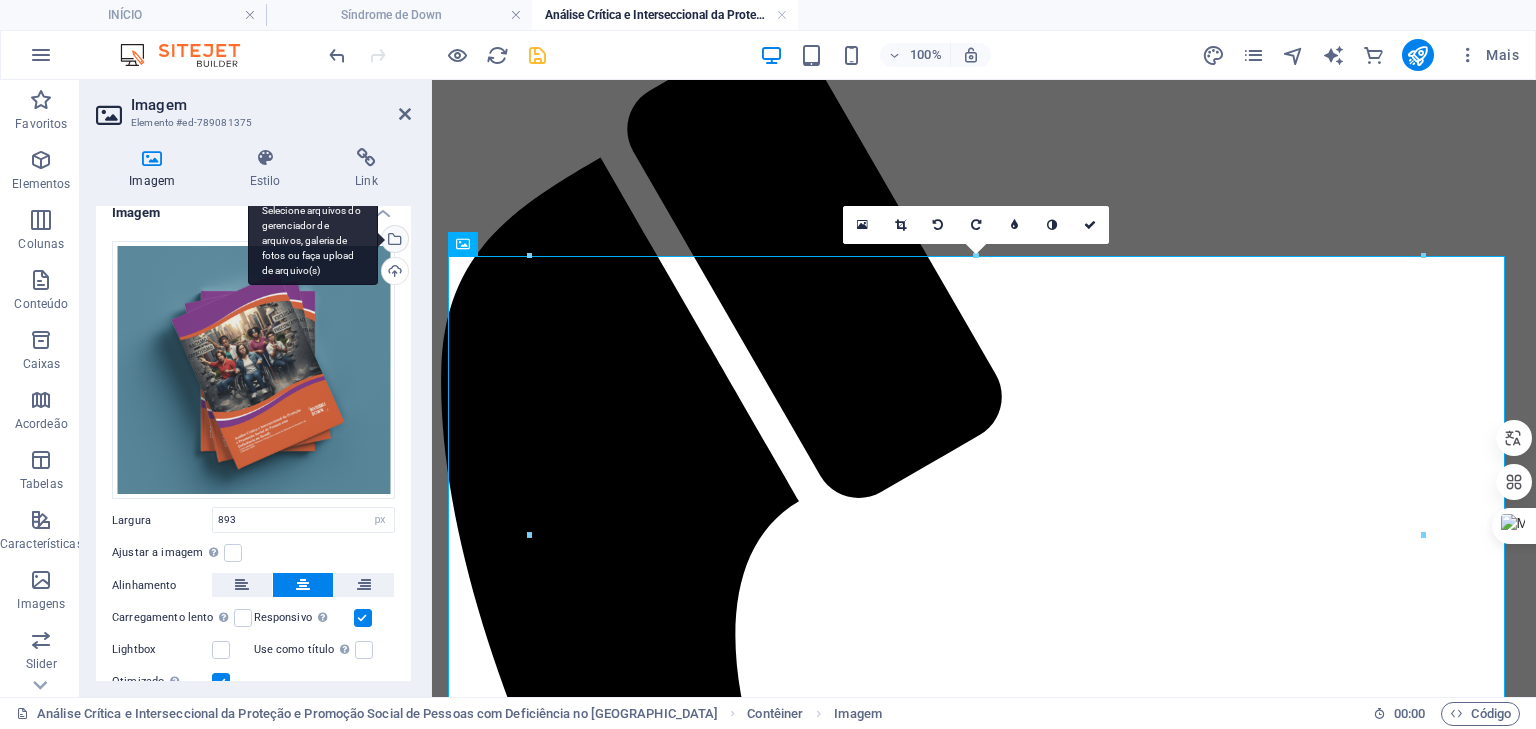 click on "Selecione arquivos do gerenciador de arquivos, galeria de fotos ou faça upload de arquivo(s)" at bounding box center [393, 241] 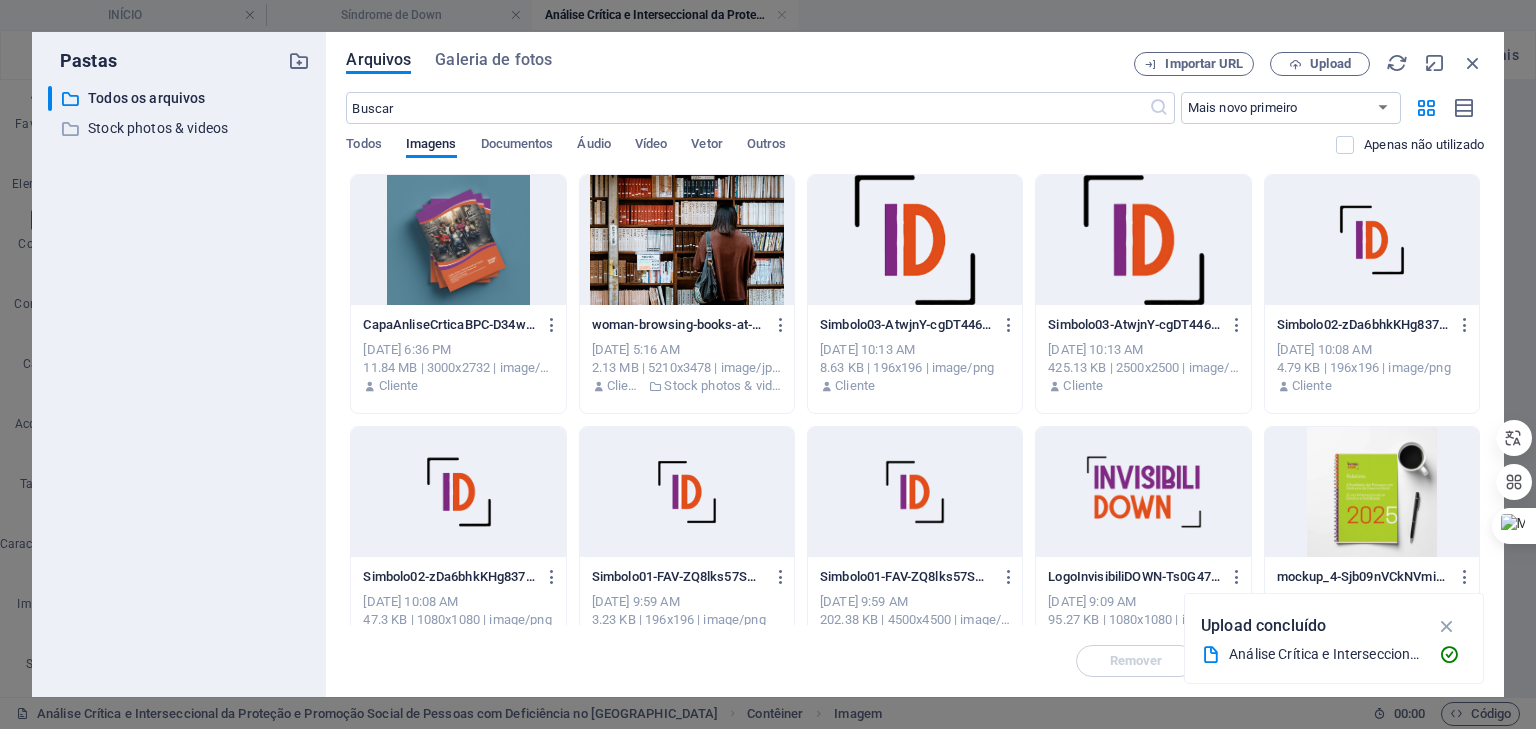 click at bounding box center [458, 240] 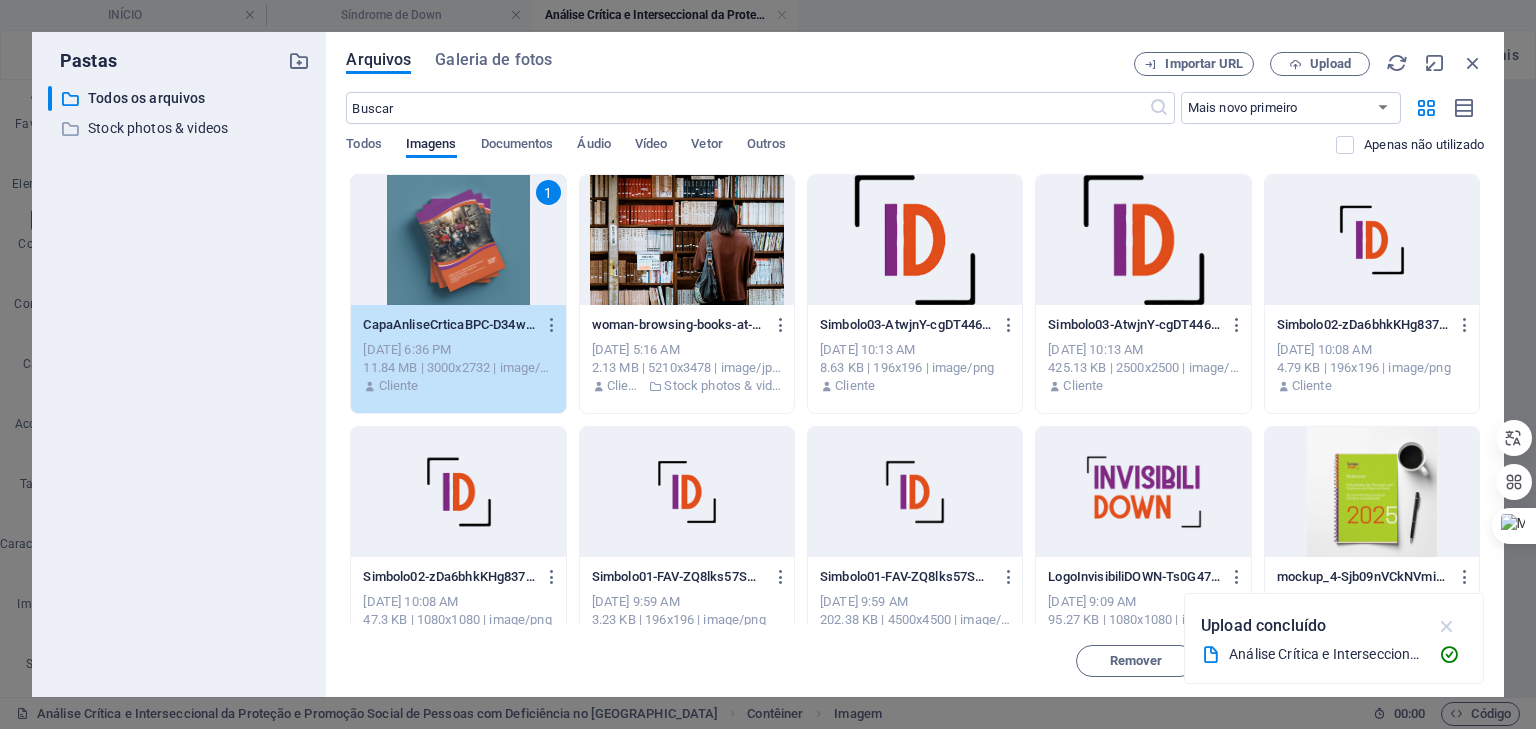 click at bounding box center [1447, 626] 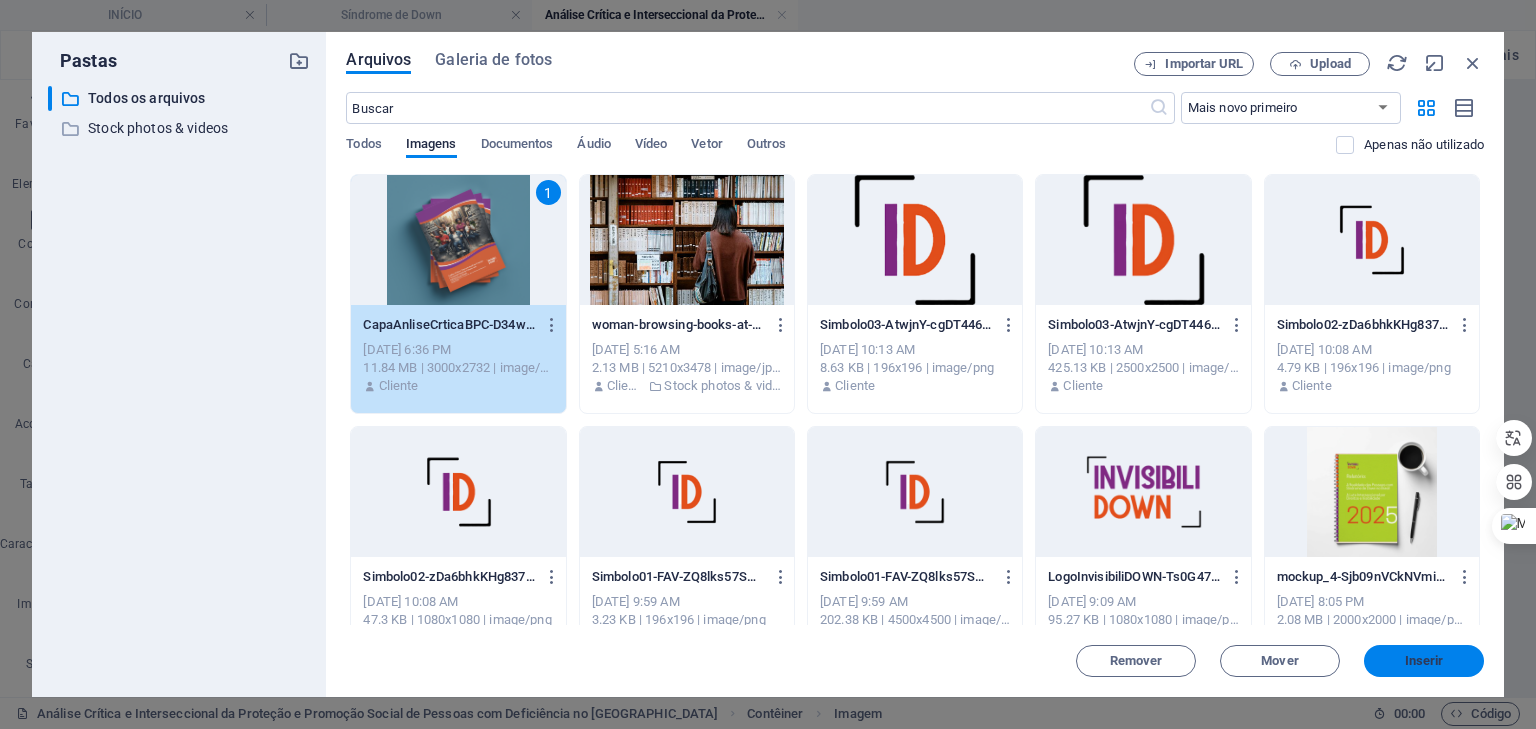 drag, startPoint x: 1442, startPoint y: 656, endPoint x: 984, endPoint y: 595, distance: 462.04437 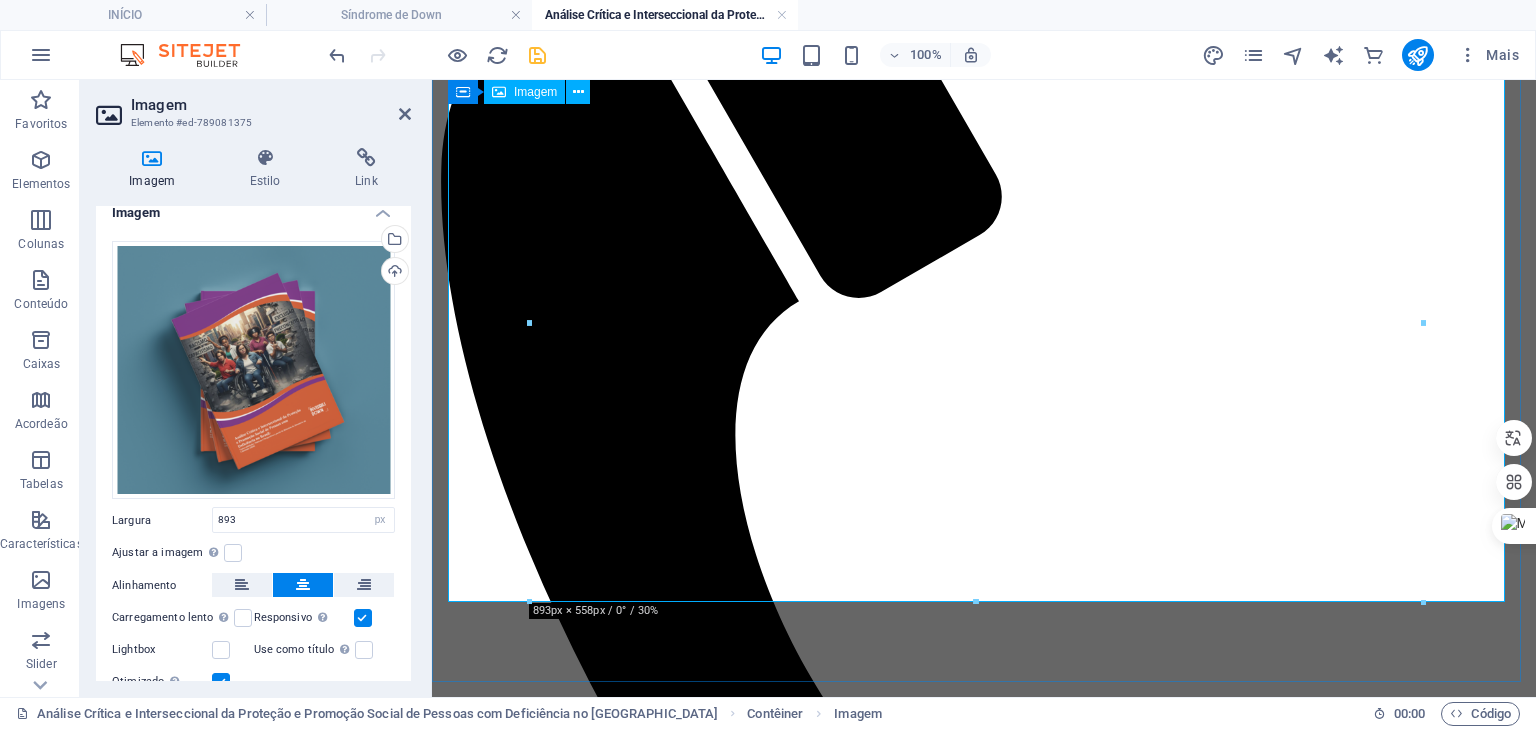 scroll, scrollTop: 843, scrollLeft: 0, axis: vertical 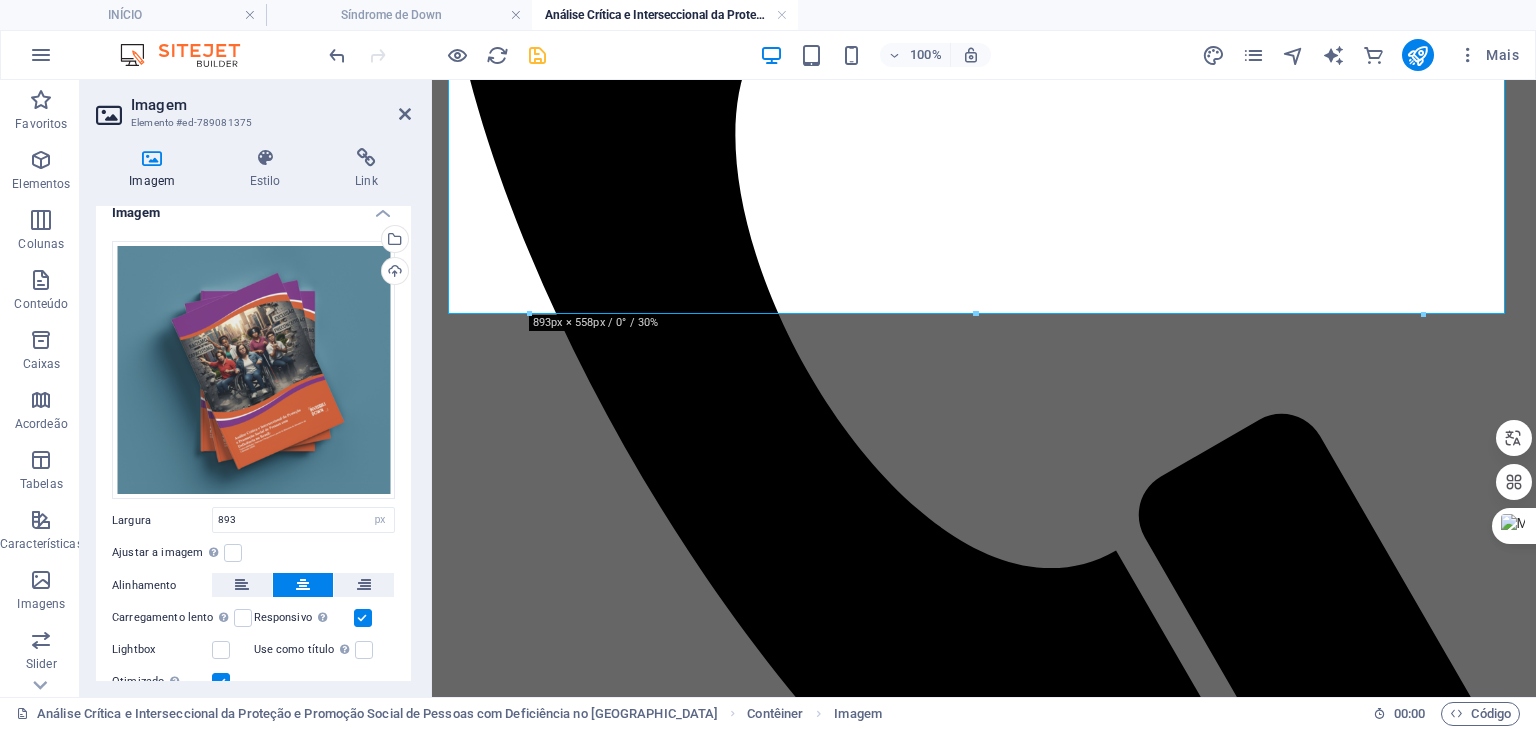 click on "INÍCIO Sobre Nós Síndrome de Down Guia para Pais e Mães de Bebês com Síndrome de Down Relatório A Realidade das Pessoas com Síndrome de Down no Brasil Fatos que os Pais Devem Saber Sobre a Síndrome de Down Síndrome de Down: Fatos, Estatísticas e Você O que Fazemos InvisibiliDOWN Origem Contato Análise Crítica e Interseccional da Proteção e Promoção Social de Pessoas com Deficiência no [GEOGRAPHIC_DATA]: Vulnerabilidades, Políticas e Perspectivas a partir do Relatório do Ministério da Cidadania (2020)          O público-alvo deste documento é diversificado, incluindo formuladores de políticas, gestores públicos, pesquisadores, organizações da sociedade civil, profissionais da área e a mídia. Todos esses atores são convidados a engajar-se na compreensão, análise e, crucialmente, na transformação da realidade da proteção e promoção social das pessoas com deficiência no [GEOGRAPHIC_DATA], buscando um modelo mais inclusivo, equitativo e focado na autonomia e participação plena." at bounding box center [984, 4319] 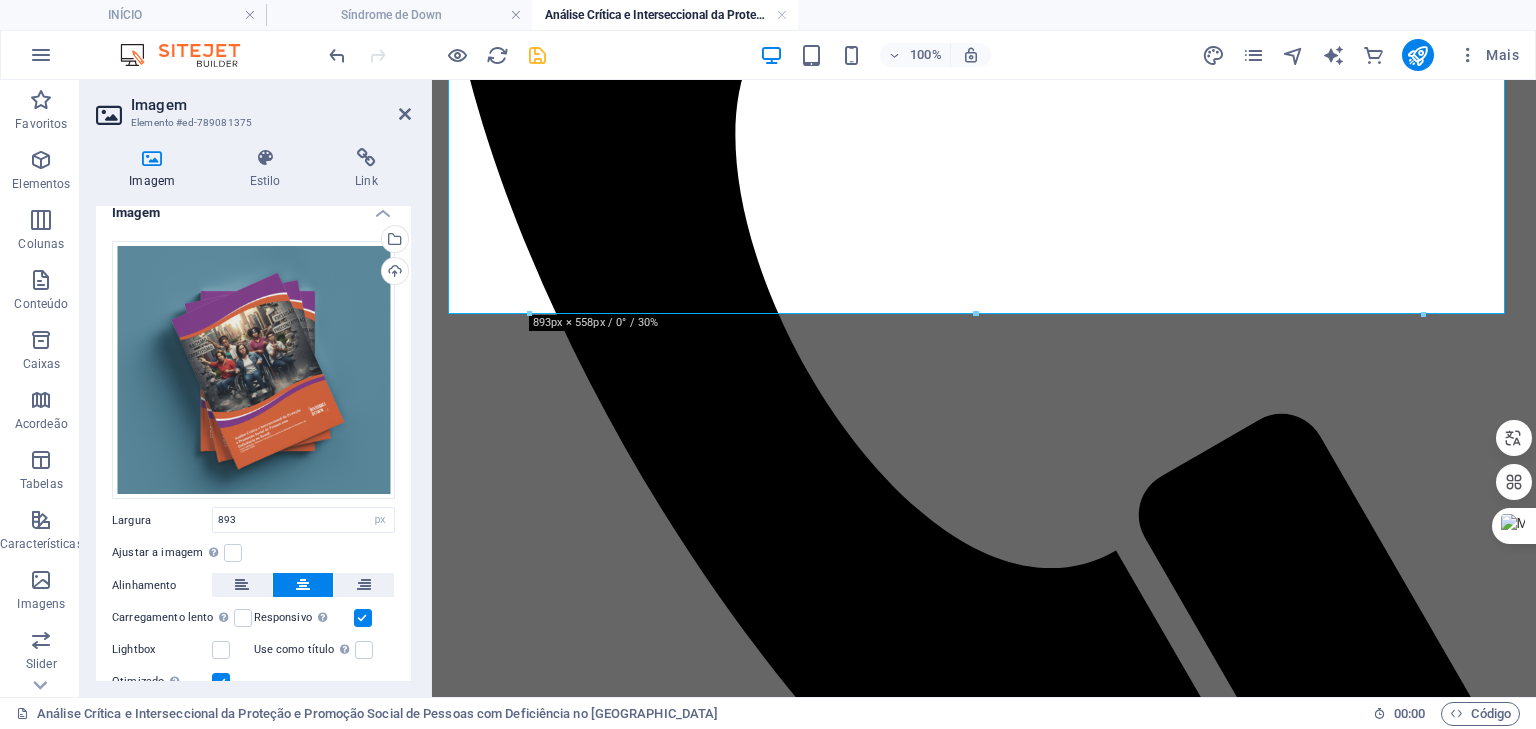 click at bounding box center (984, 1485) 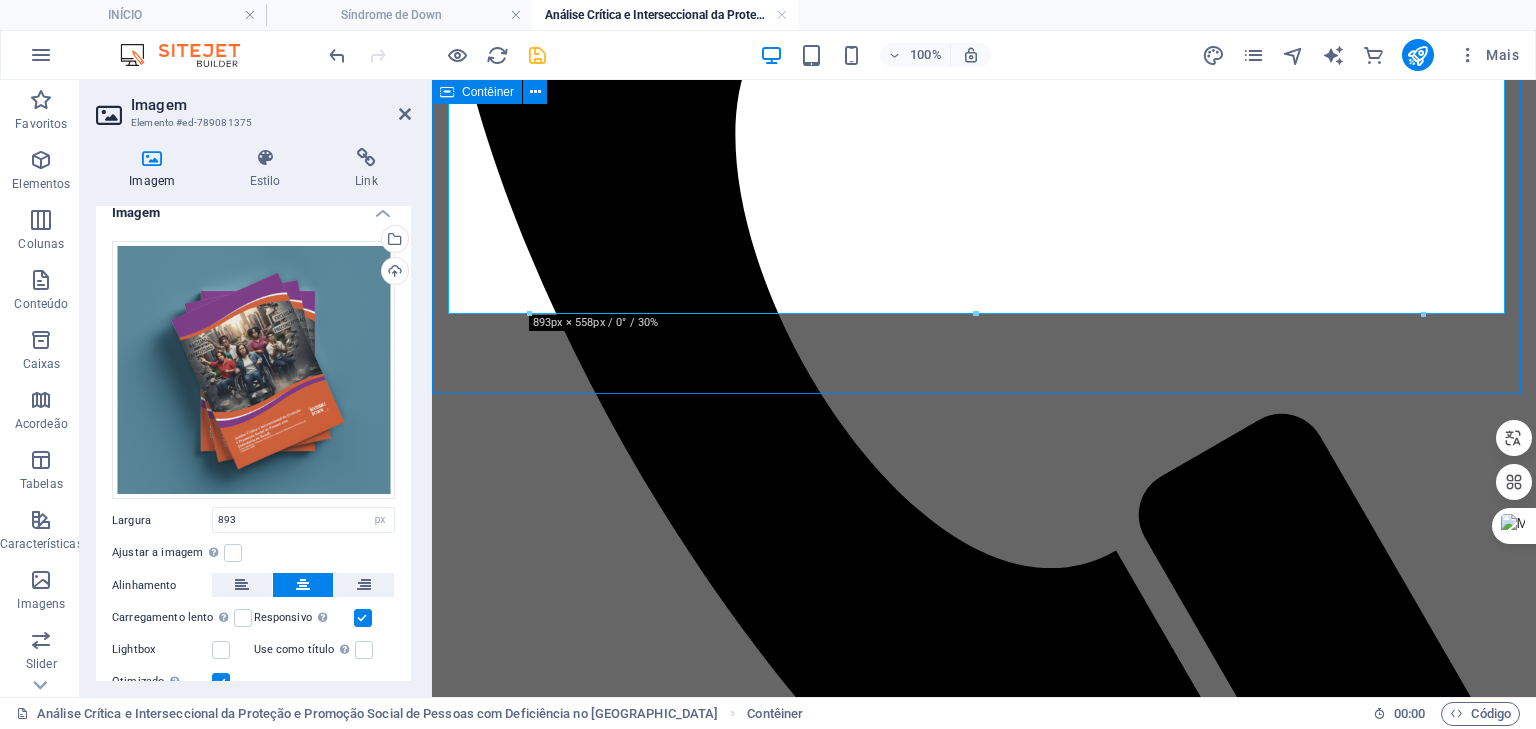 click at bounding box center [984, 1485] 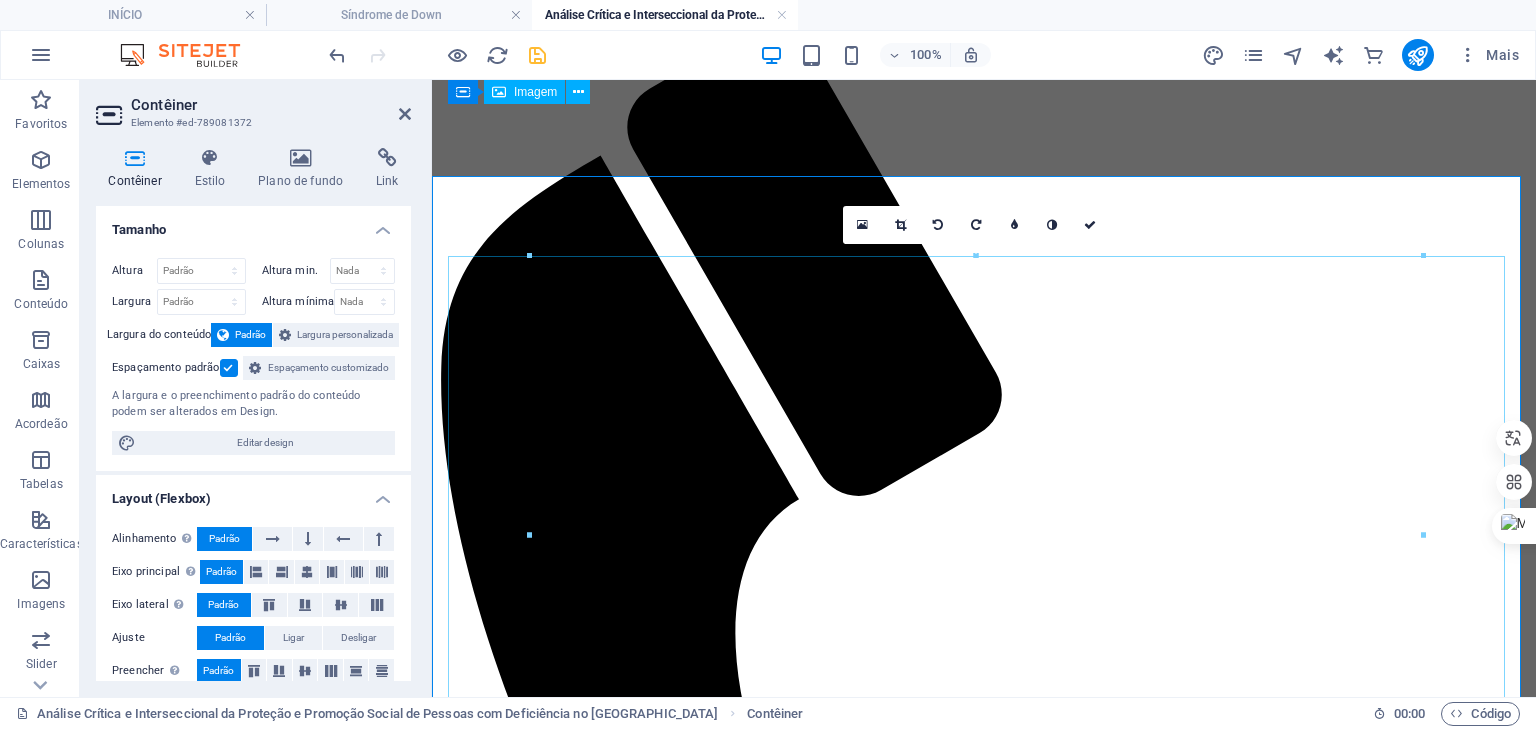 scroll, scrollTop: 343, scrollLeft: 0, axis: vertical 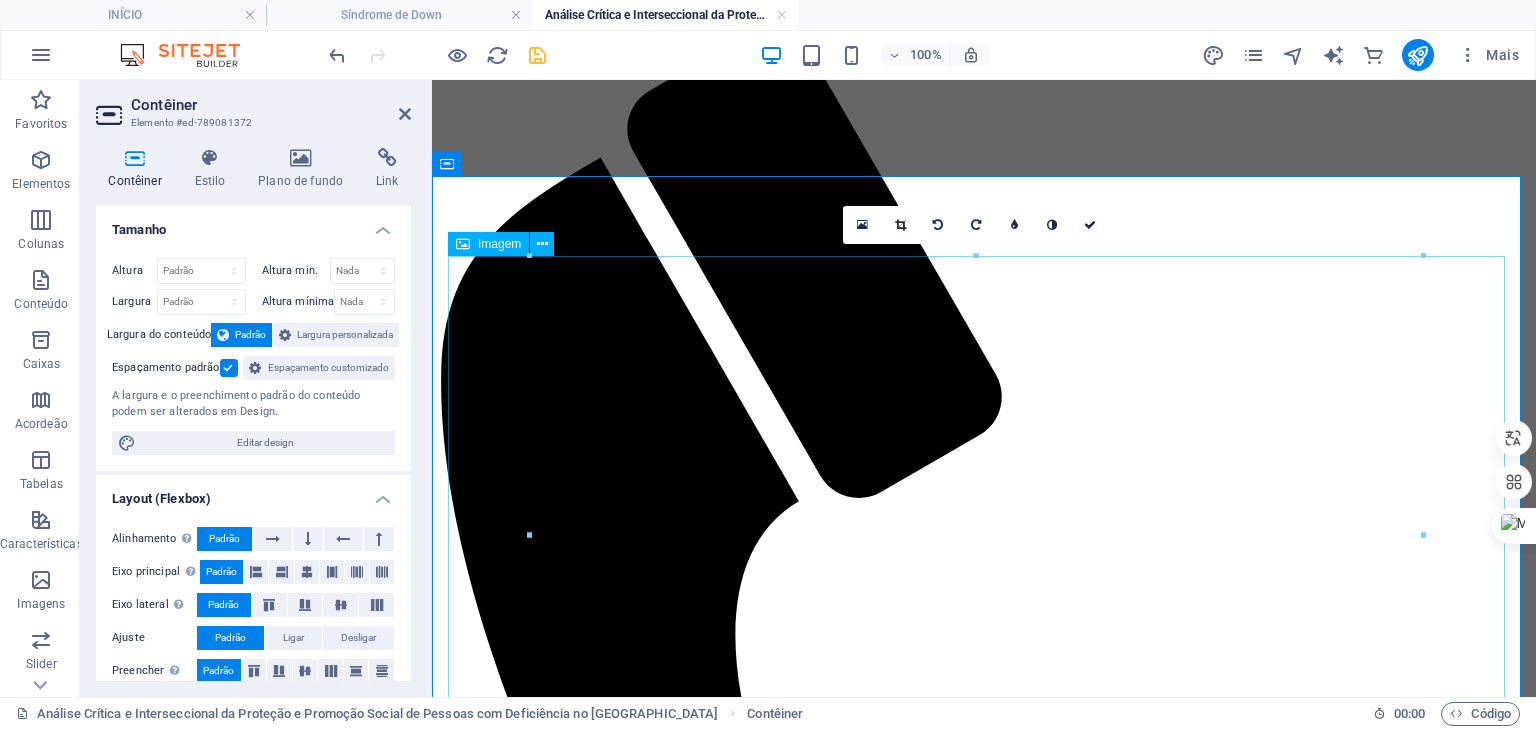 click at bounding box center (984, 1985) 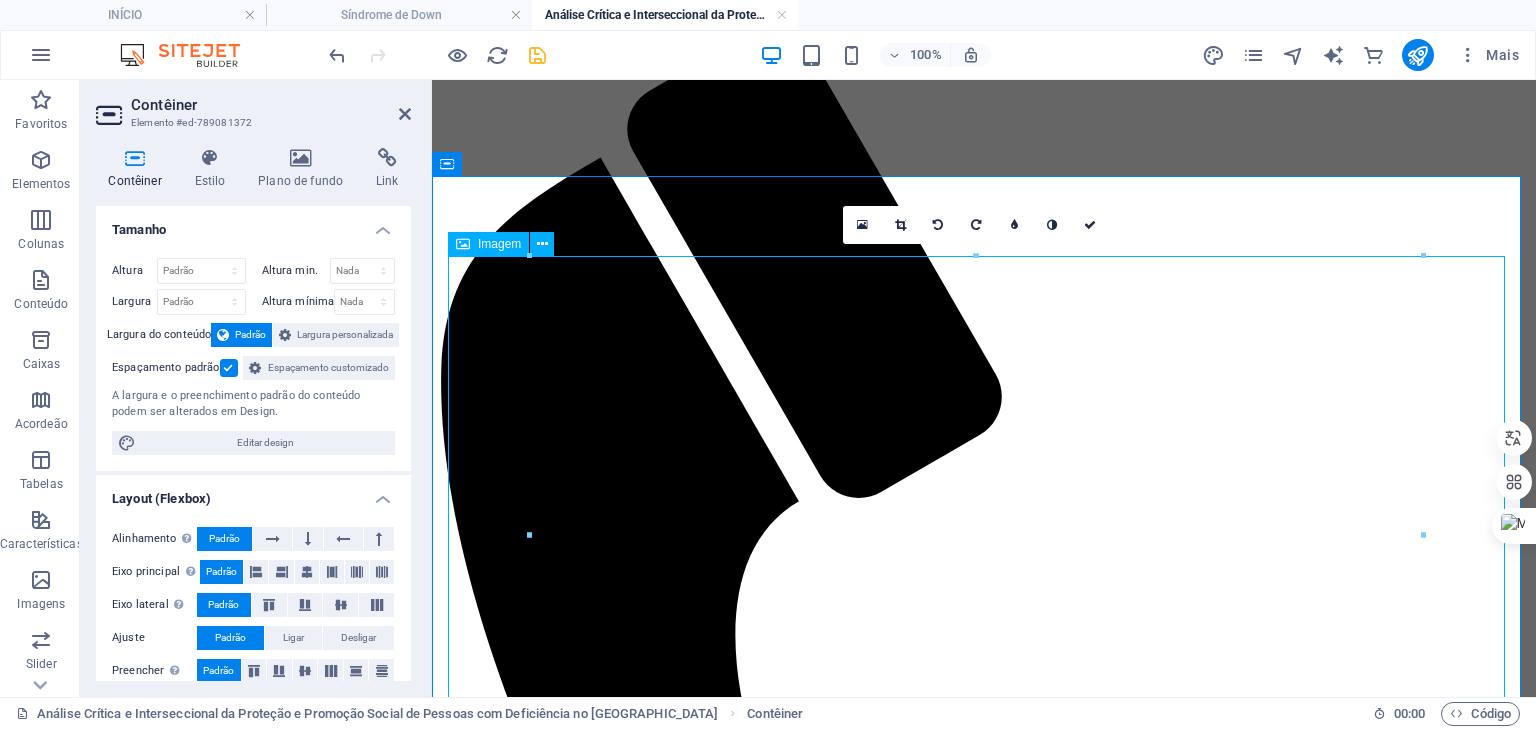 click at bounding box center (984, 1985) 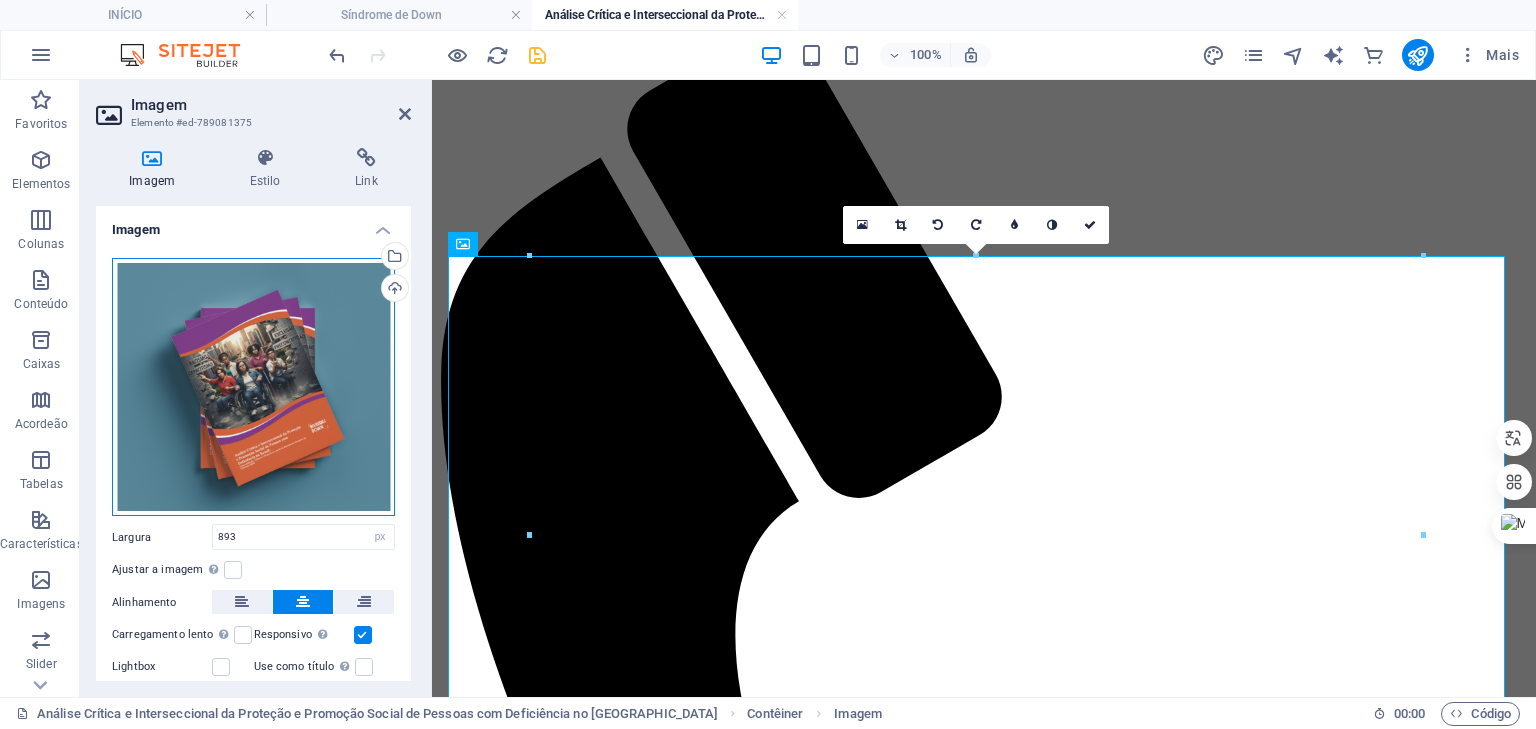 click on "Arraste os arquivos aqui, clique para escolher os arquivos ou selecione os arquivos em Arquivos ou em nossa galeria de fotos e vídeos gratuitos" at bounding box center [253, 387] 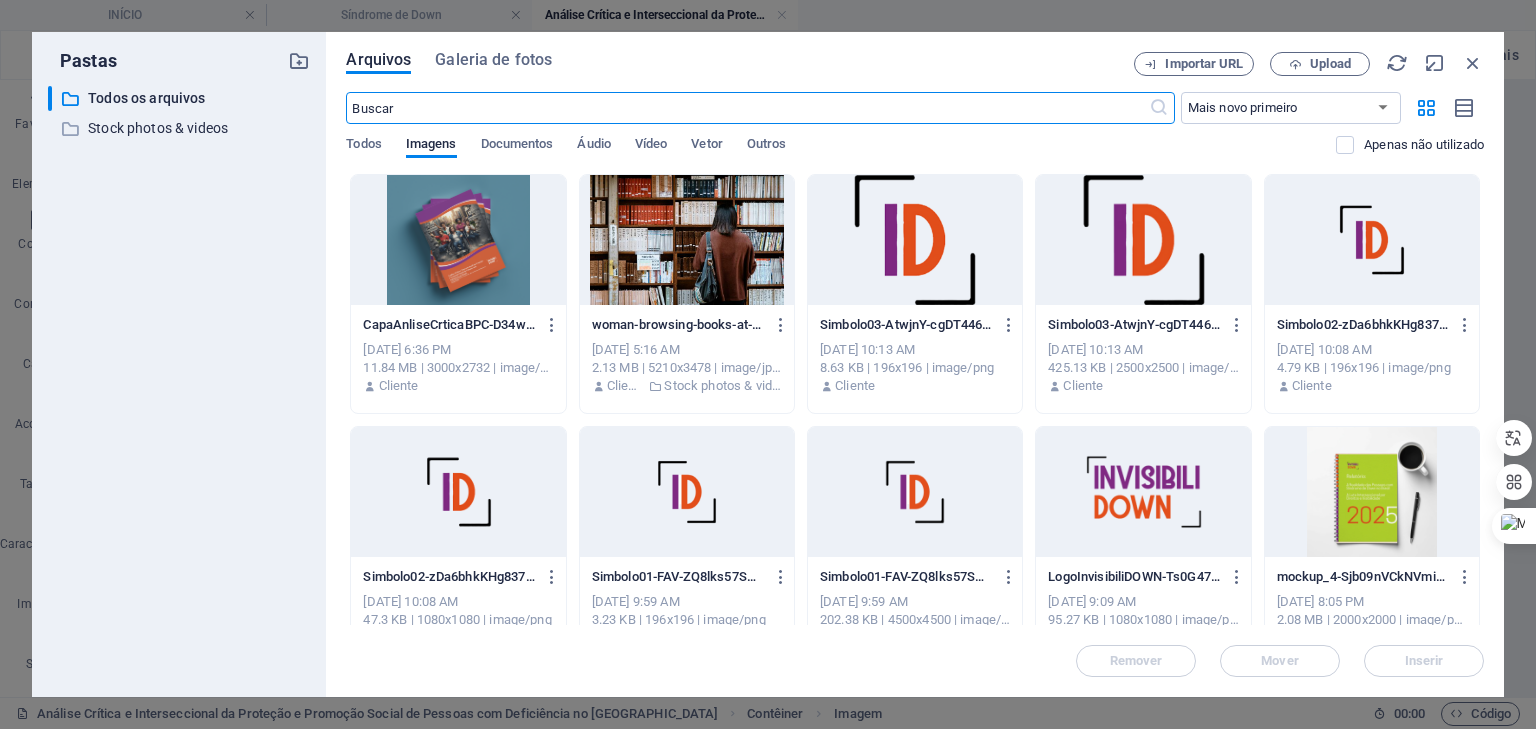 click at bounding box center (458, 240) 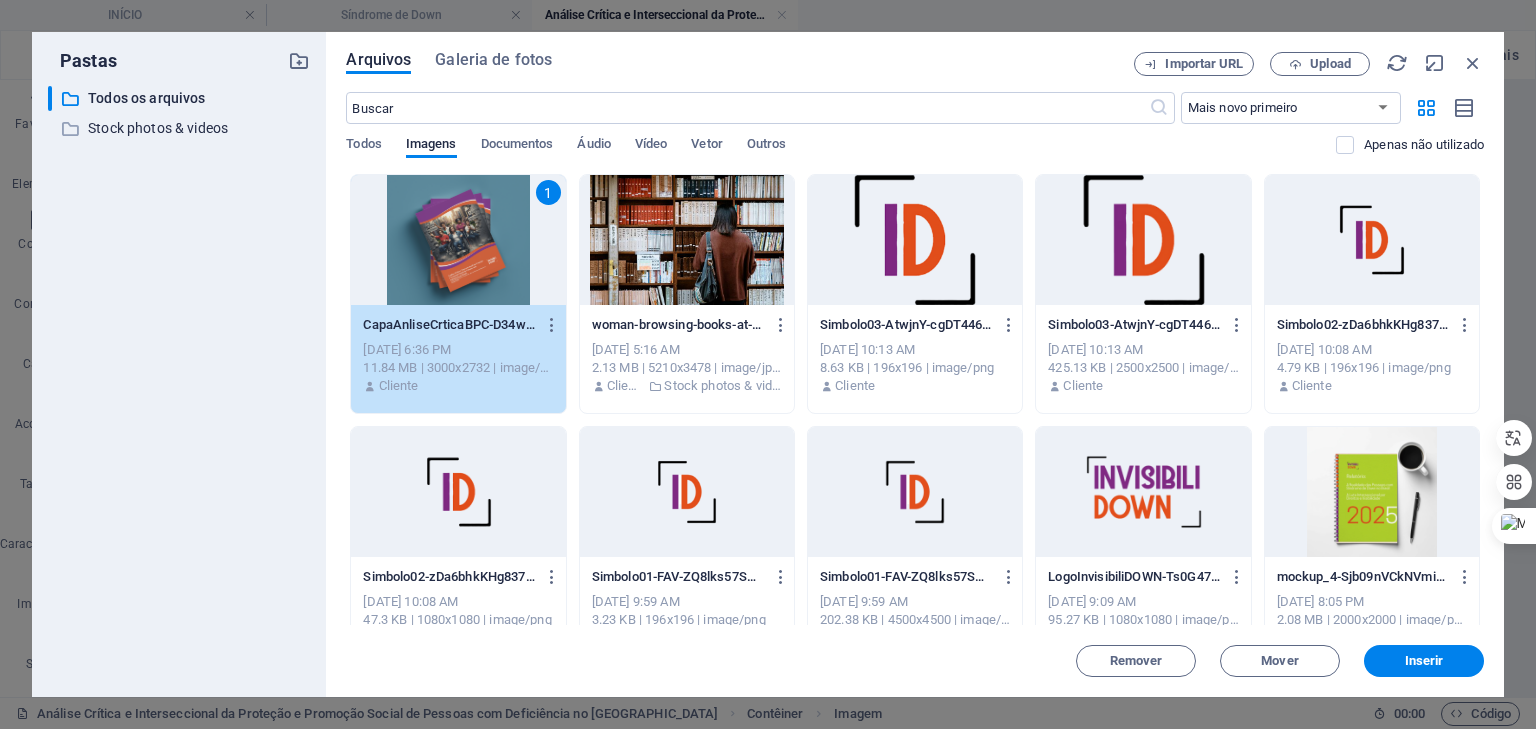 click on "1" at bounding box center [458, 240] 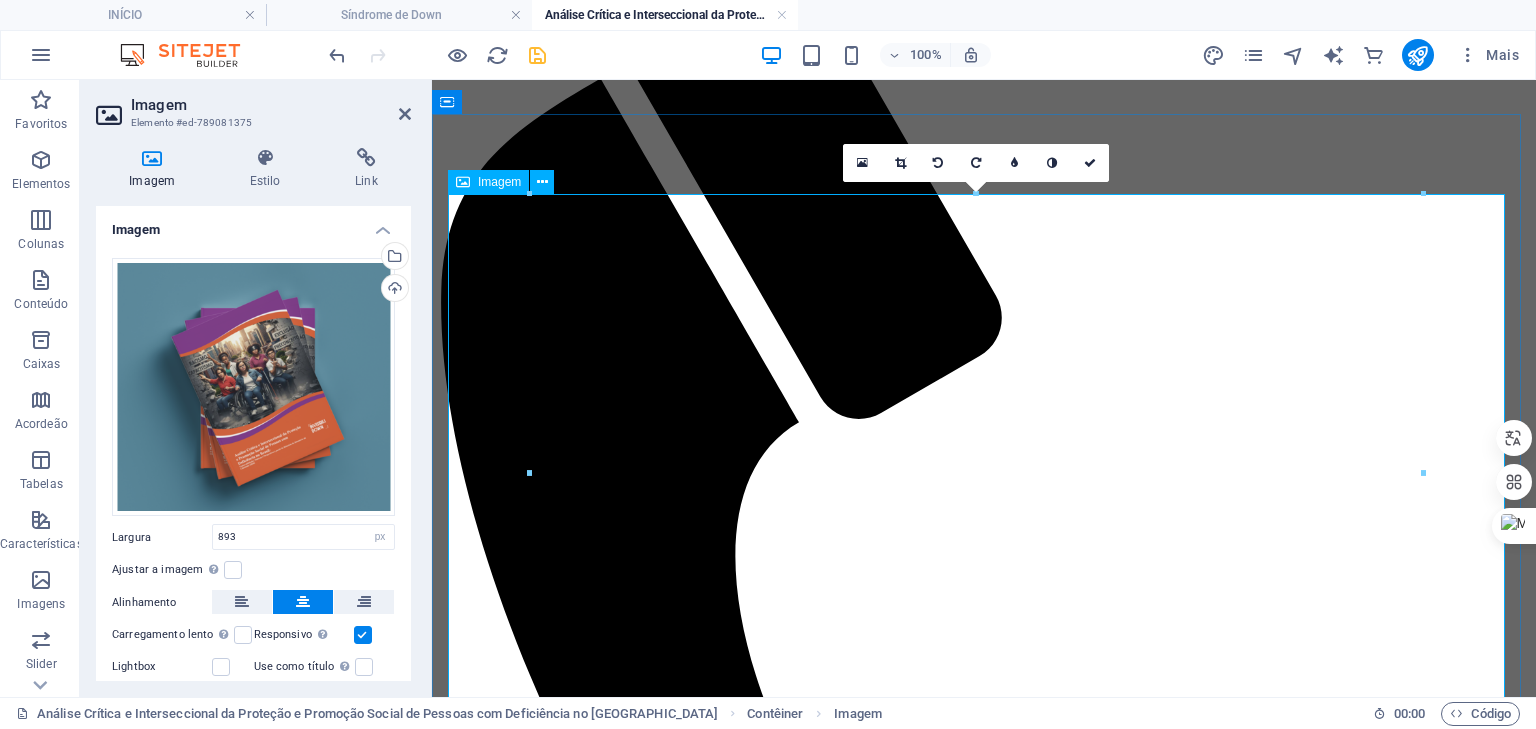 scroll, scrollTop: 443, scrollLeft: 0, axis: vertical 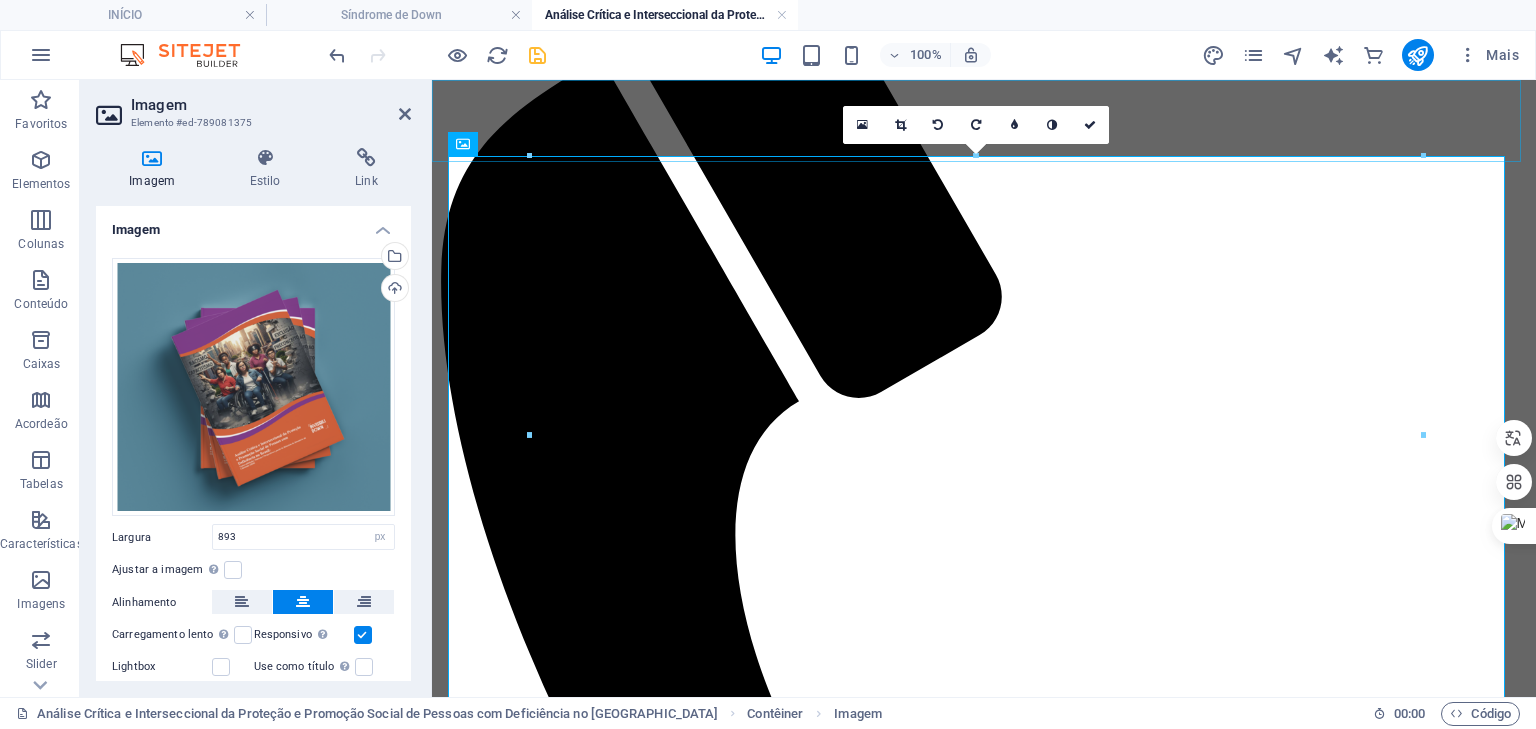 click at bounding box center [984, 642] 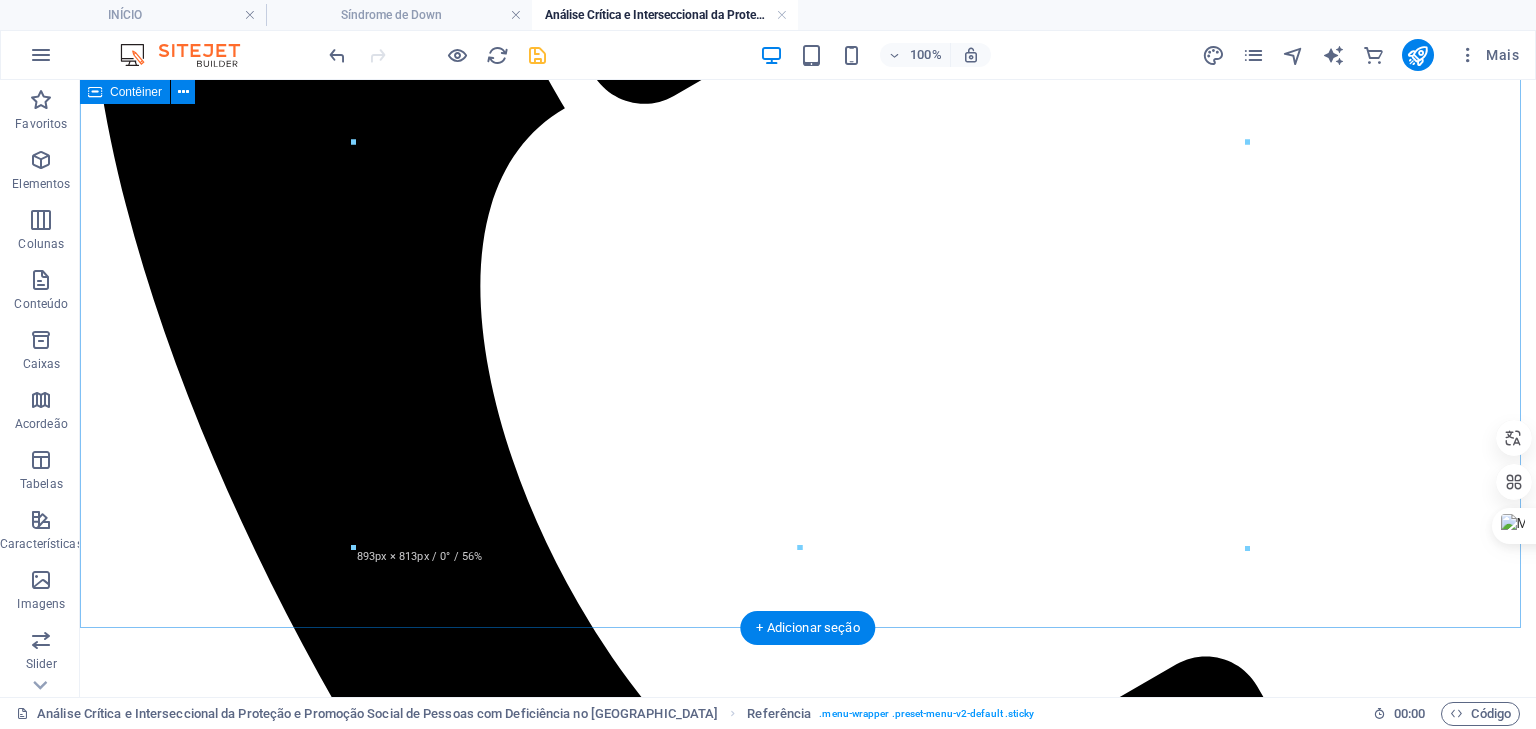 scroll, scrollTop: 1002, scrollLeft: 0, axis: vertical 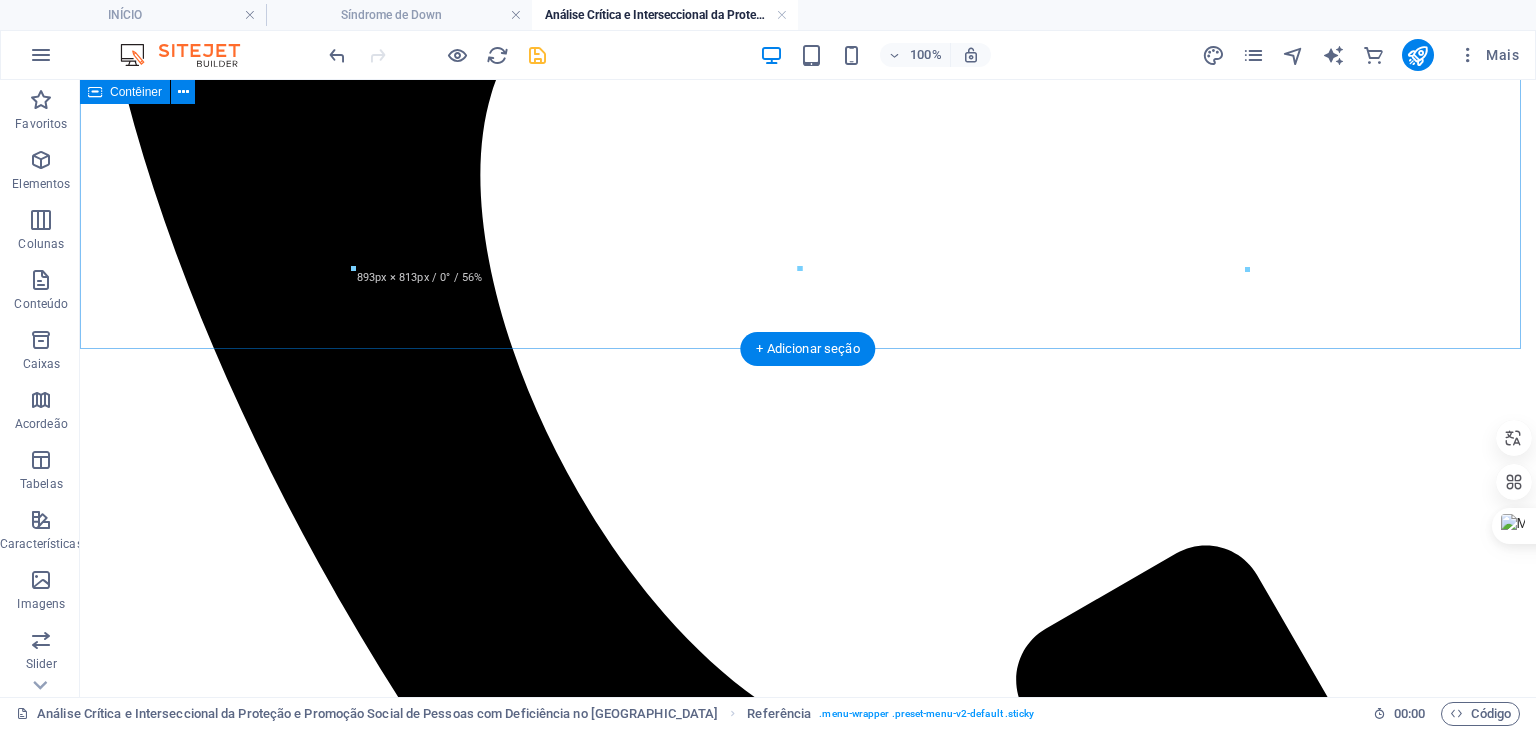 click at bounding box center [808, 1767] 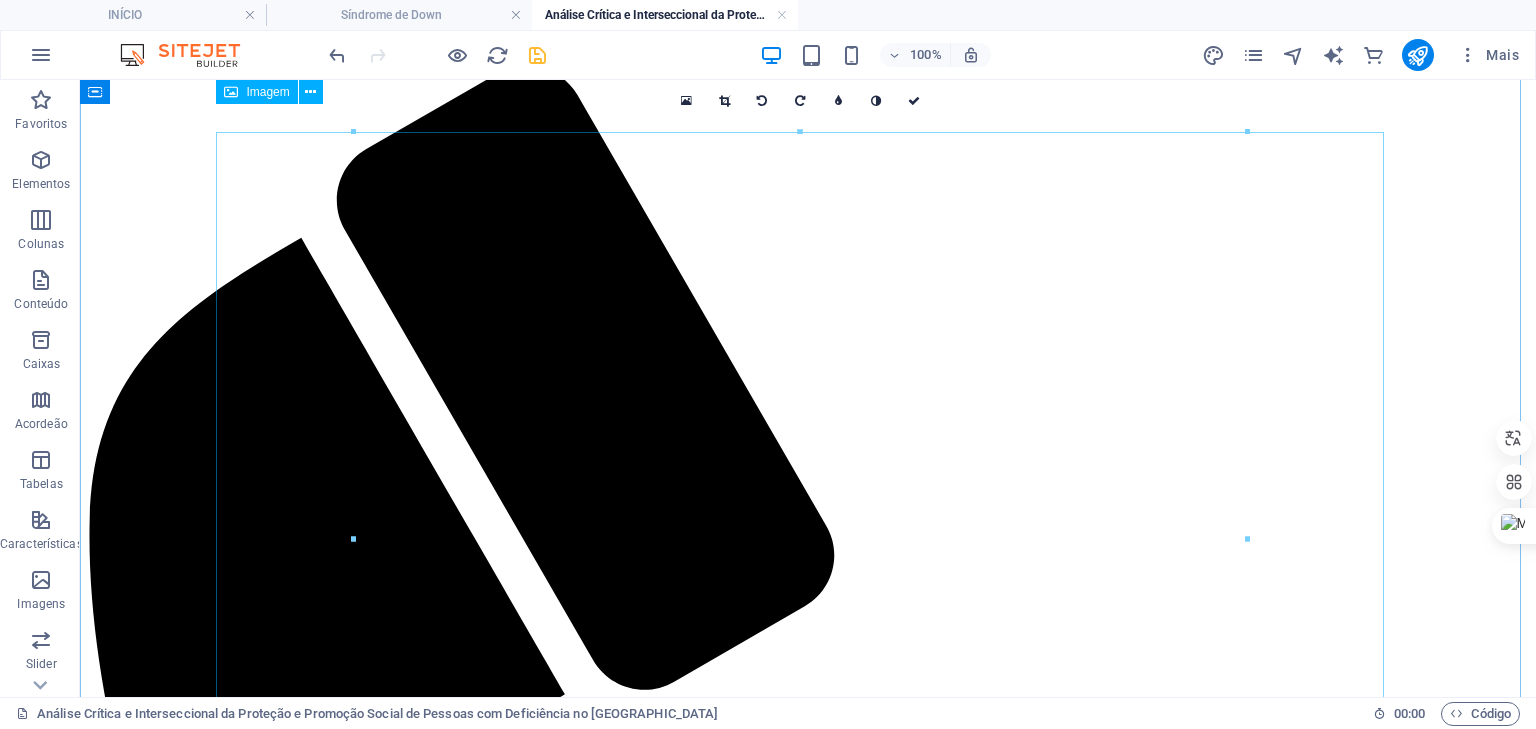 scroll, scrollTop: 302, scrollLeft: 0, axis: vertical 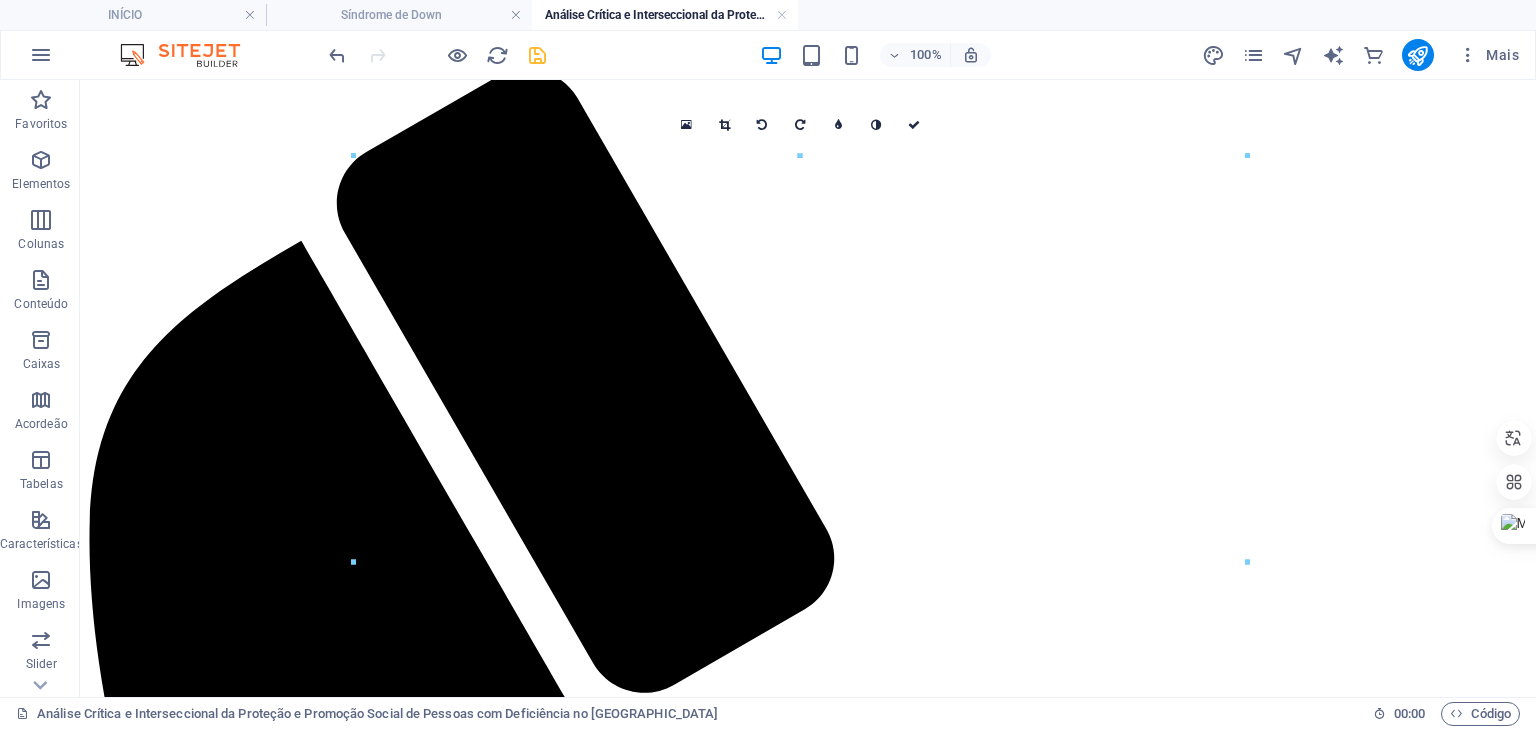 click at bounding box center [537, 55] 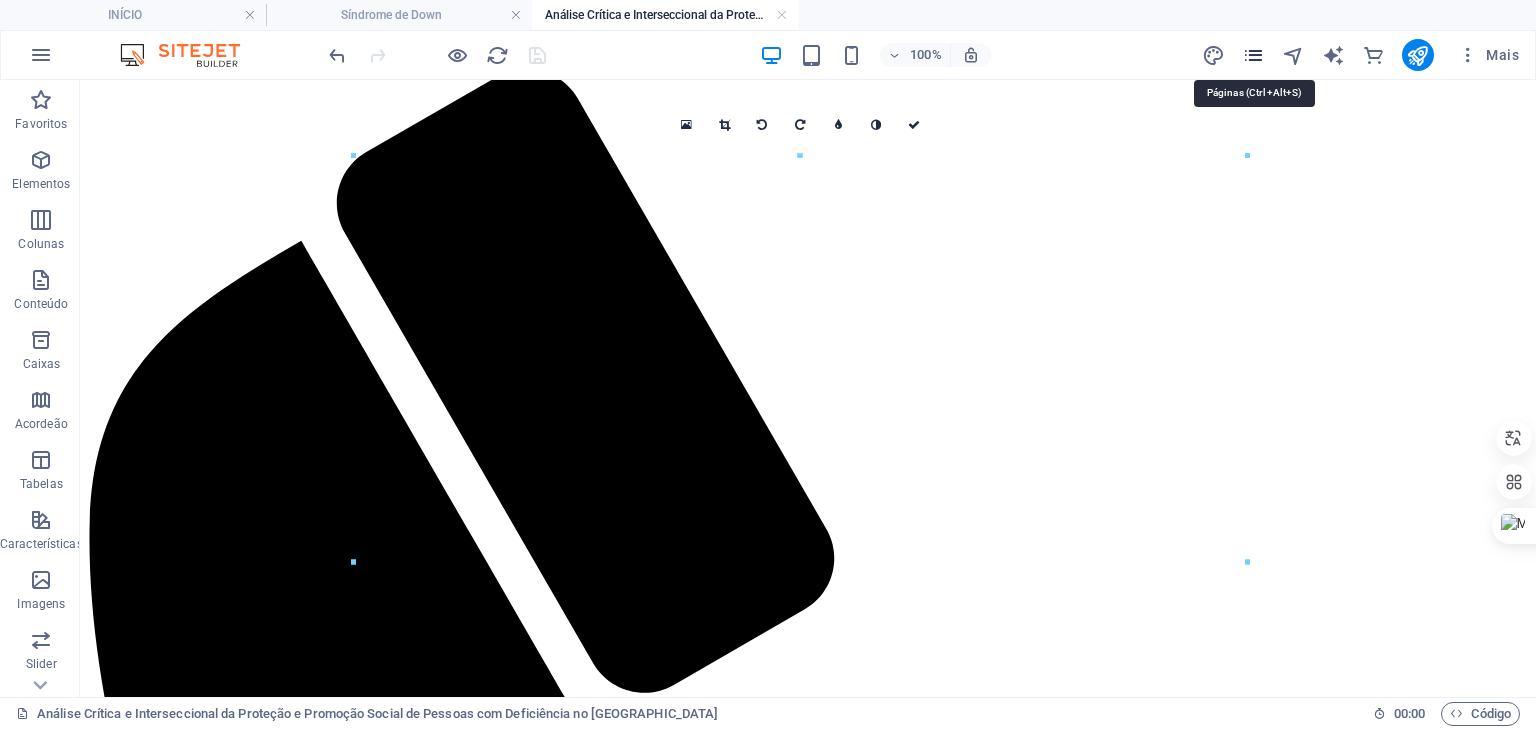 click at bounding box center [1253, 55] 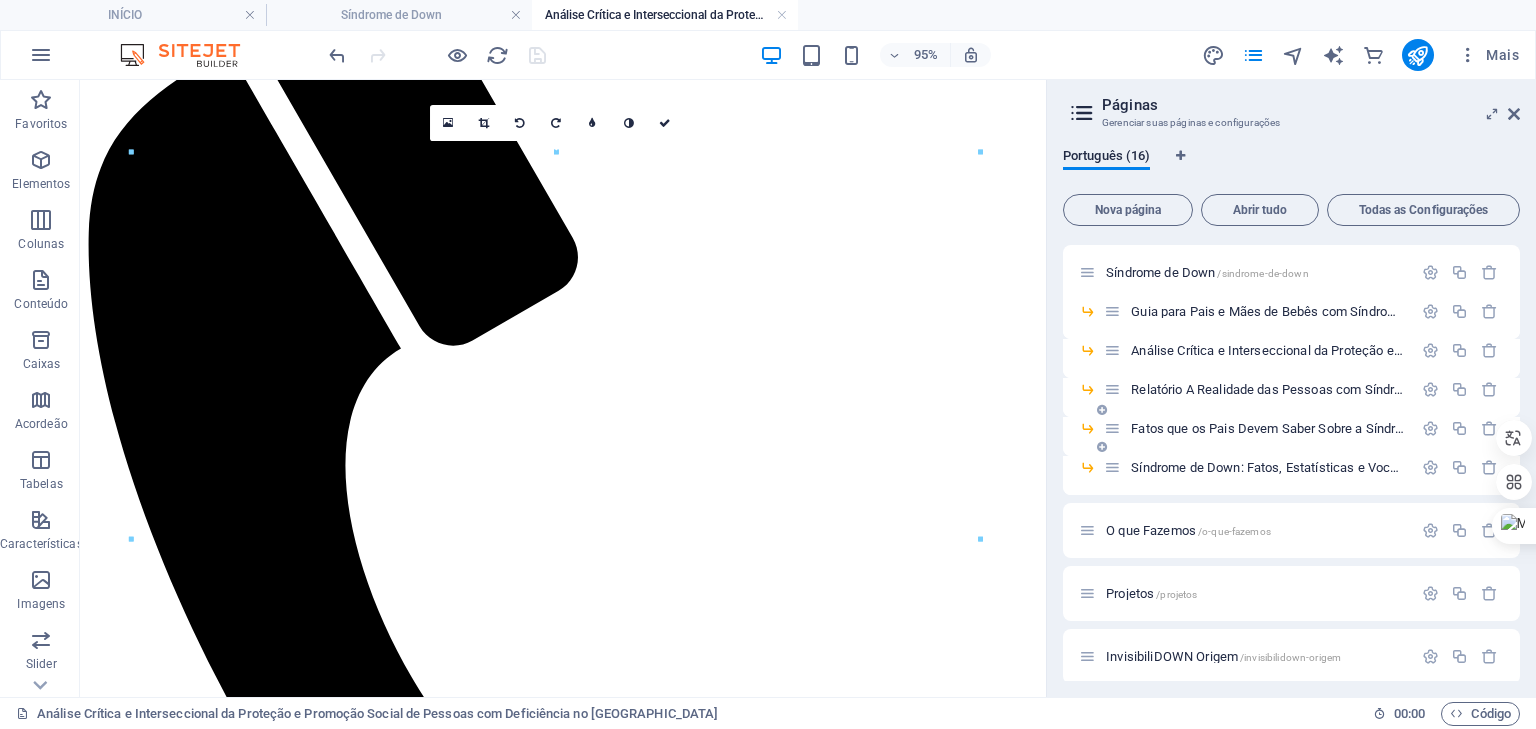 scroll, scrollTop: 100, scrollLeft: 0, axis: vertical 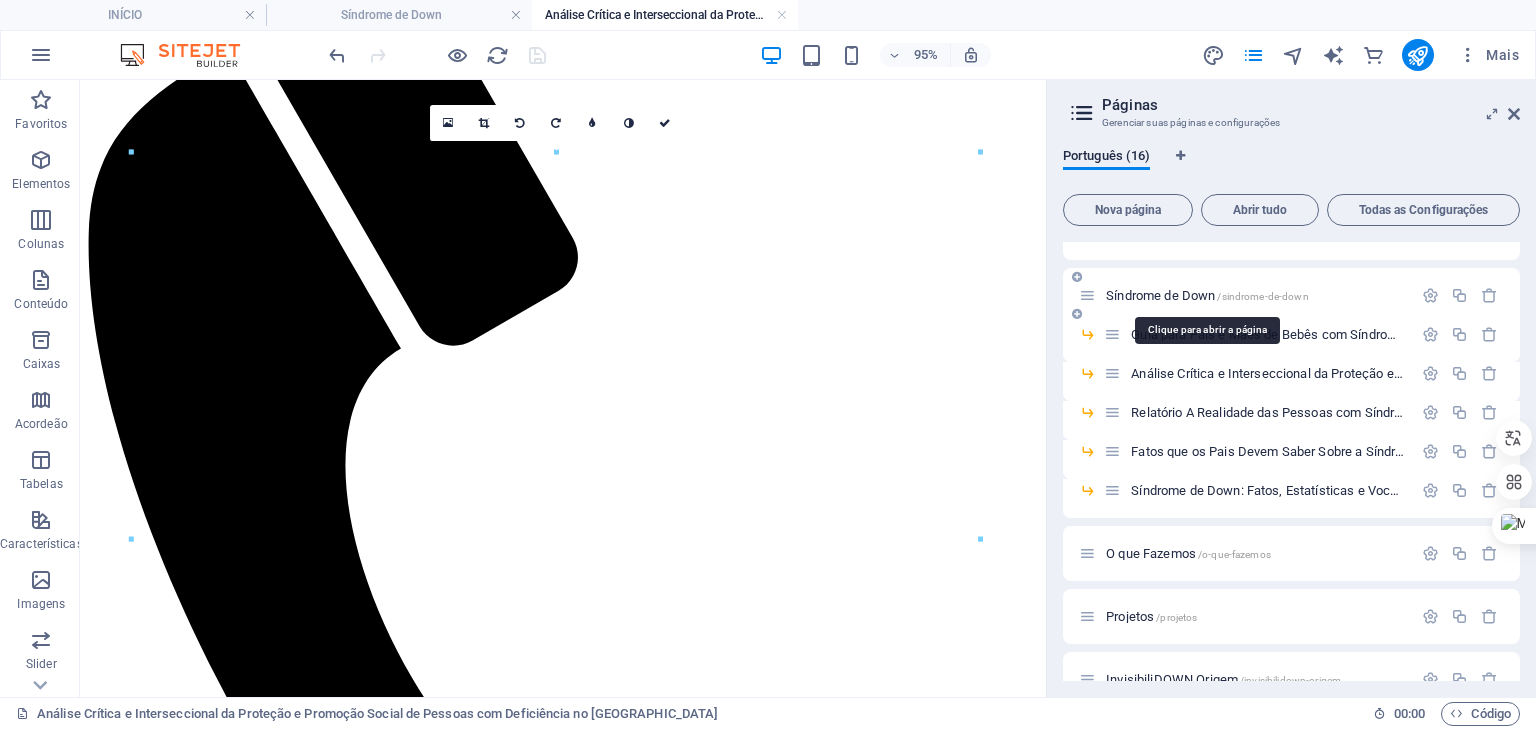 click on "Síndrome de Down /sindrome-de-down" at bounding box center (1207, 295) 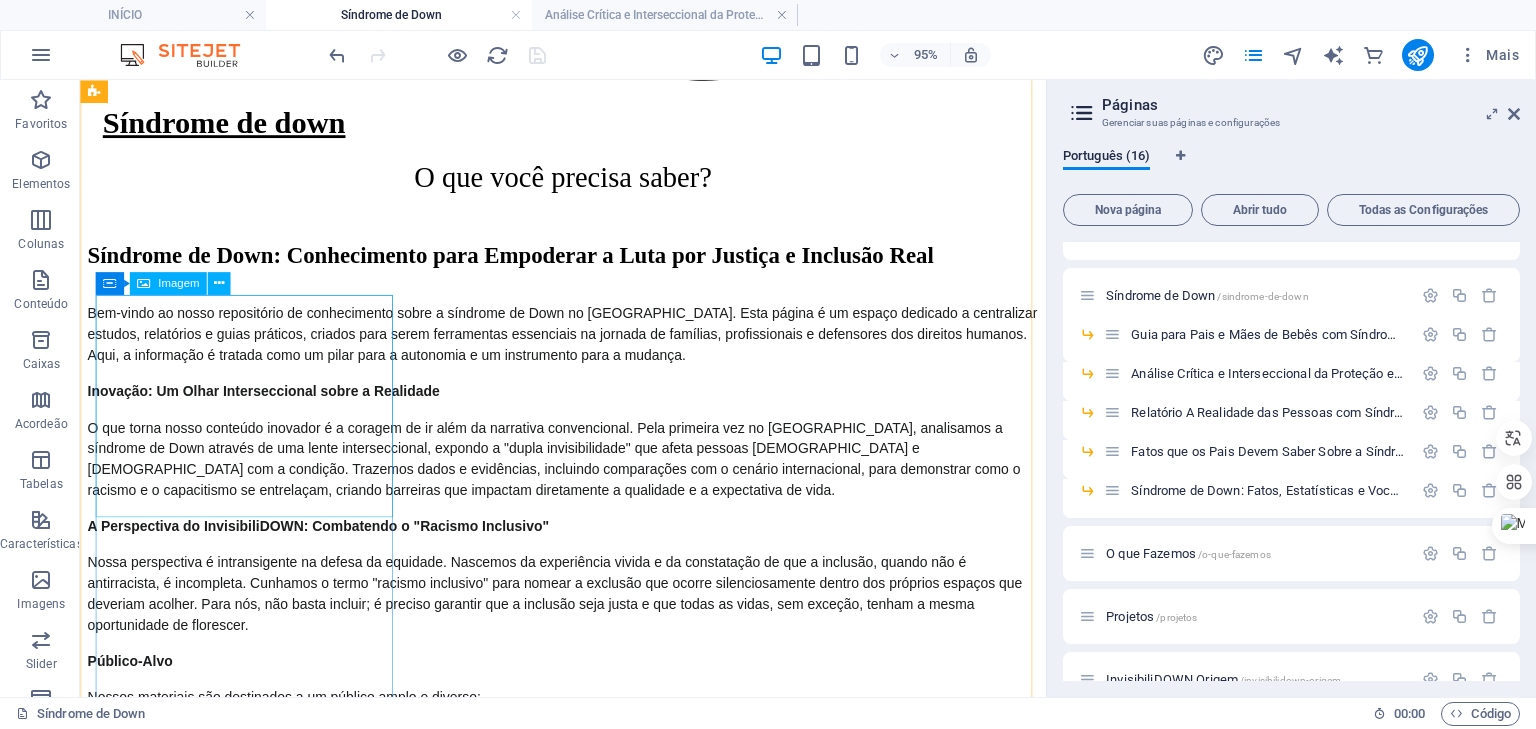 scroll, scrollTop: 2199, scrollLeft: 0, axis: vertical 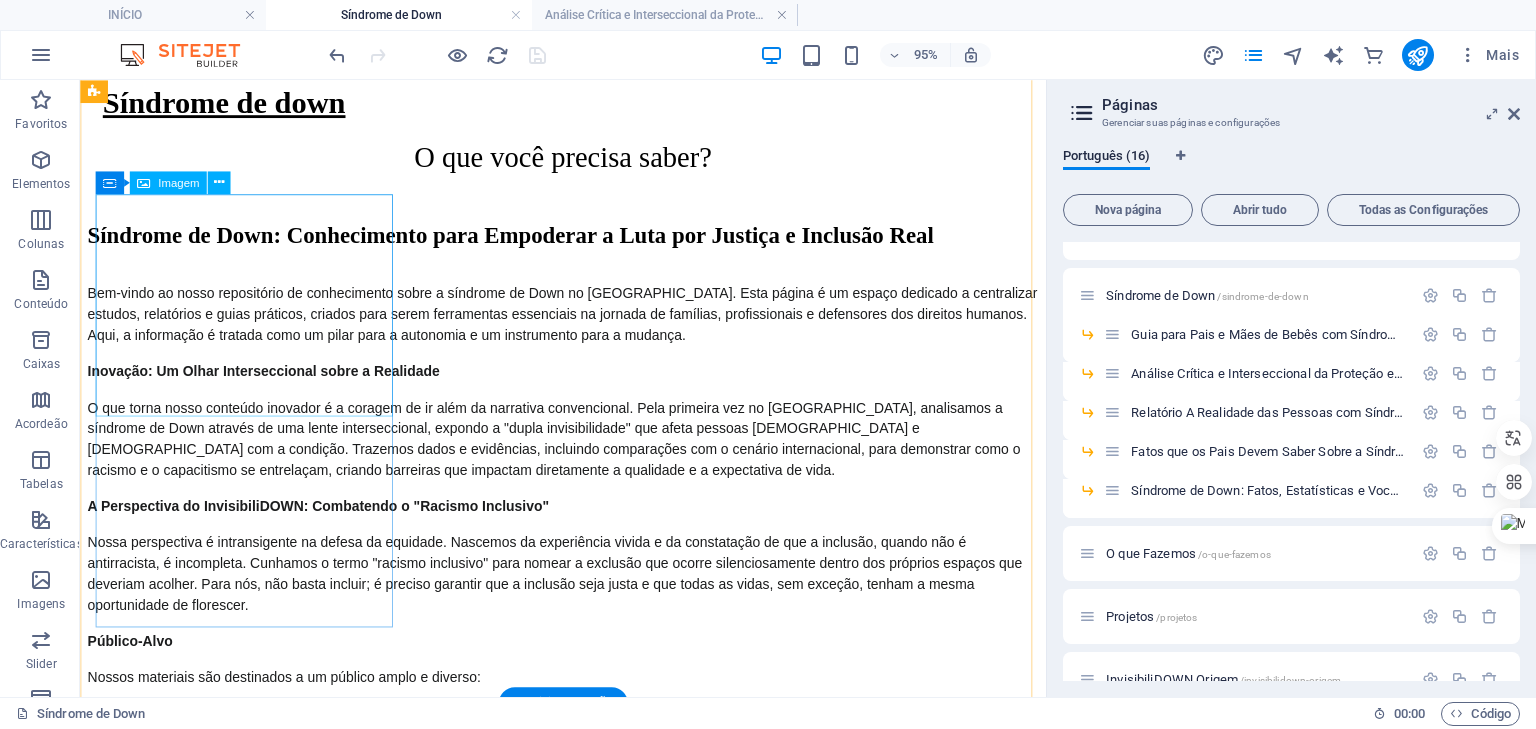 click at bounding box center (588, 4281) 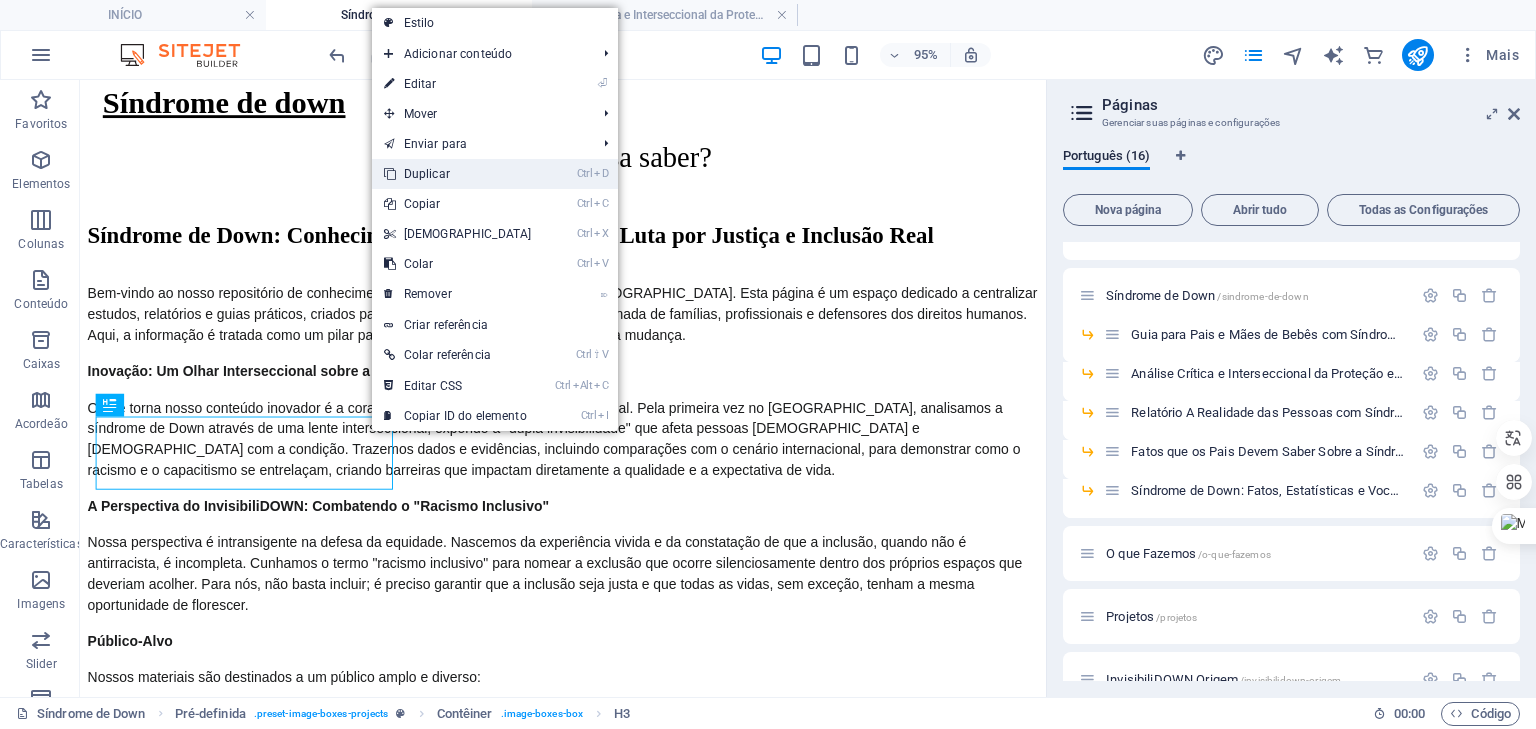click on "Ctrl D  Duplicar" at bounding box center (458, 174) 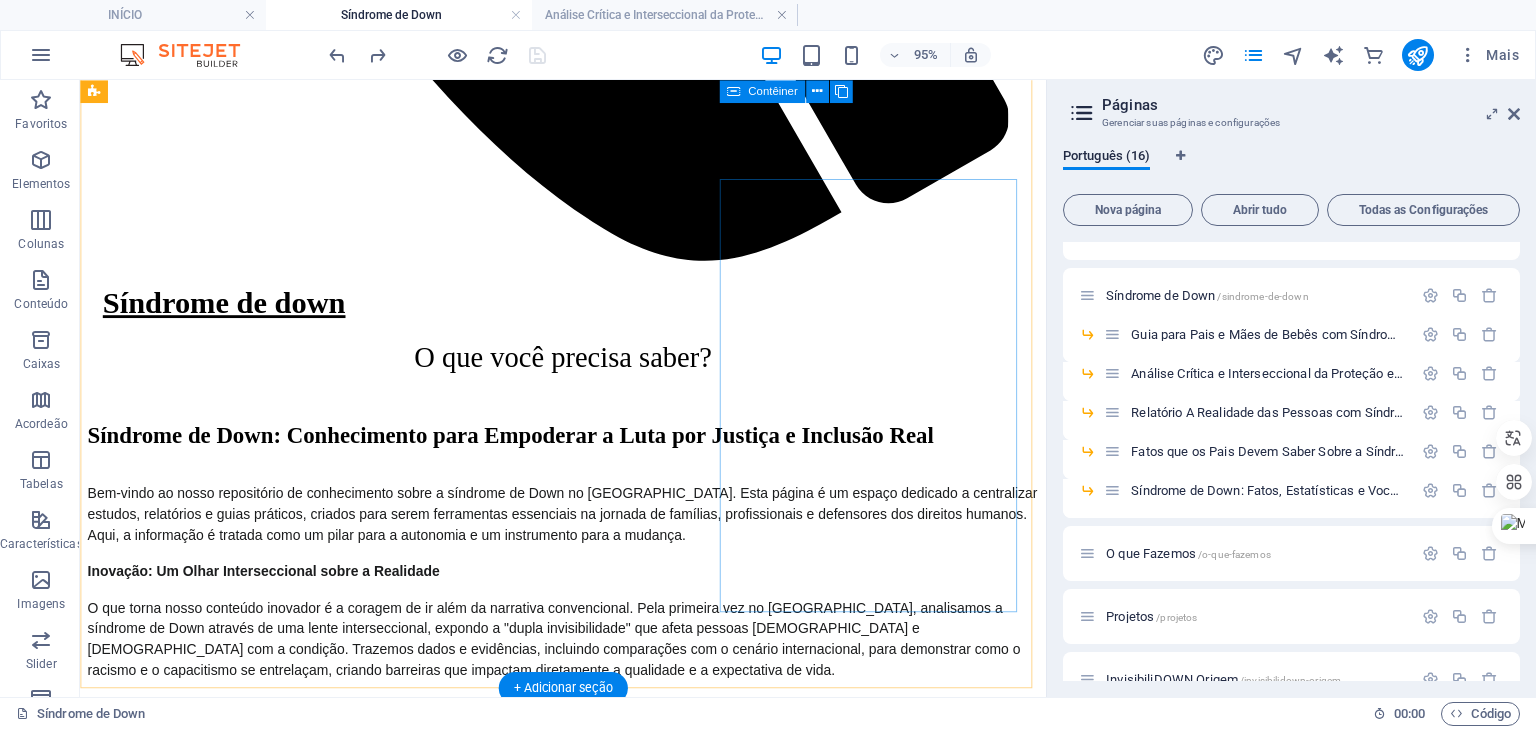 scroll, scrollTop: 1936, scrollLeft: 0, axis: vertical 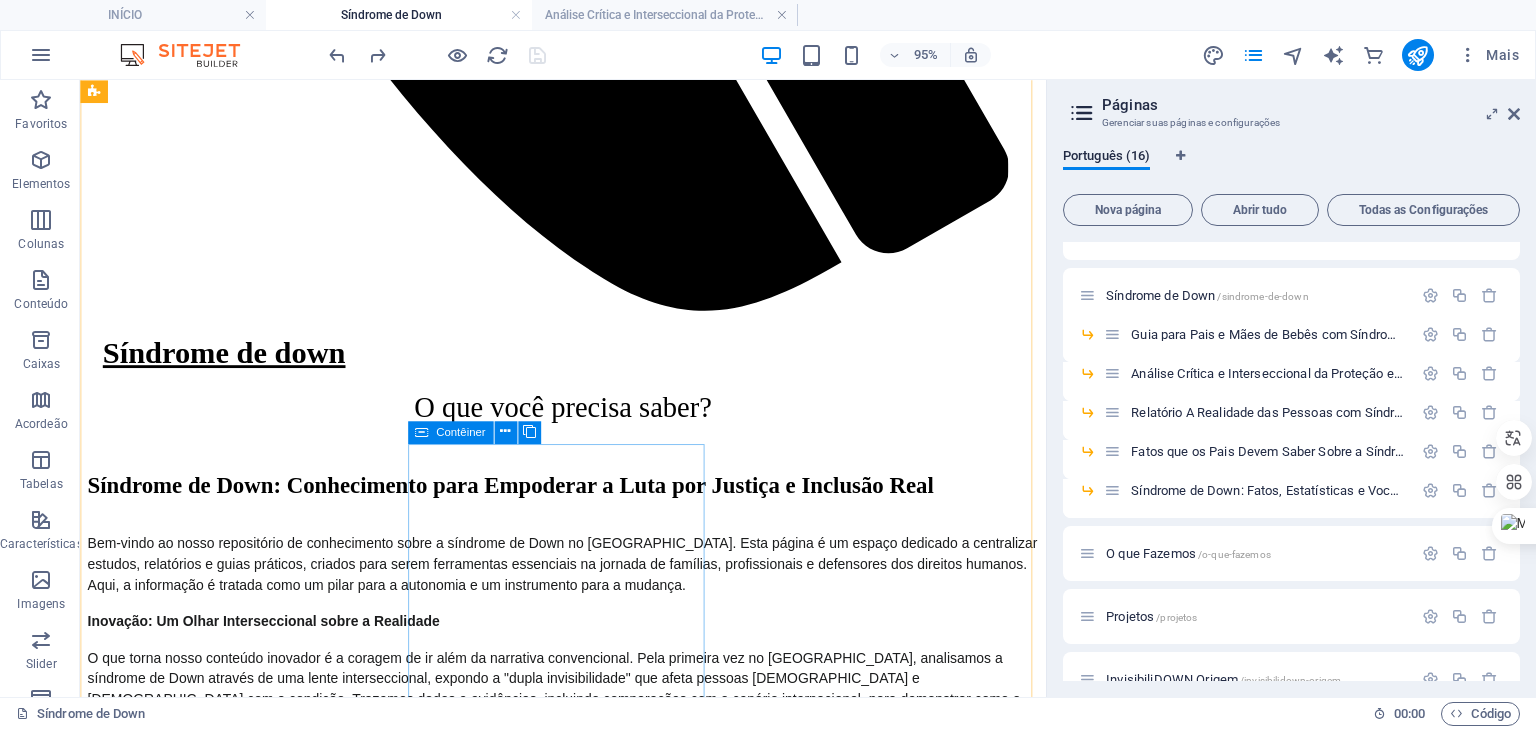 click at bounding box center [588, 5054] 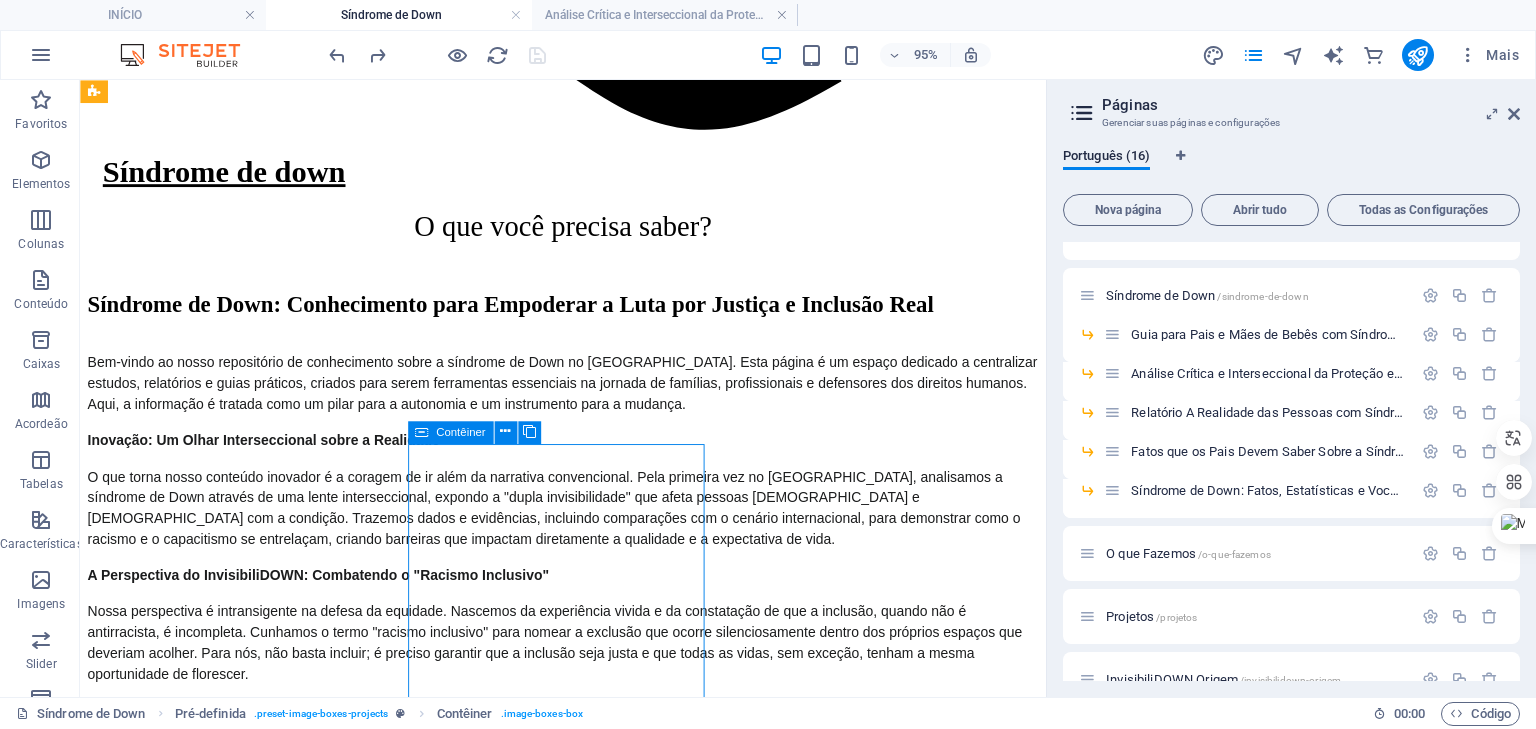 scroll, scrollTop: 2136, scrollLeft: 0, axis: vertical 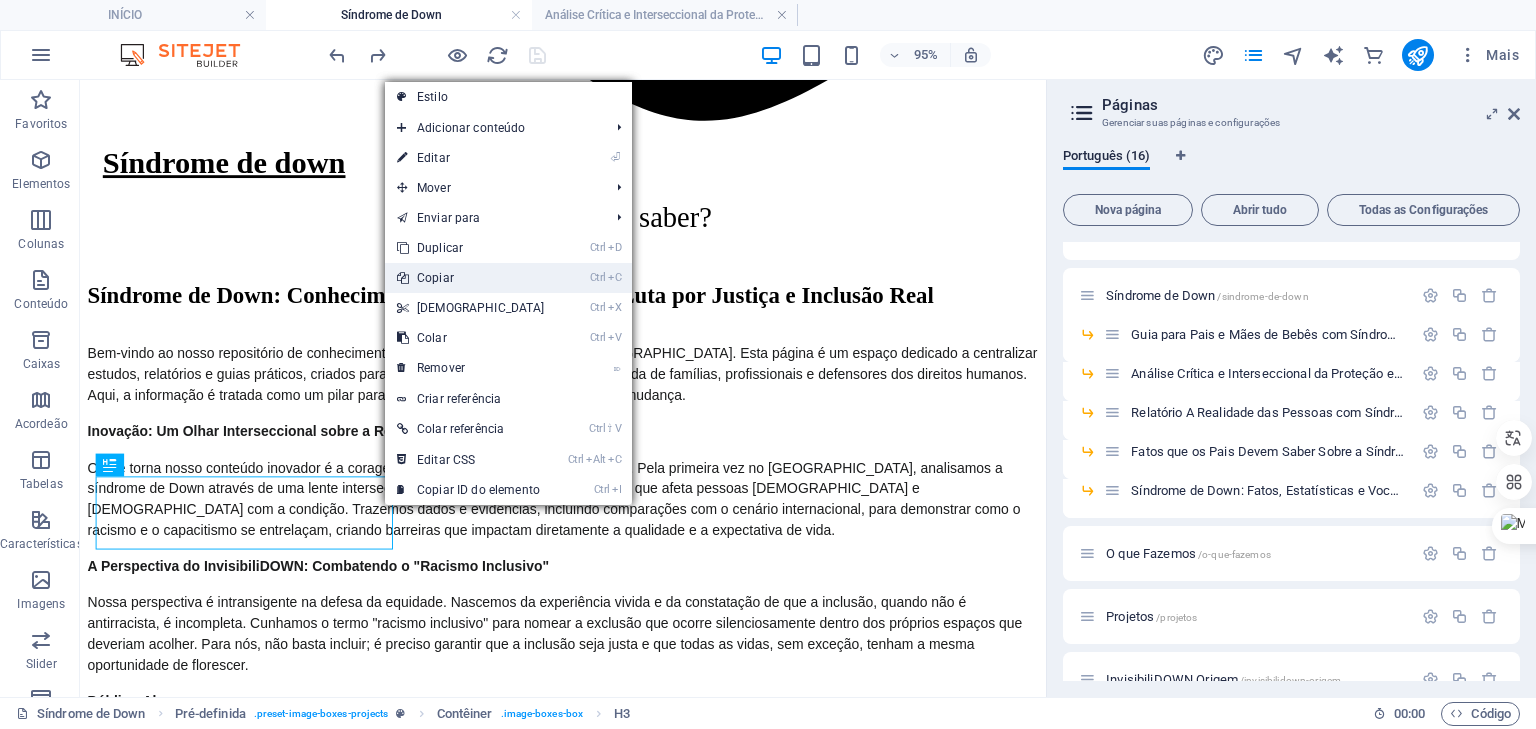 click on "Ctrl C  Copiar" at bounding box center (471, 278) 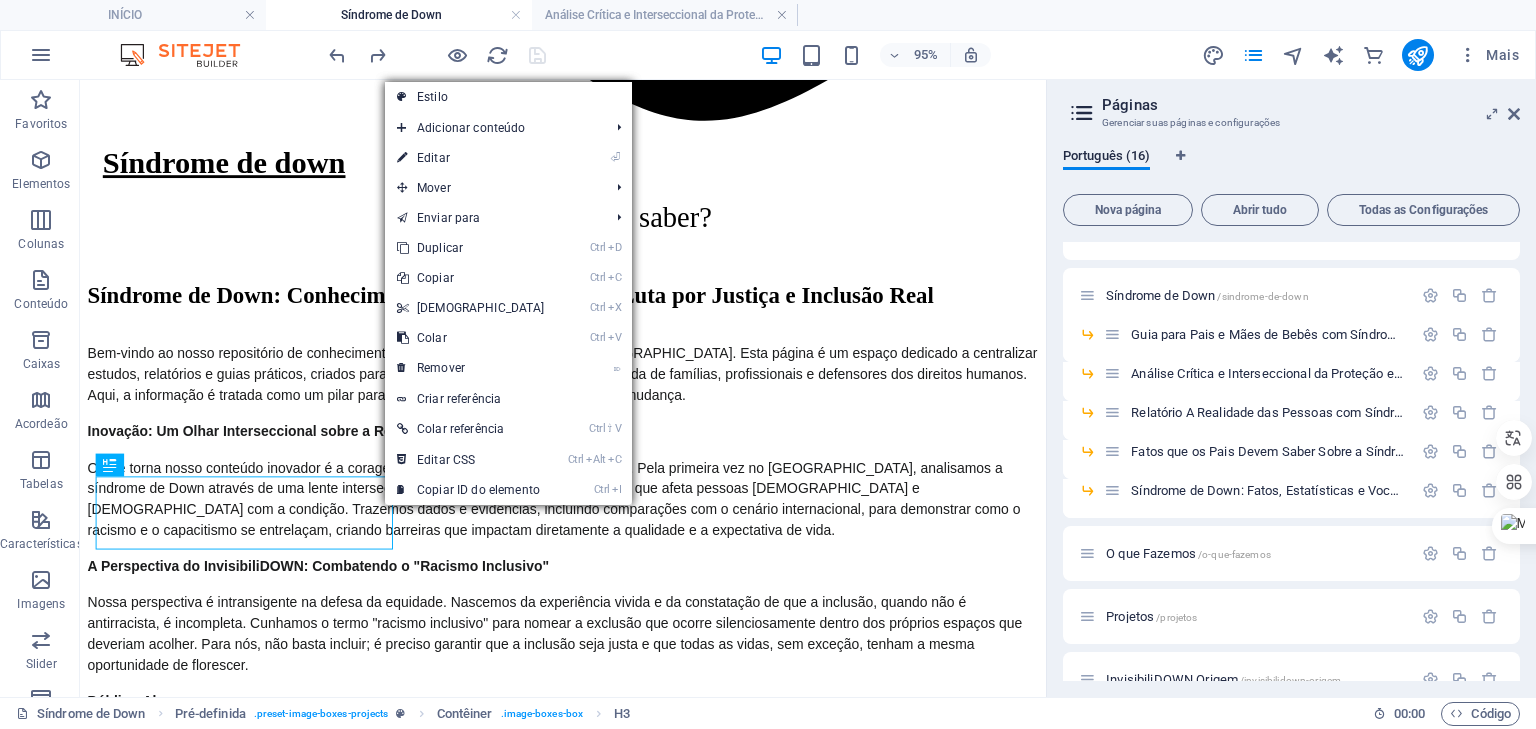 click at bounding box center [588, 4854] 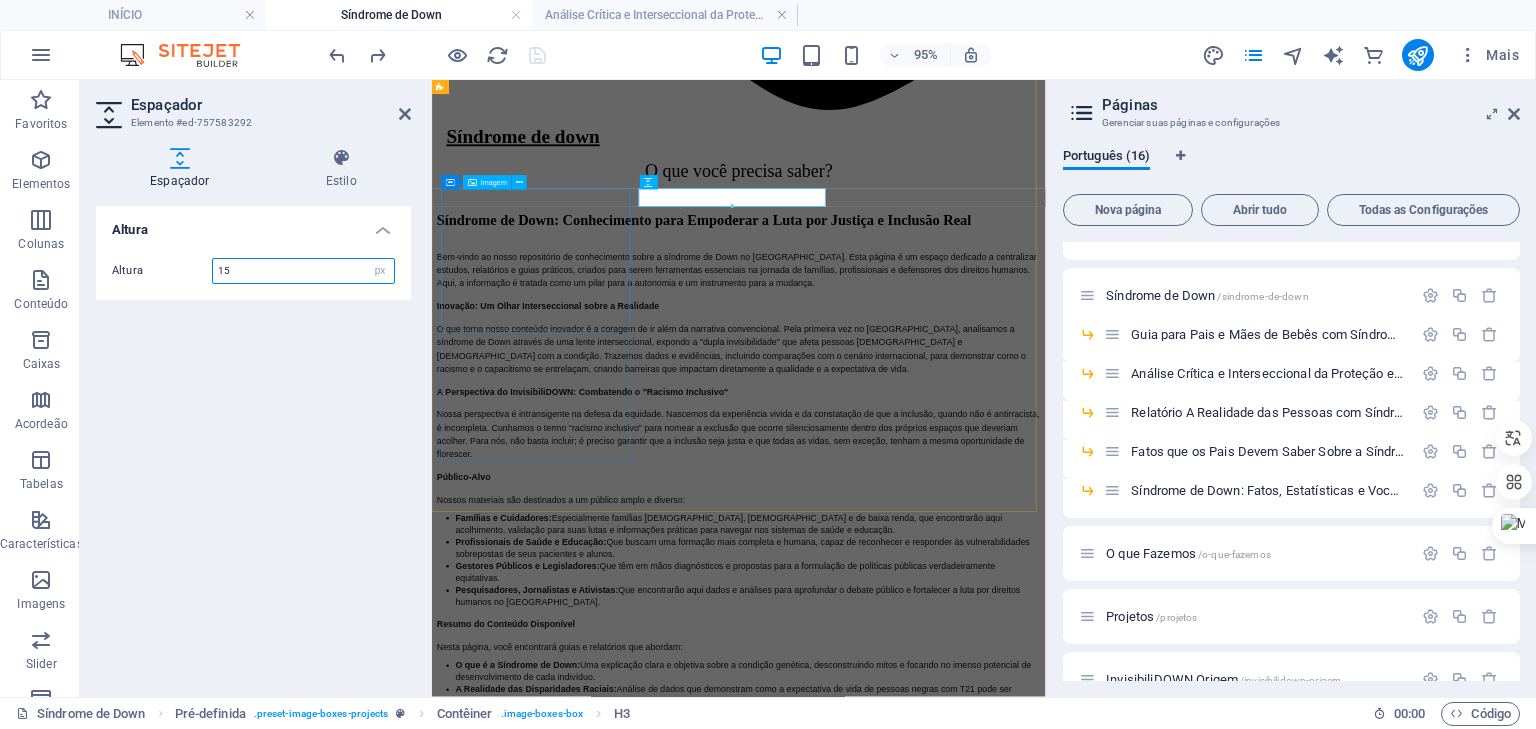 scroll, scrollTop: 2138, scrollLeft: 0, axis: vertical 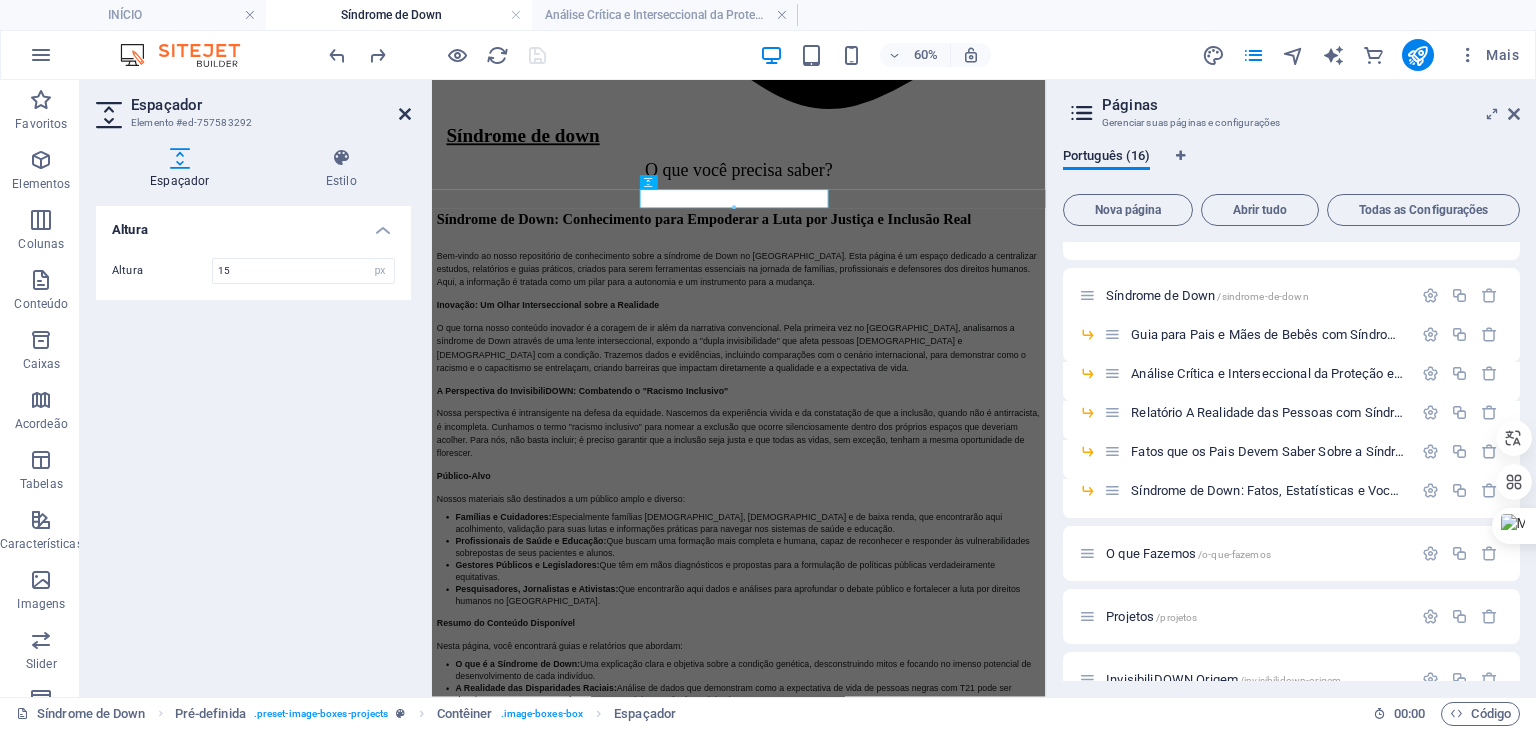 click at bounding box center [405, 114] 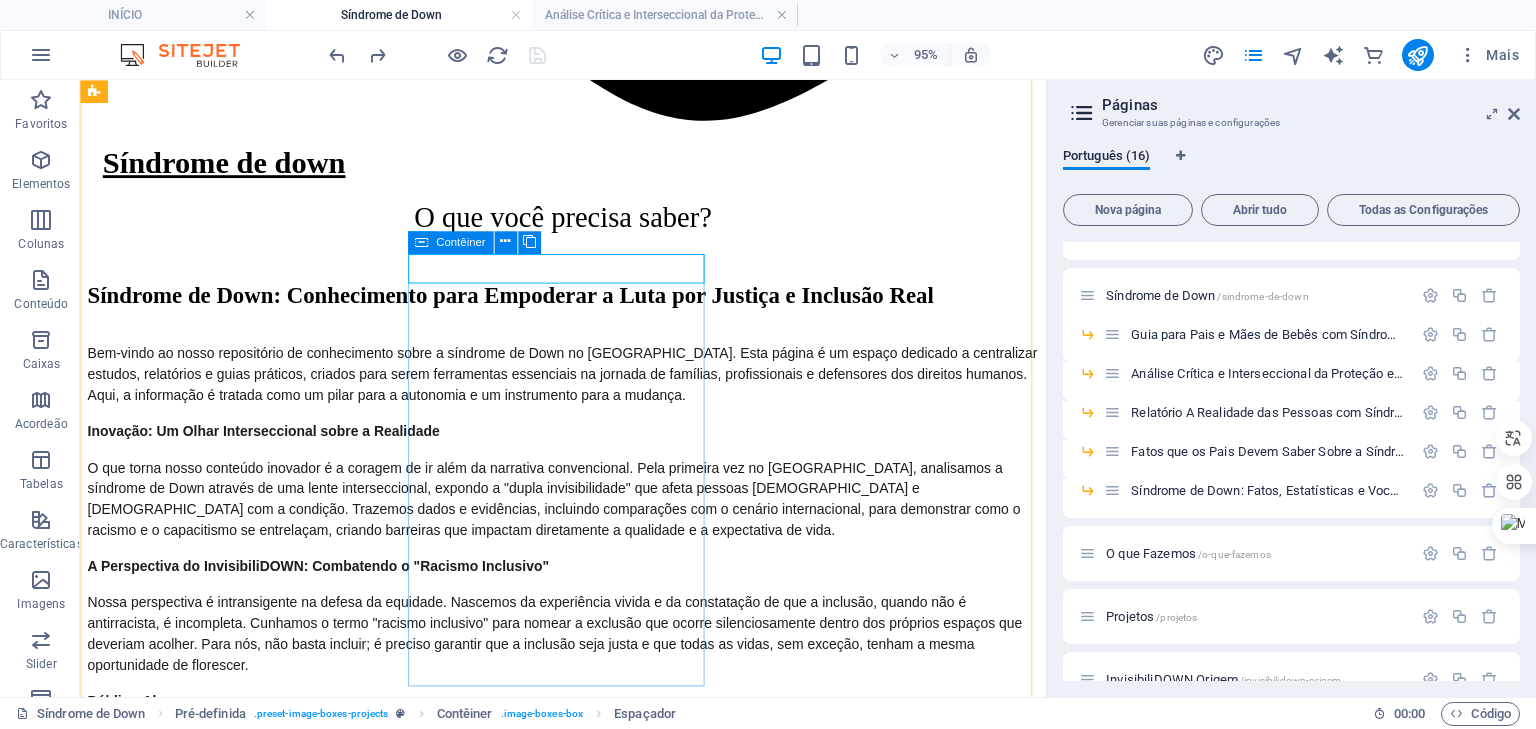 click at bounding box center (588, 4854) 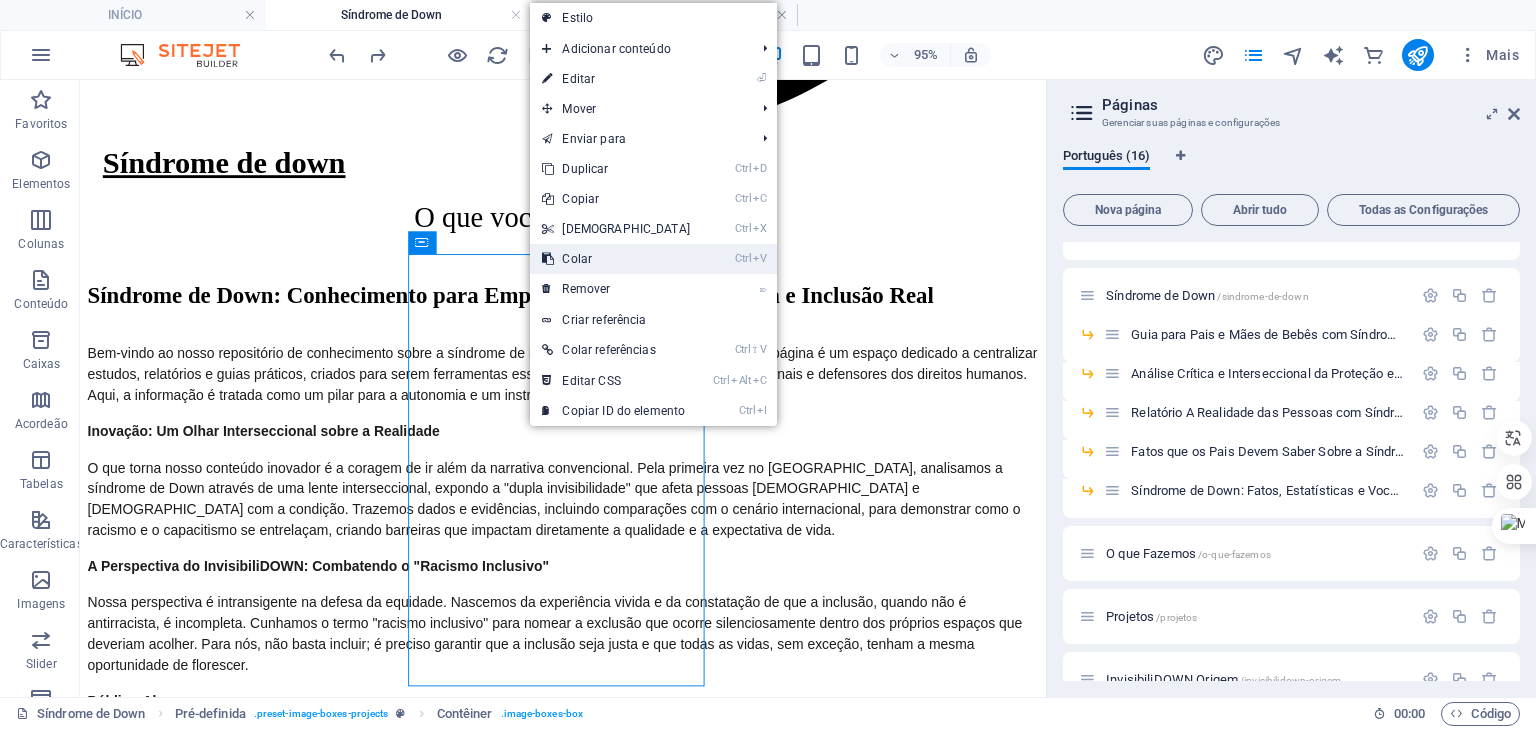 click on "Ctrl V  Colar" at bounding box center [616, 259] 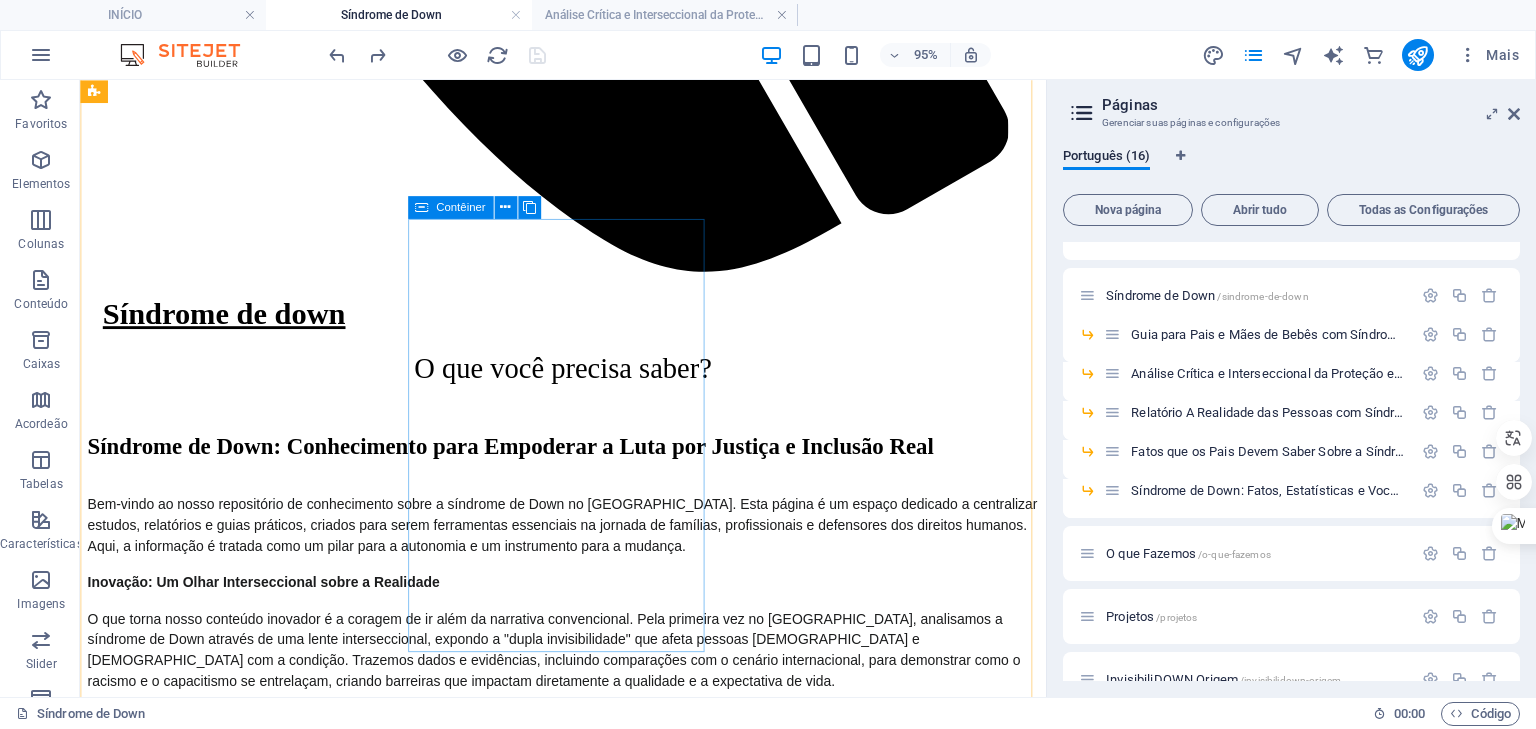 scroll, scrollTop: 1973, scrollLeft: 0, axis: vertical 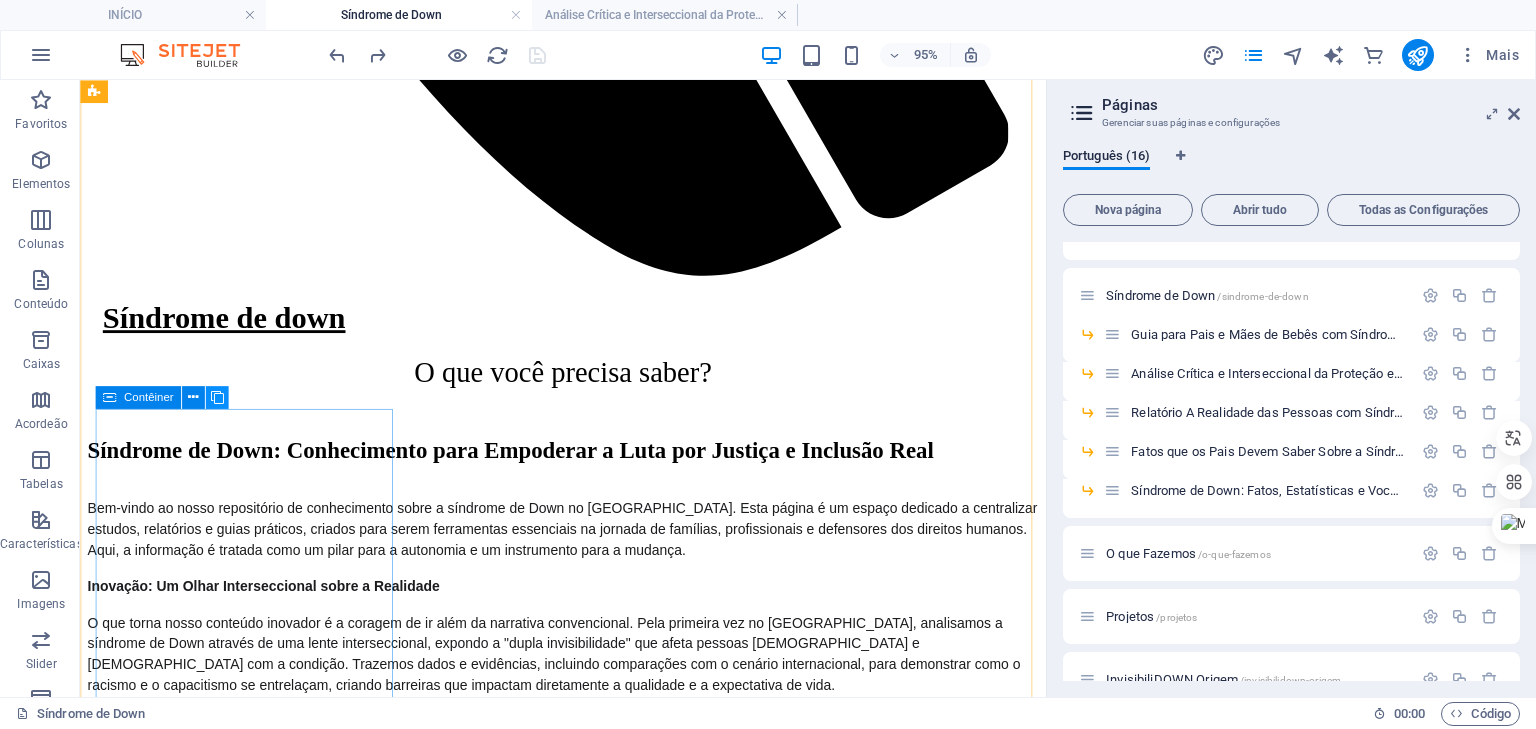 click at bounding box center (216, 398) 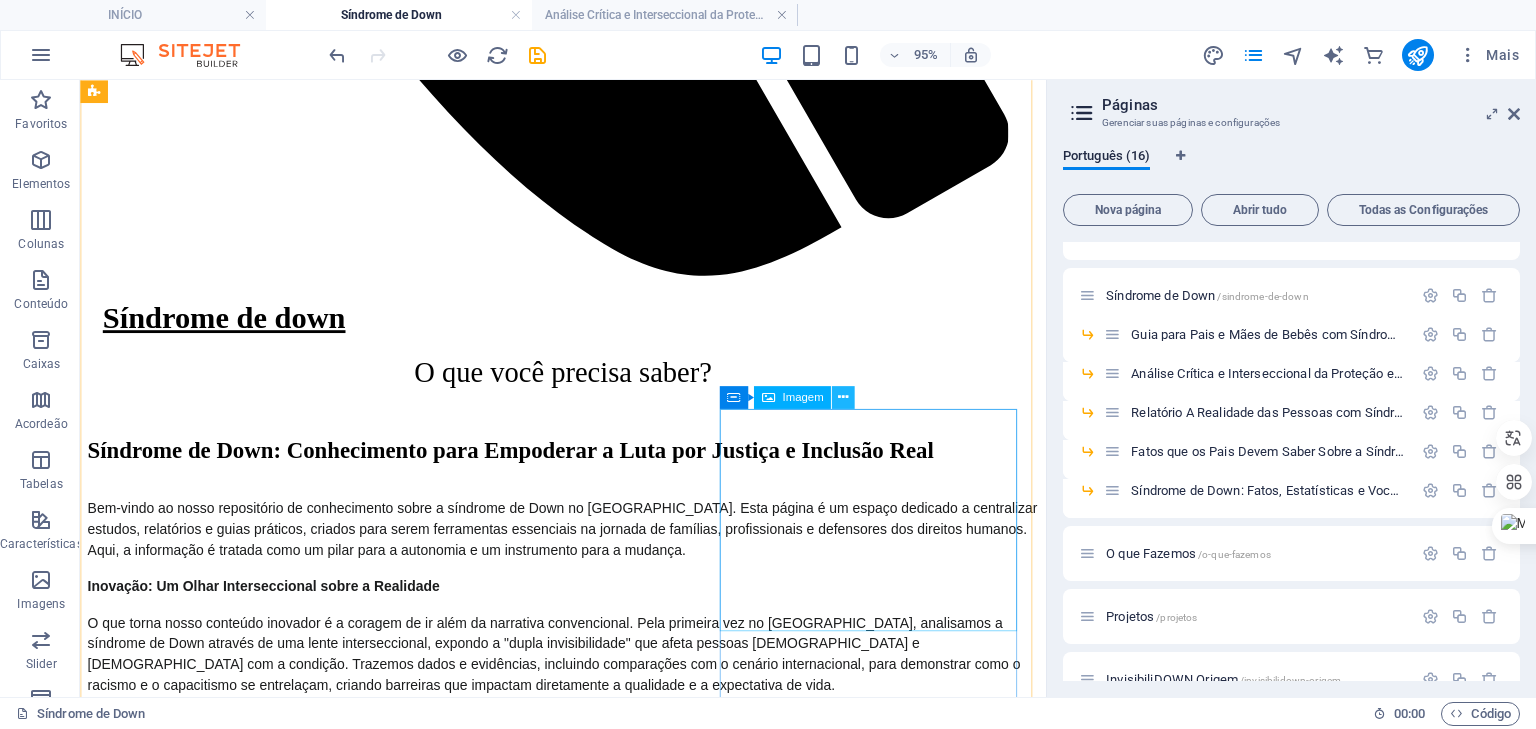 click at bounding box center [843, 398] 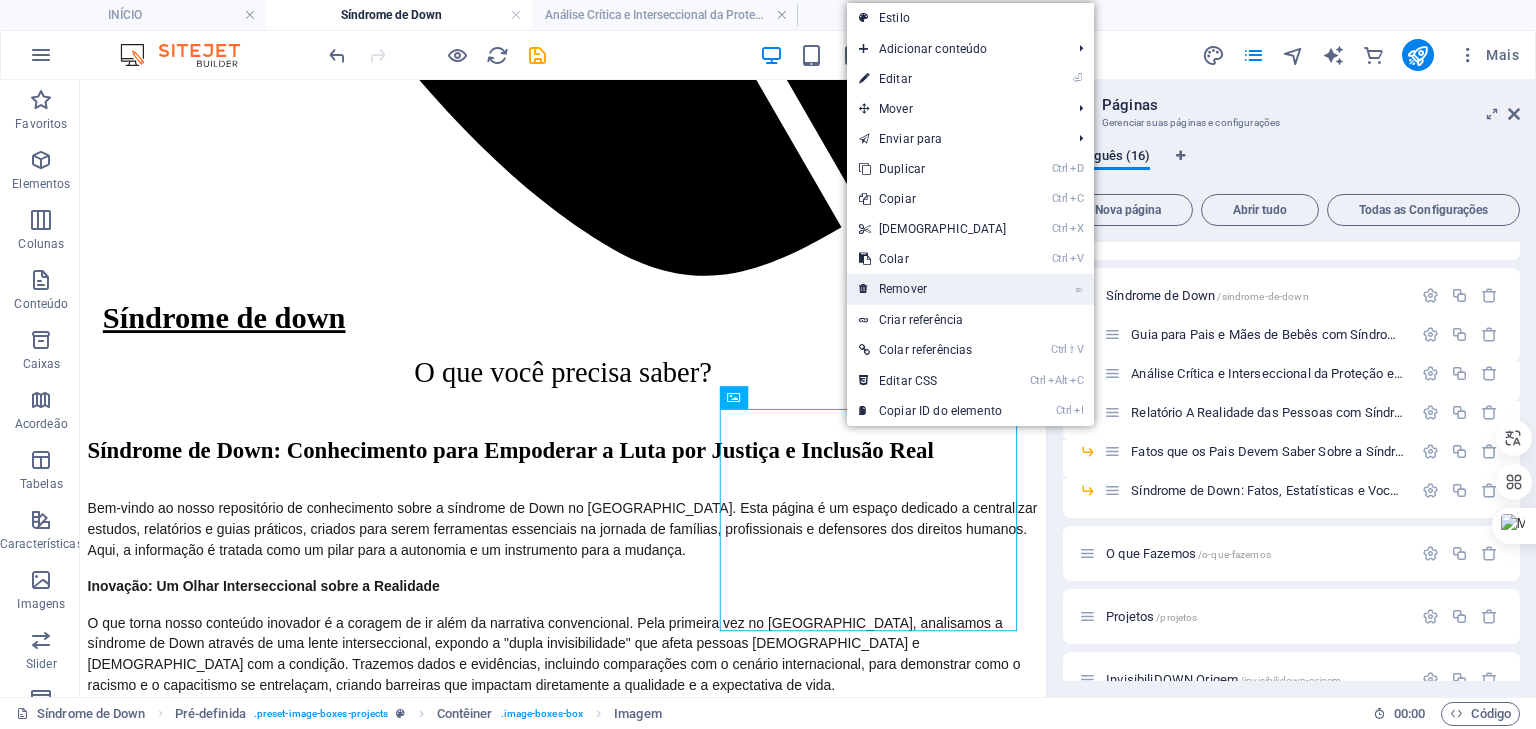 click on "⌦  Remover" at bounding box center (933, 289) 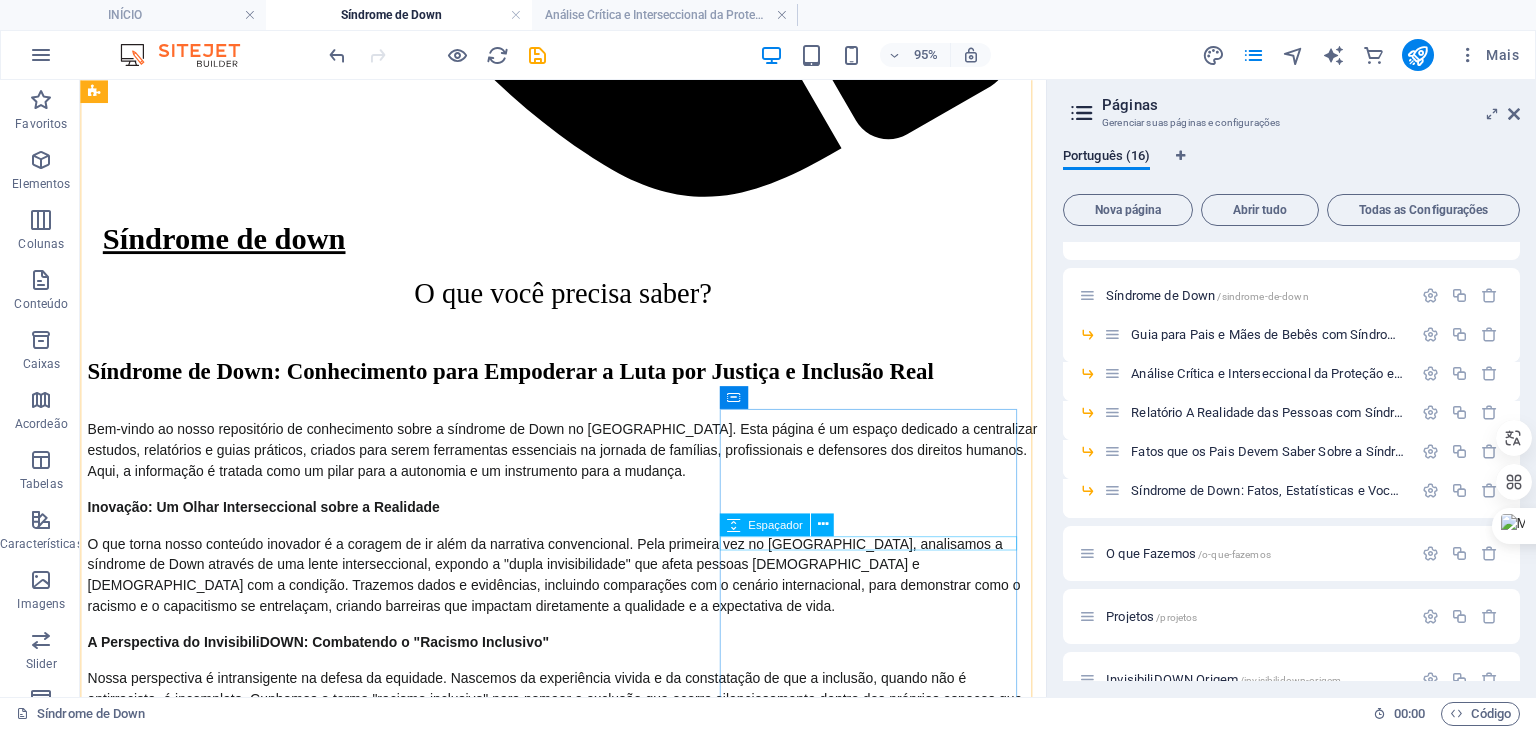 scroll, scrollTop: 1973, scrollLeft: 0, axis: vertical 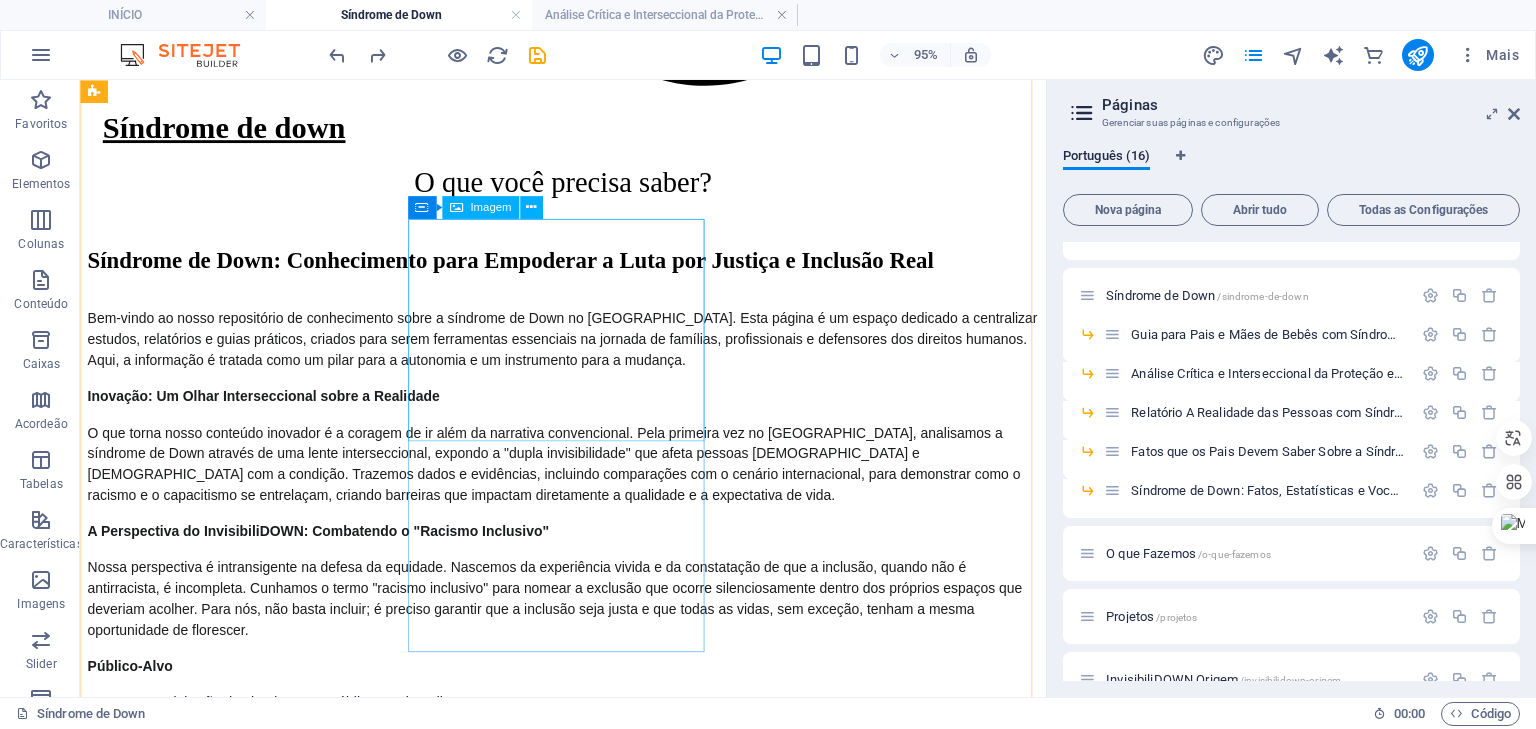 click at bounding box center [588, 5186] 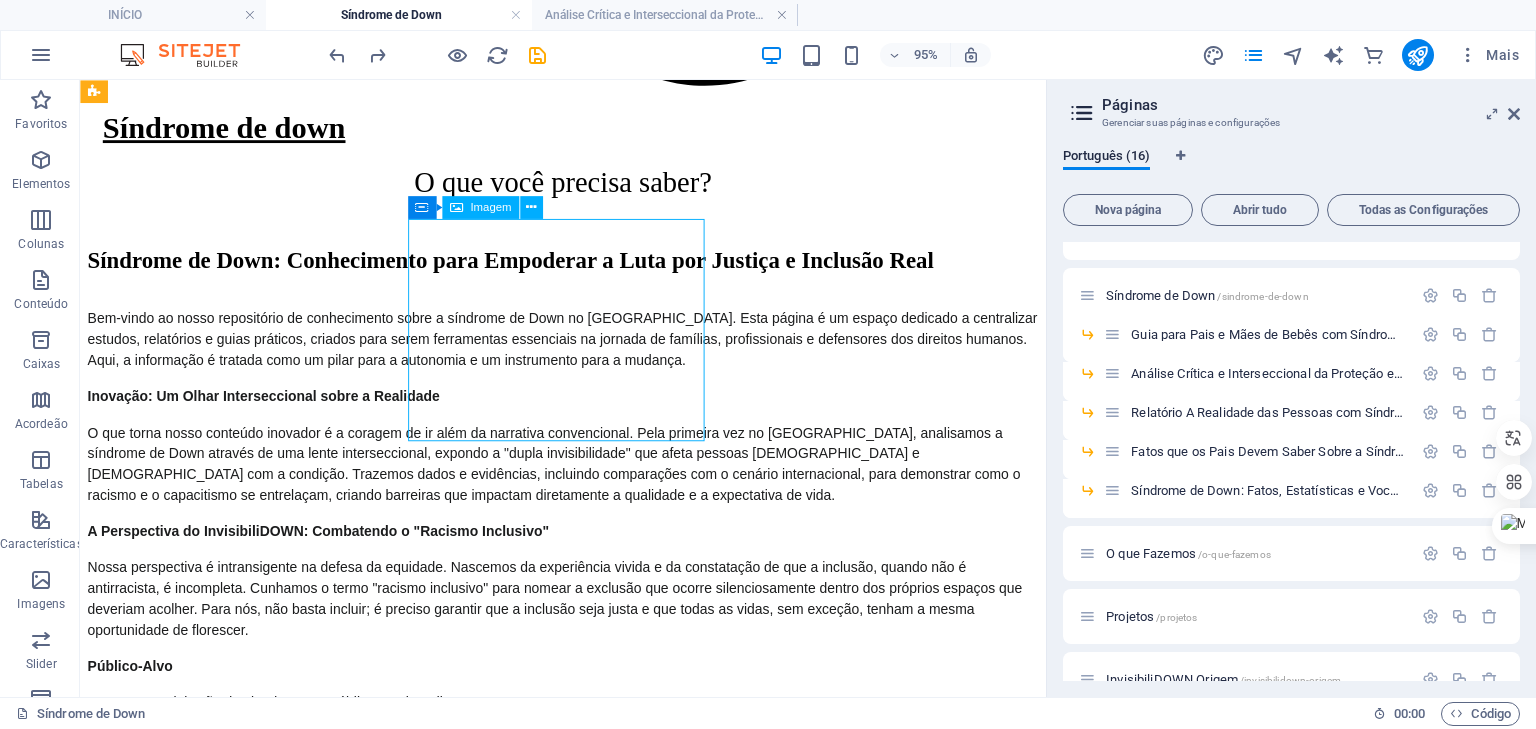 click at bounding box center [588, 5186] 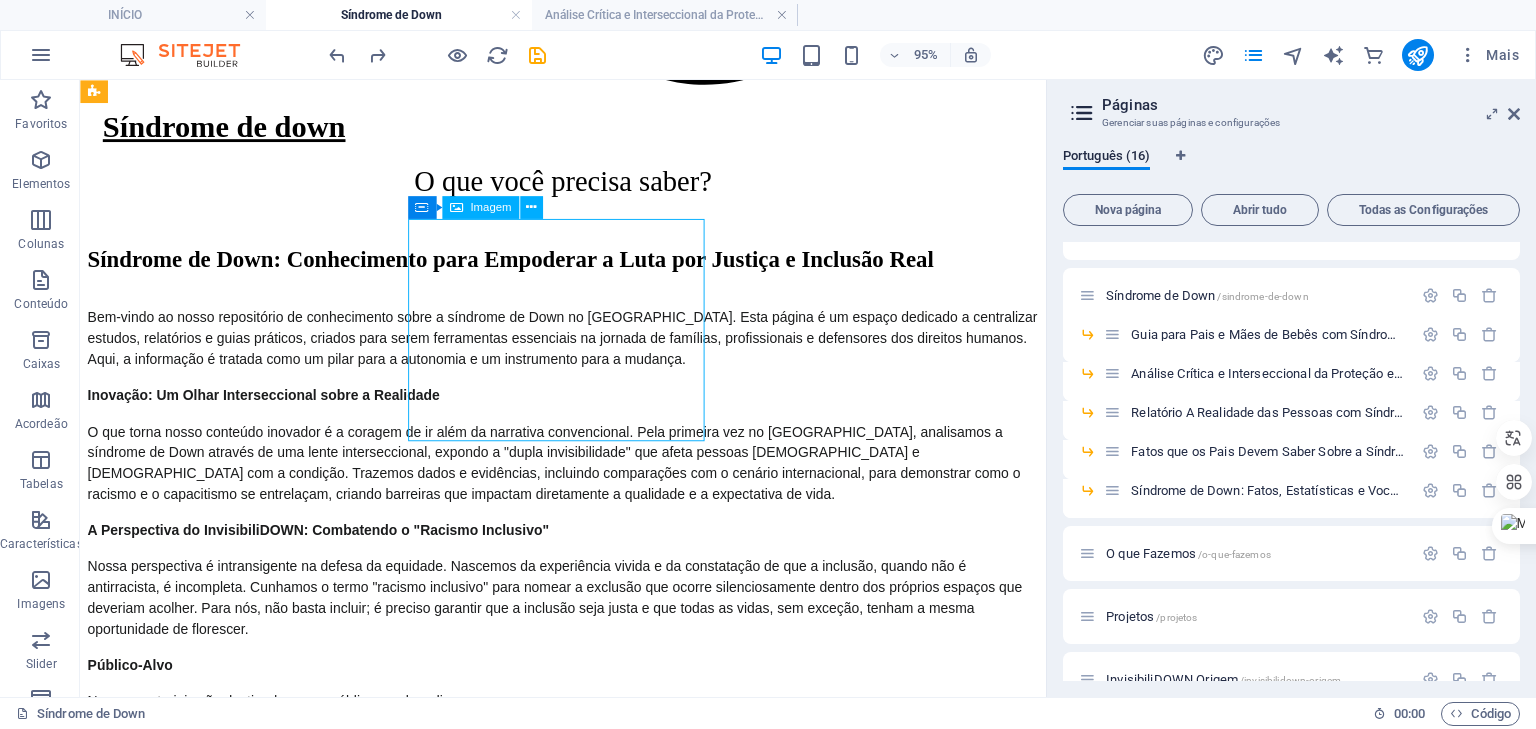 select on "%" 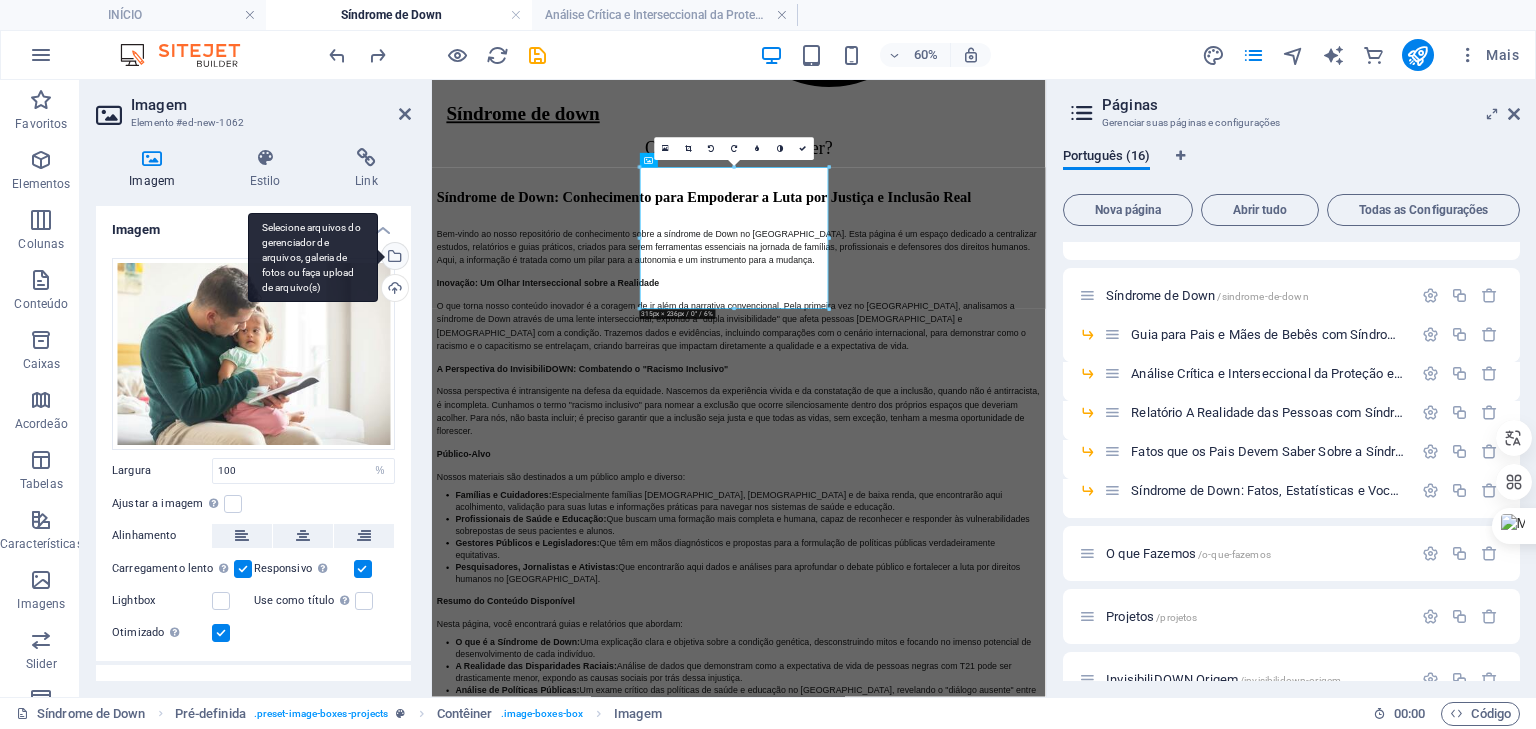 click on "Selecione arquivos do gerenciador de arquivos, galeria de fotos ou faça upload de arquivo(s)" at bounding box center (393, 258) 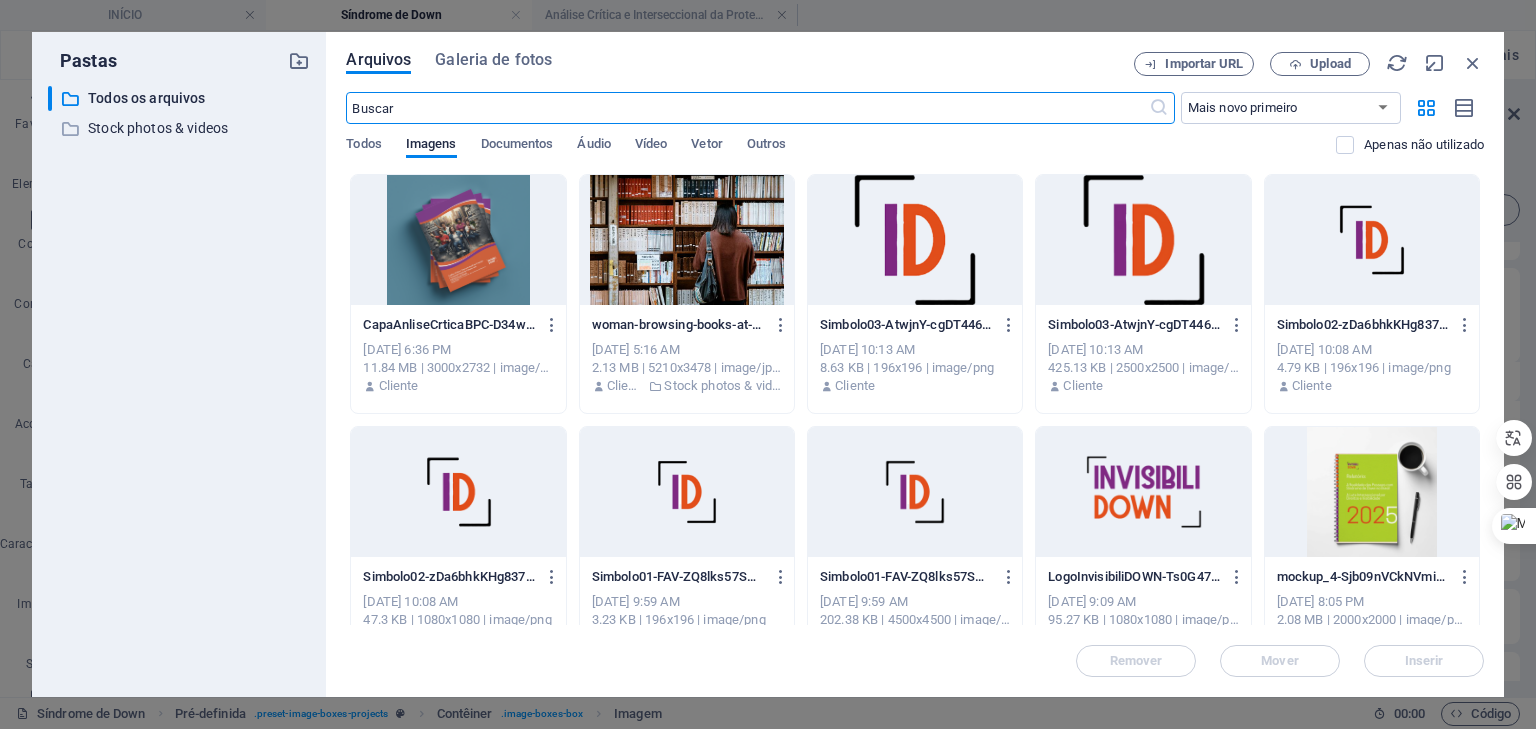 scroll, scrollTop: 0, scrollLeft: 0, axis: both 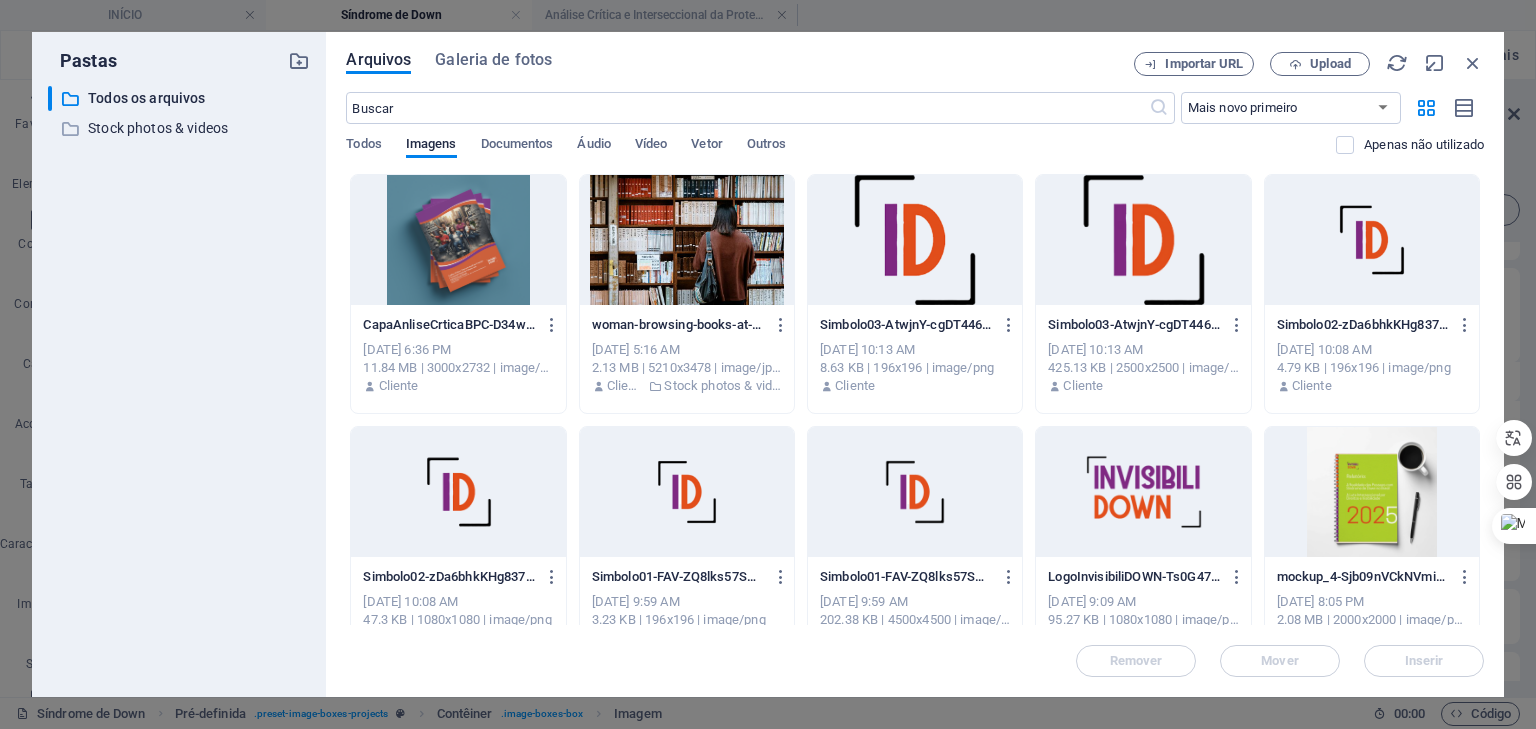 click at bounding box center (458, 240) 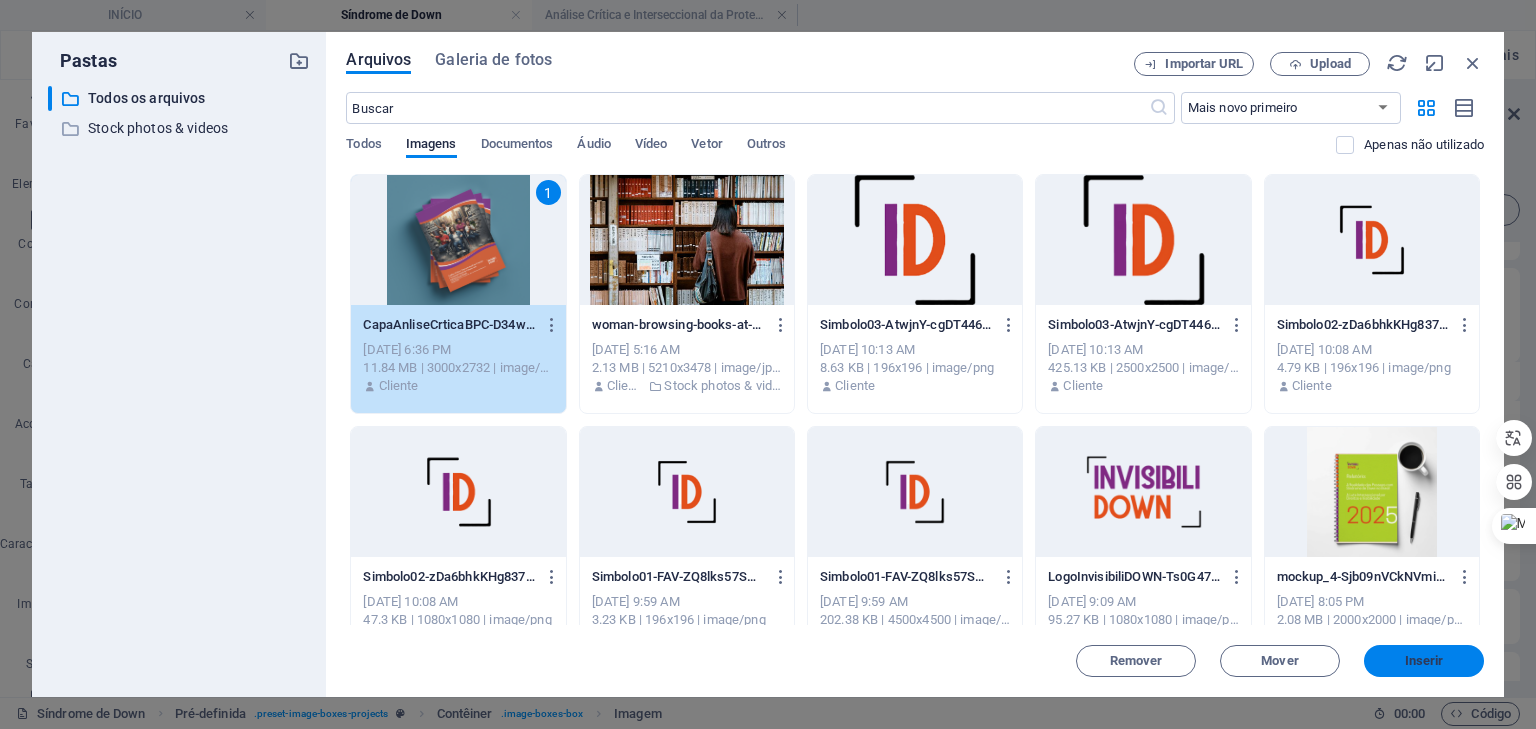 click on "Inserir" at bounding box center [1424, 661] 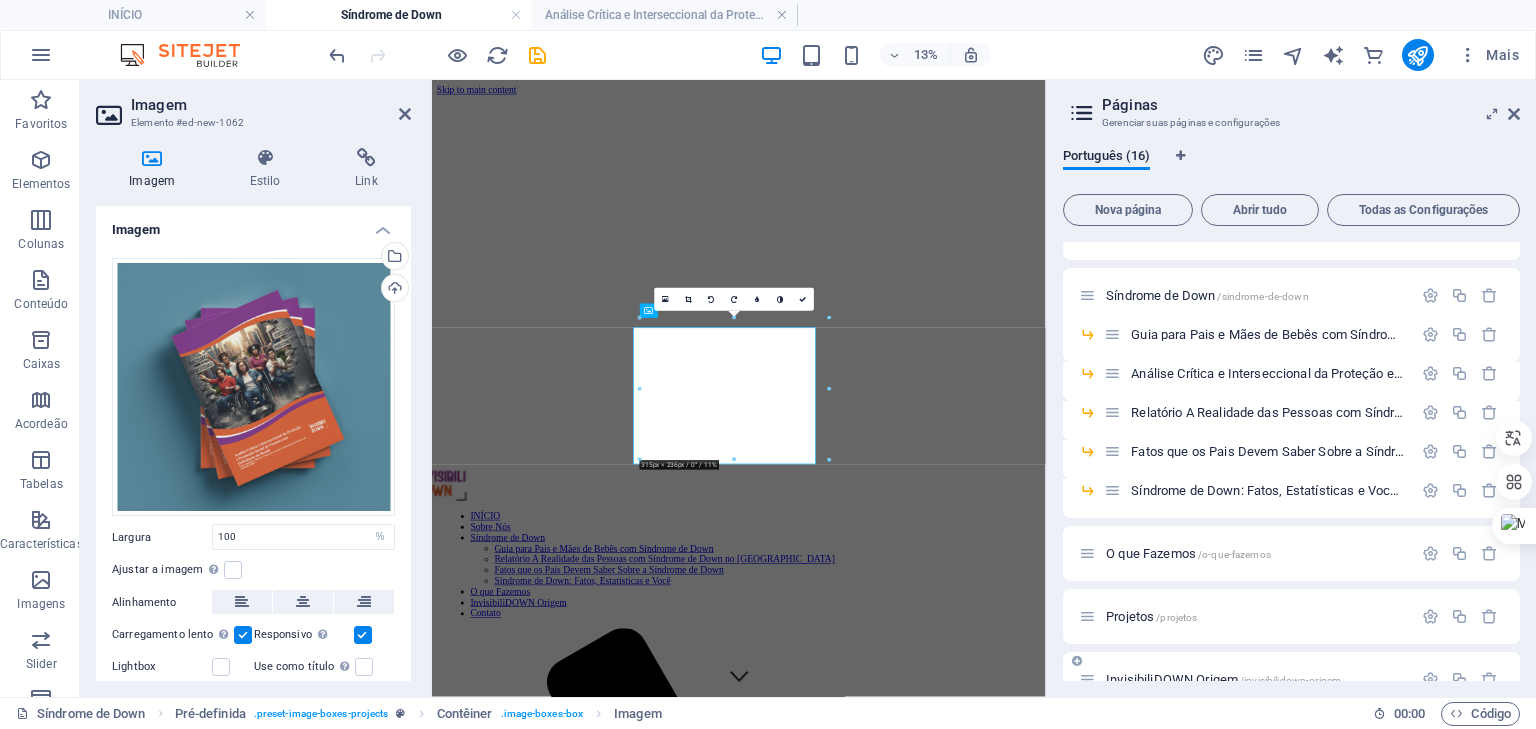 scroll, scrollTop: 1924, scrollLeft: 0, axis: vertical 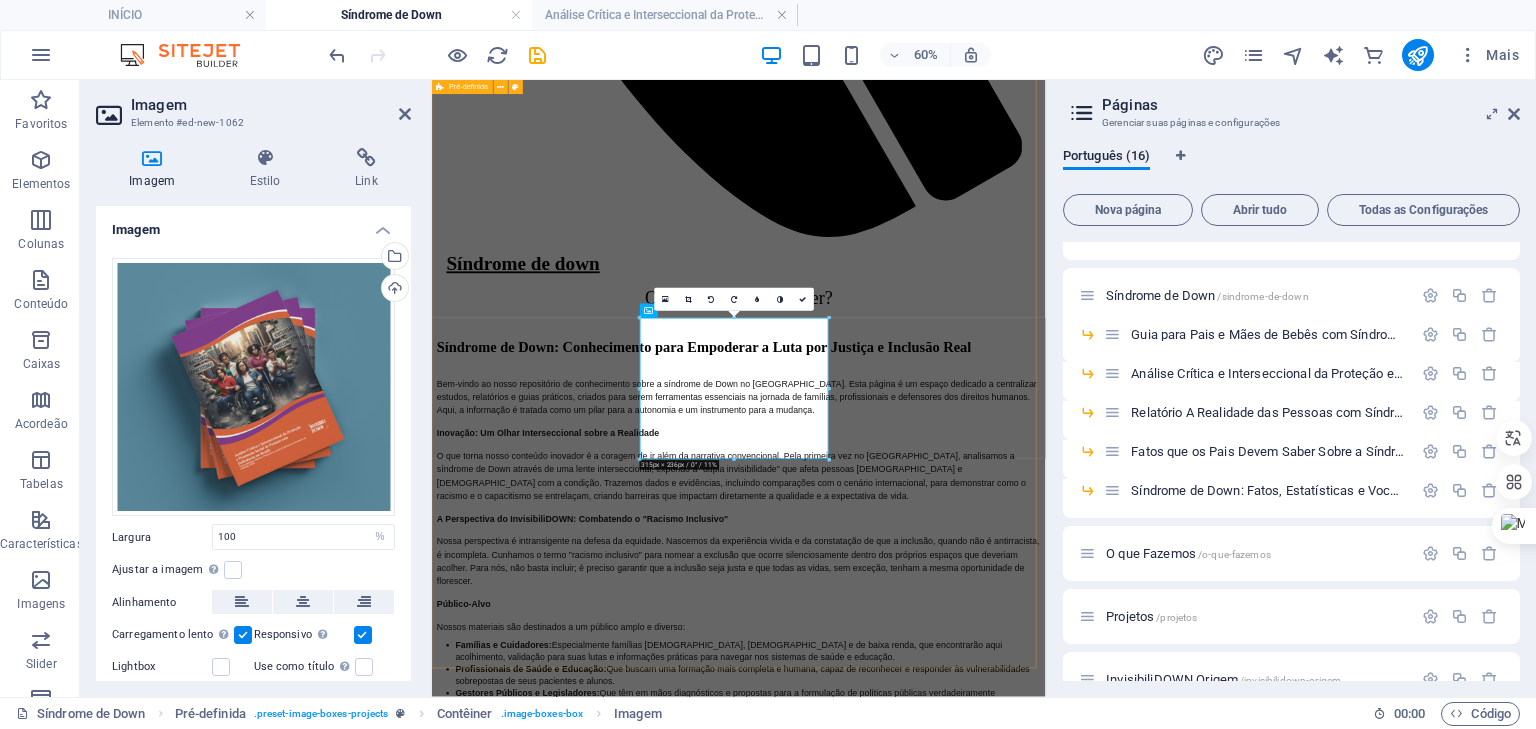 click on "A Realidade das Pessoas com Síndrome de Down no Brasil Relatório 2025 - A Luta Interseccional por Direitos e Visibilidade. + Leia mais Recebi o Diagnóstico , e agora? Um Guia de Acolhimento e Cuidados para os Primeiros Dois Anos do seu Bebê com Síndrome de Down. + [PERSON_NAME] mais Síndrome de Down: Fatos, Estatísticas e Você Acesse alguns dados e estatísticas sobre a síndrome de Down. + [PERSON_NAME] mais O que os Pais Devem Saber Sobre a Síndrome de Down? Material importante para você, pai ou mãe, que acabou de receber o diagnóstico. + [PERSON_NAME] mais O que os Pais Devem Saber Sobre a Síndrome de Down? Material importante para você, pai ou mãe, que acabou de receber o diagnóstico. + Leia mais" at bounding box center [943, 3722] 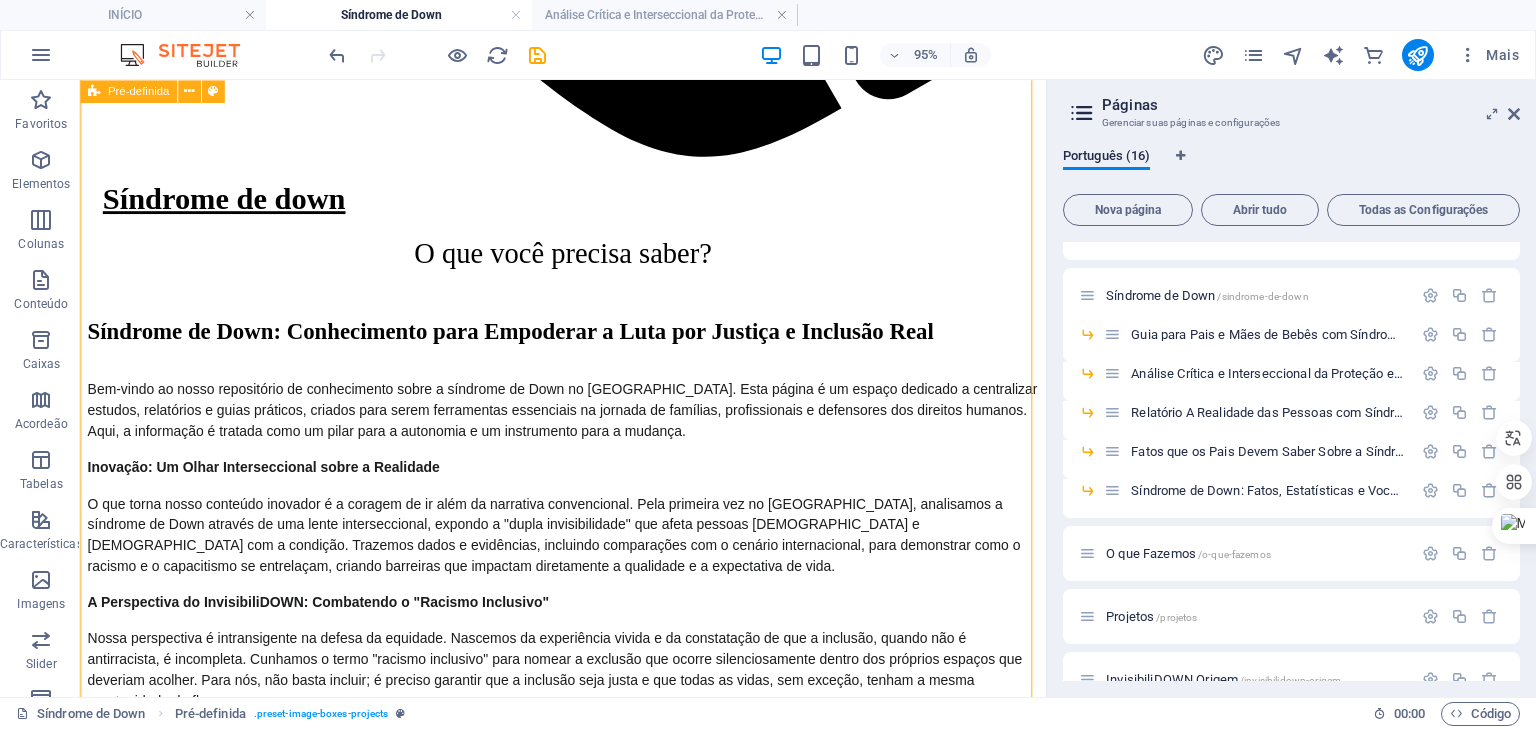 scroll, scrollTop: 2124, scrollLeft: 0, axis: vertical 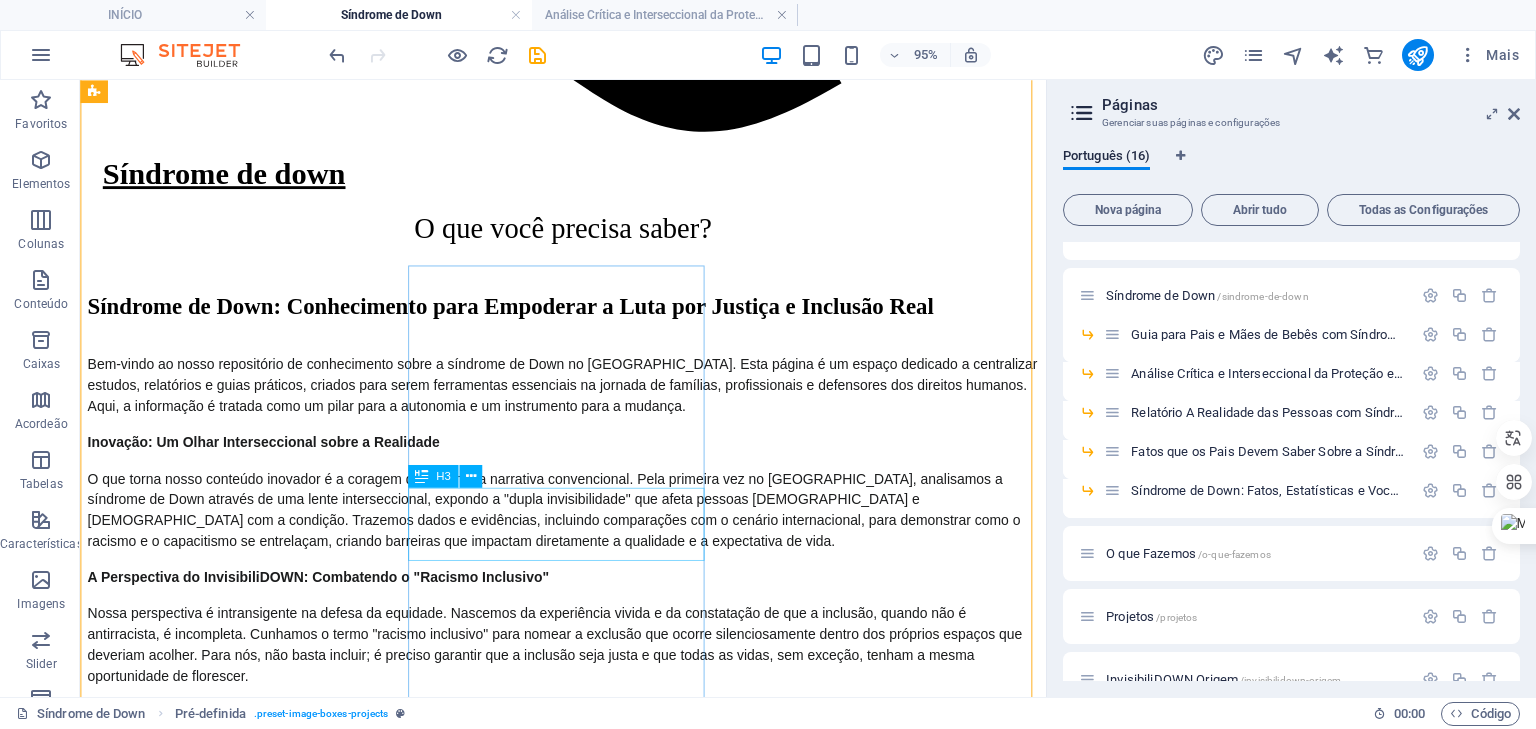 click on "O que os Pais Devem Saber Sobre a Síndrome de Down?" at bounding box center (588, 5642) 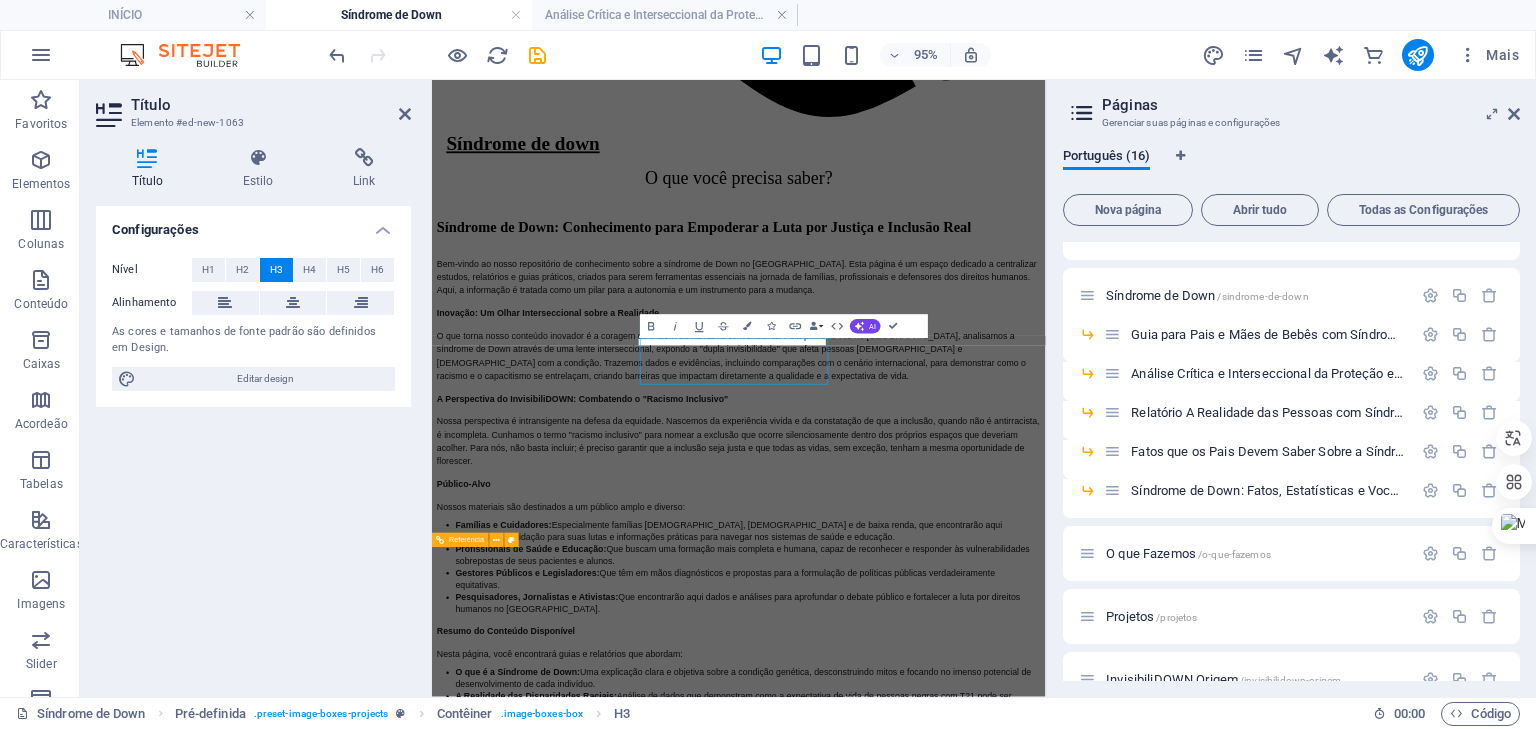 scroll, scrollTop: 2126, scrollLeft: 0, axis: vertical 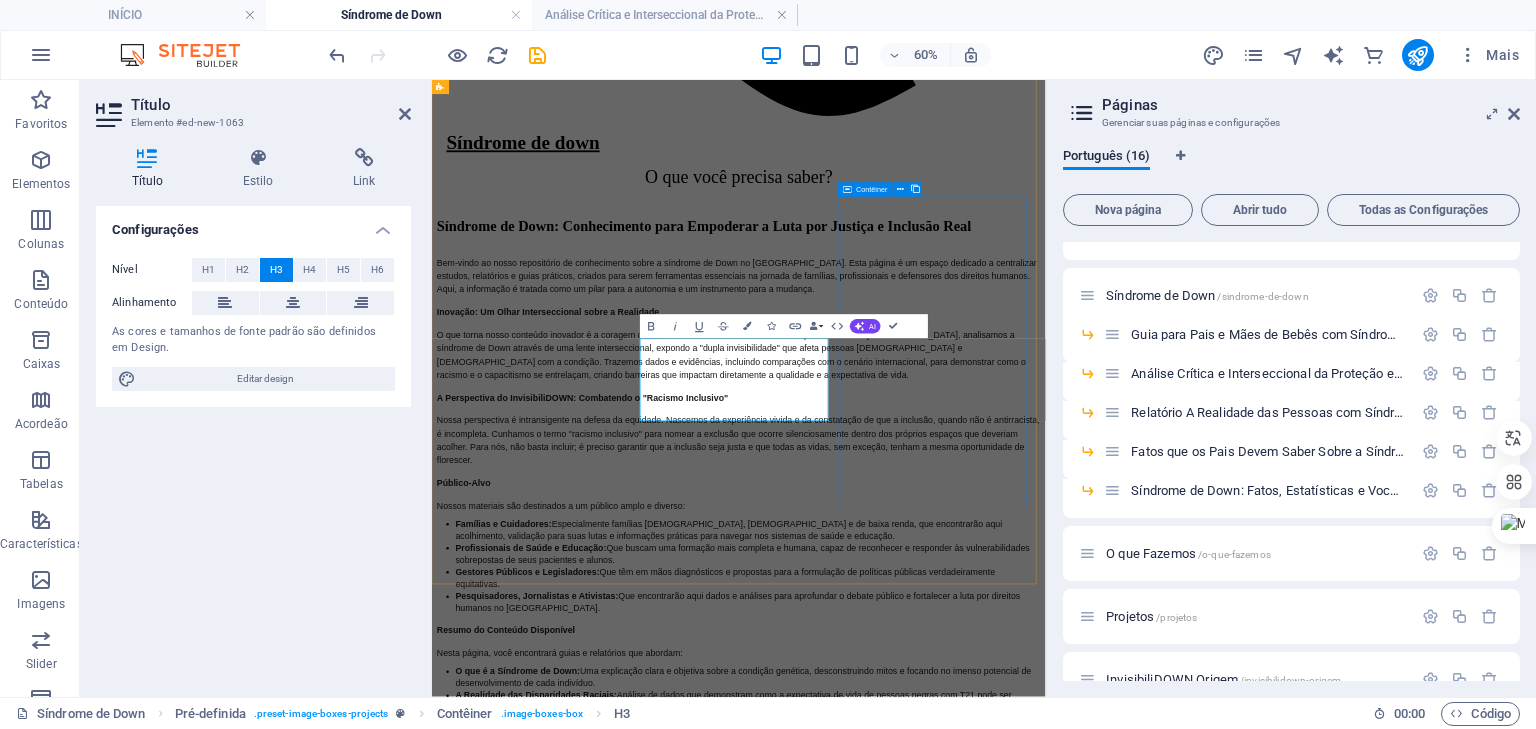 click at bounding box center [943, 5774] 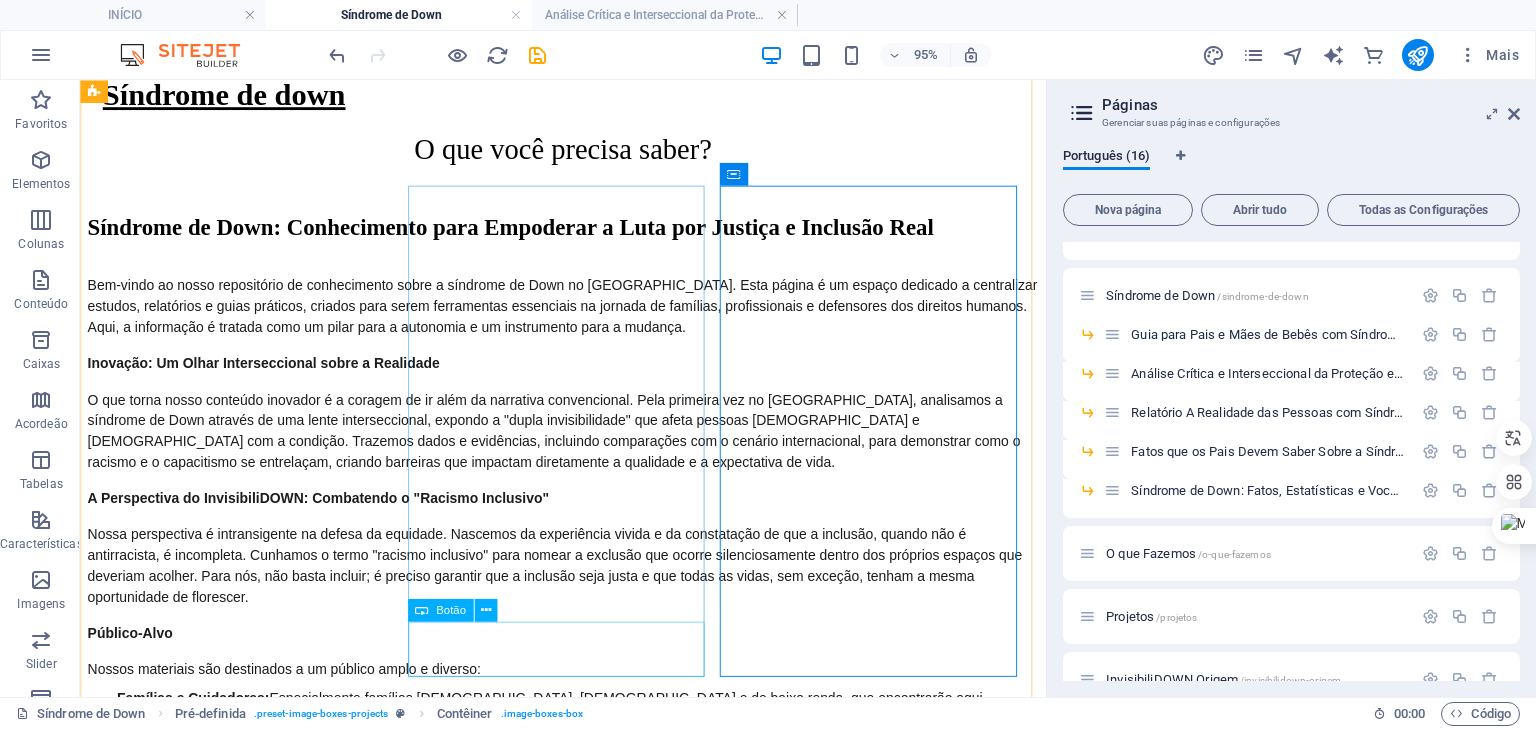 scroll, scrollTop: 2224, scrollLeft: 0, axis: vertical 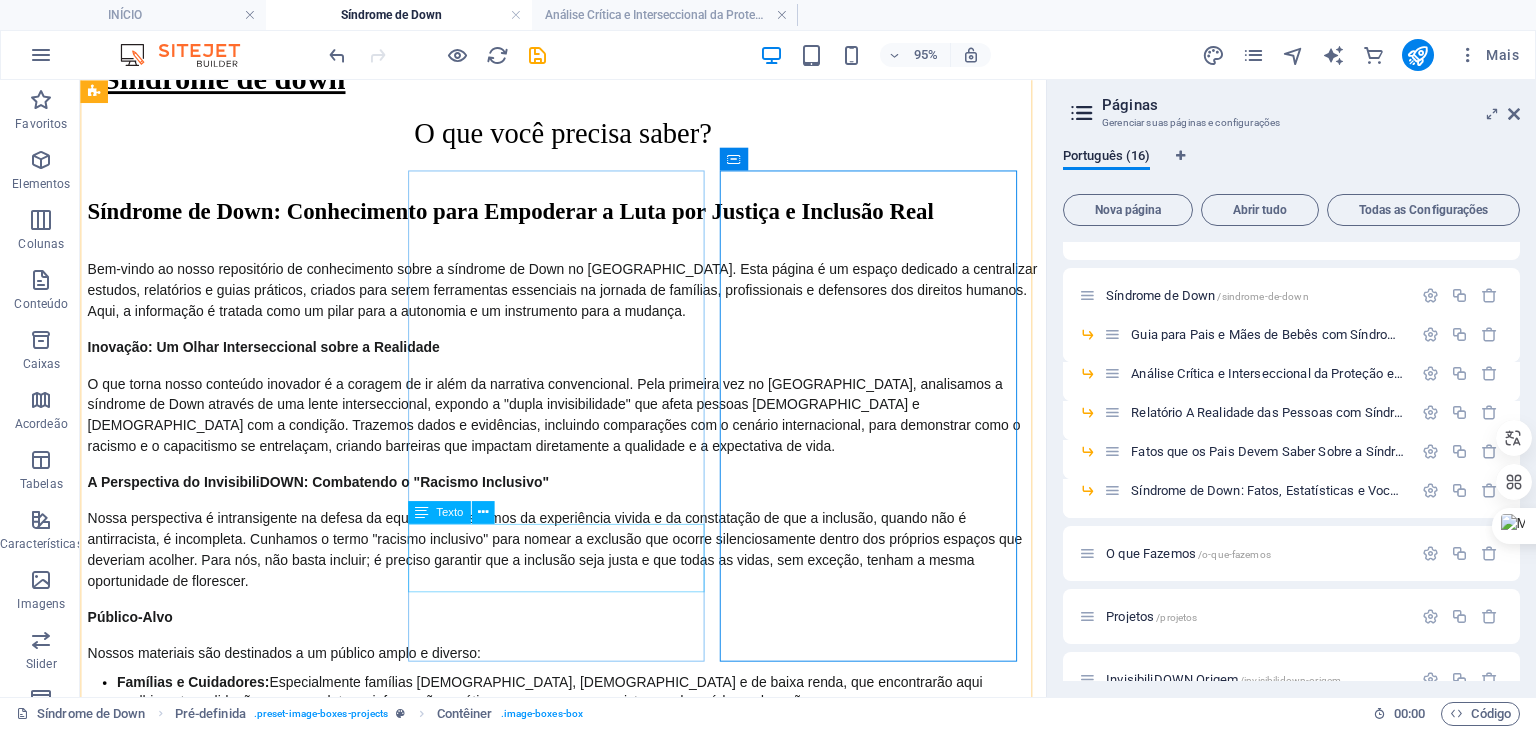 click on "Material importante para você, pai ou mãe, que acabou de receber o diagnóstico." at bounding box center [588, 5580] 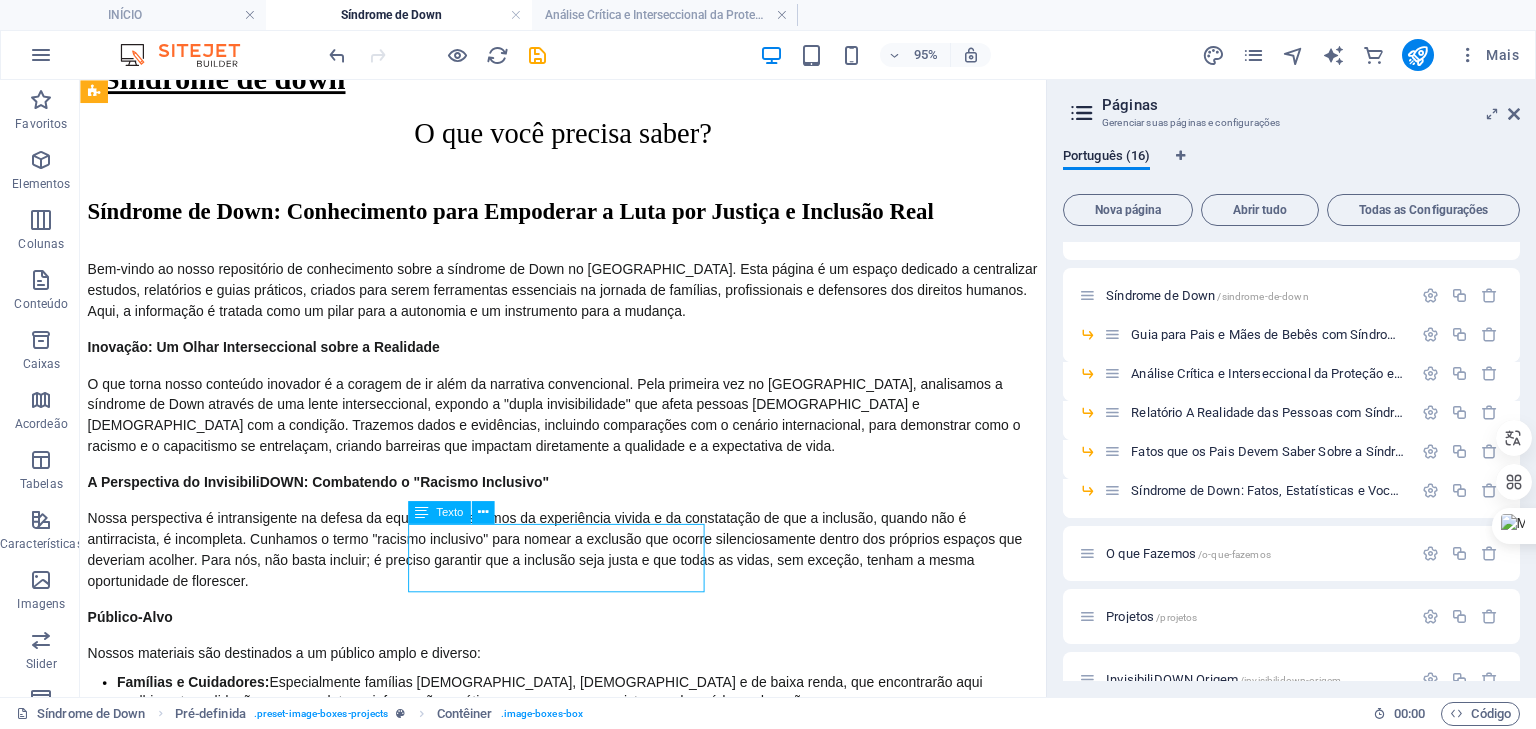click on "Material importante para você, pai ou mãe, que acabou de receber o diagnóstico." at bounding box center (588, 5580) 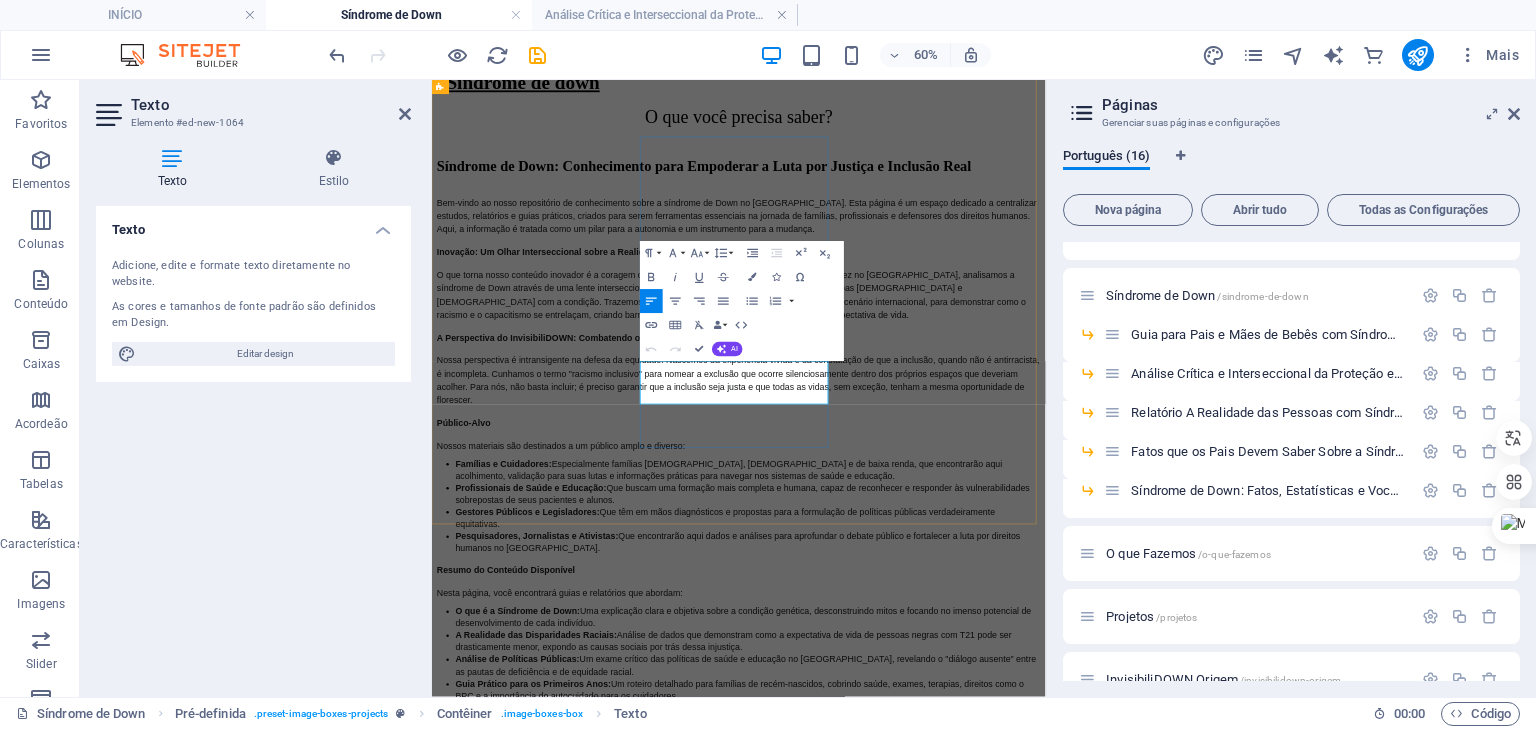 click on "Material importante para você, pai ou mãe, que acabou de receber o diagnóstico." at bounding box center (943, 5609) 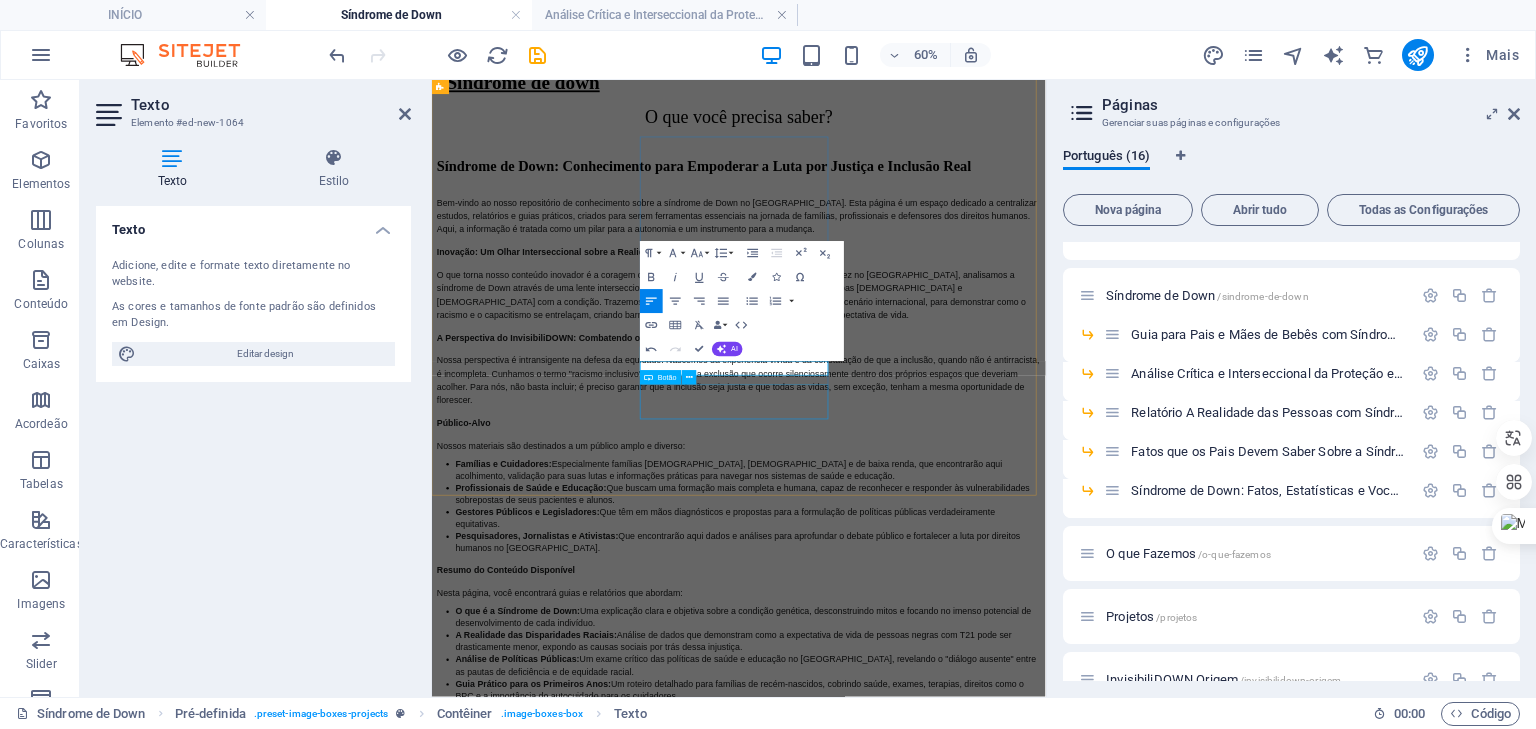 type 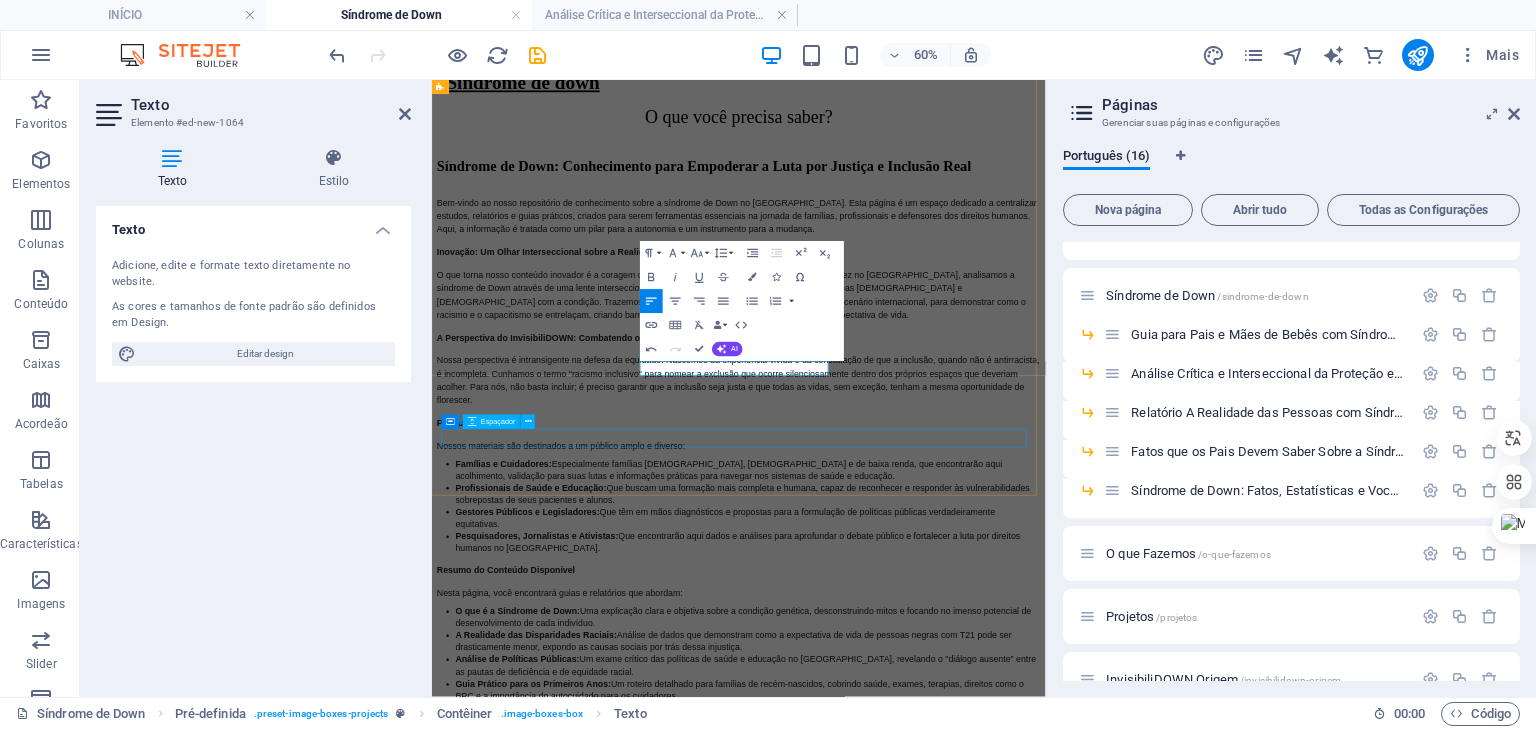 click on "A Realidade das Pessoas com Síndrome de Down no Brasil Relatório 2025 - A Luta Interseccional por Direitos e Visibilidade. + Leia mais Recebi o Diagnóstico , e agora? Um Guia de Acolhimento e Cuidados para os Primeiros Dois Anos do seu Bebê com Síndrome de Down. + [PERSON_NAME] mais Síndrome de Down: Fatos, Estatísticas e Você Acesse alguns dados e estatísticas sobre a síndrome de Down. + [PERSON_NAME] mais O que os Pais Devem Saber Sobre a Síndrome de Down? Material importante para você, pai ou mãe, que acabou de receber o diagnóstico. + Leia mais Análise Crítica e Interseccional da Proteção e Promoção Social de Pessoas com Deficiência no [GEOGRAPHIC_DATA]:      + Leia mais" at bounding box center [943, 3420] 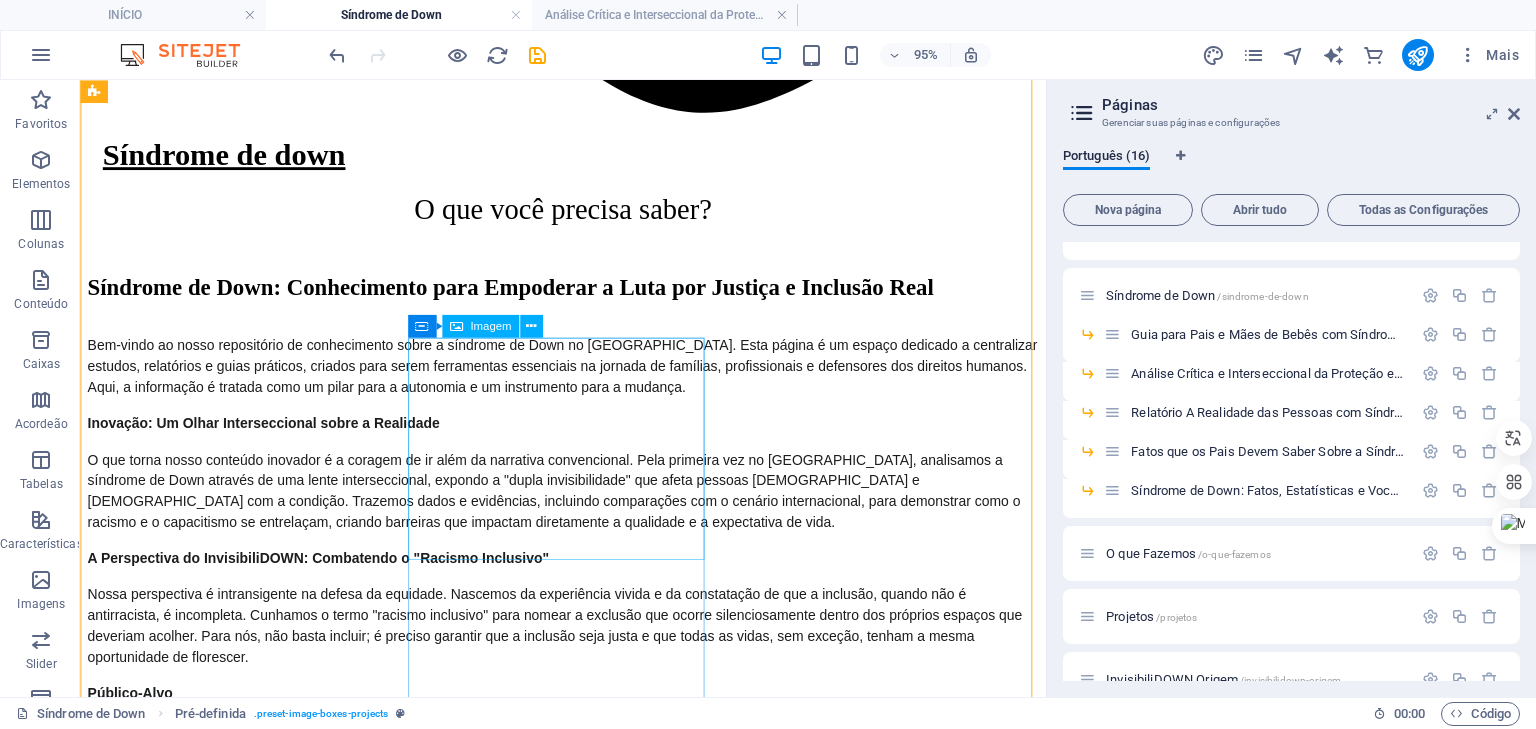 scroll, scrollTop: 2222, scrollLeft: 0, axis: vertical 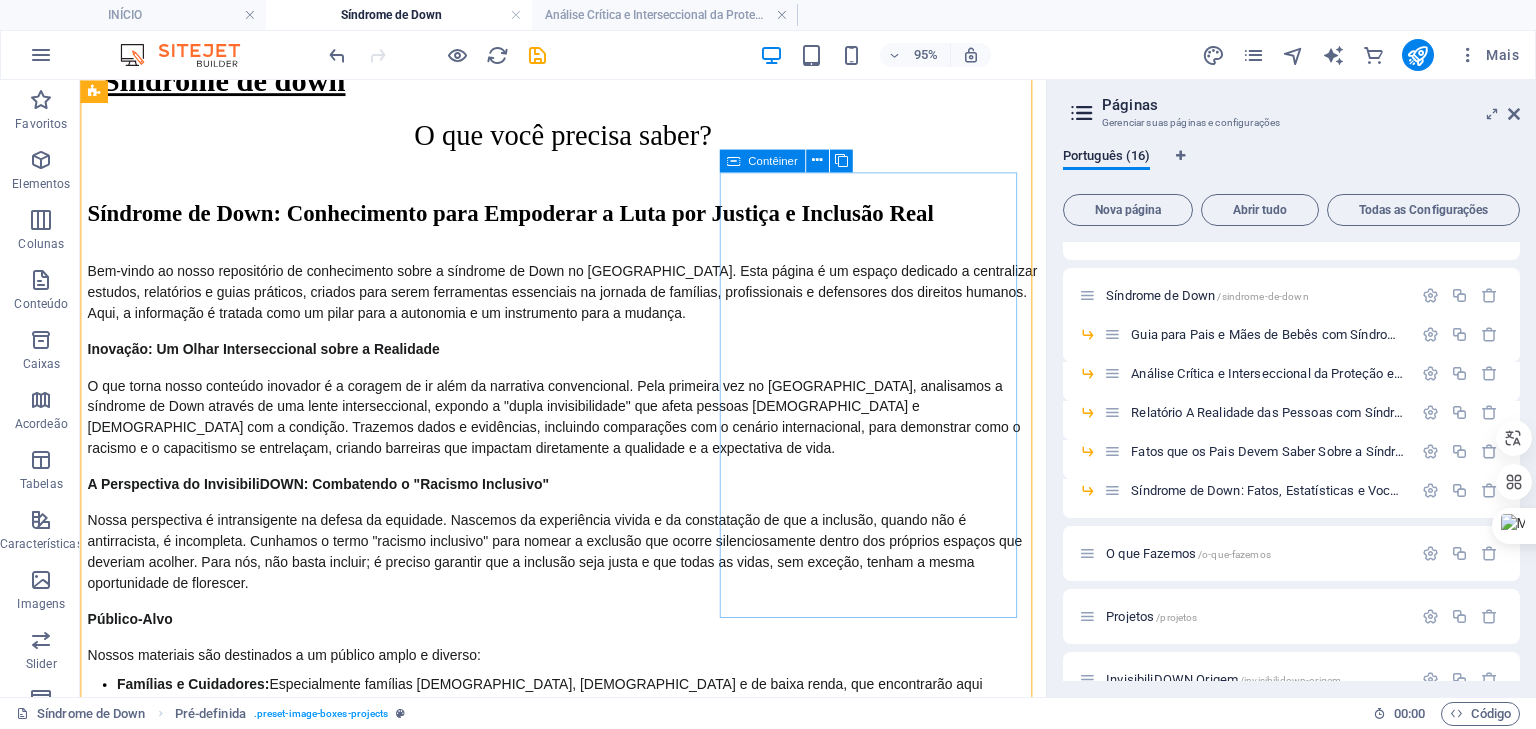 click at bounding box center (588, 5647) 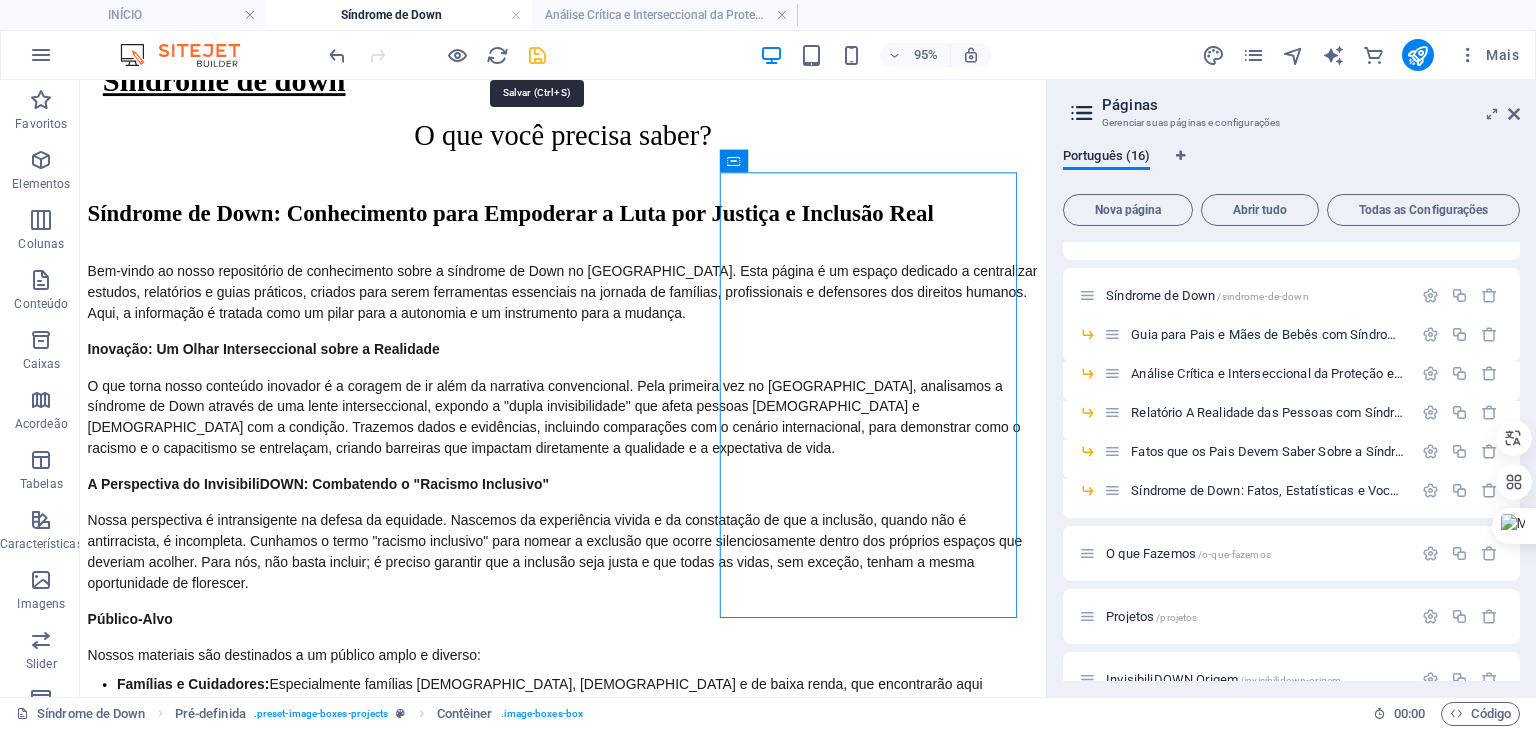 click at bounding box center [537, 55] 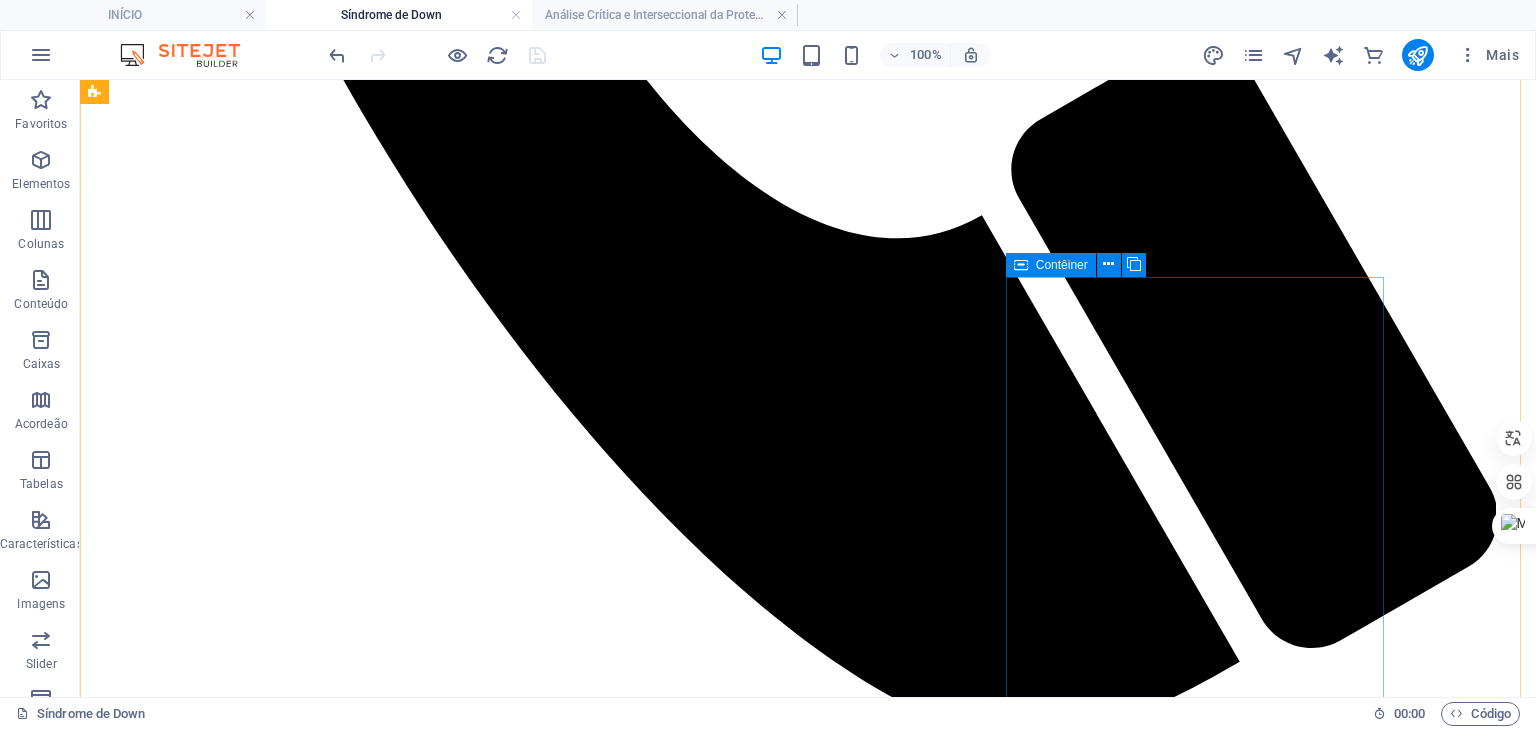 scroll, scrollTop: 2311, scrollLeft: 0, axis: vertical 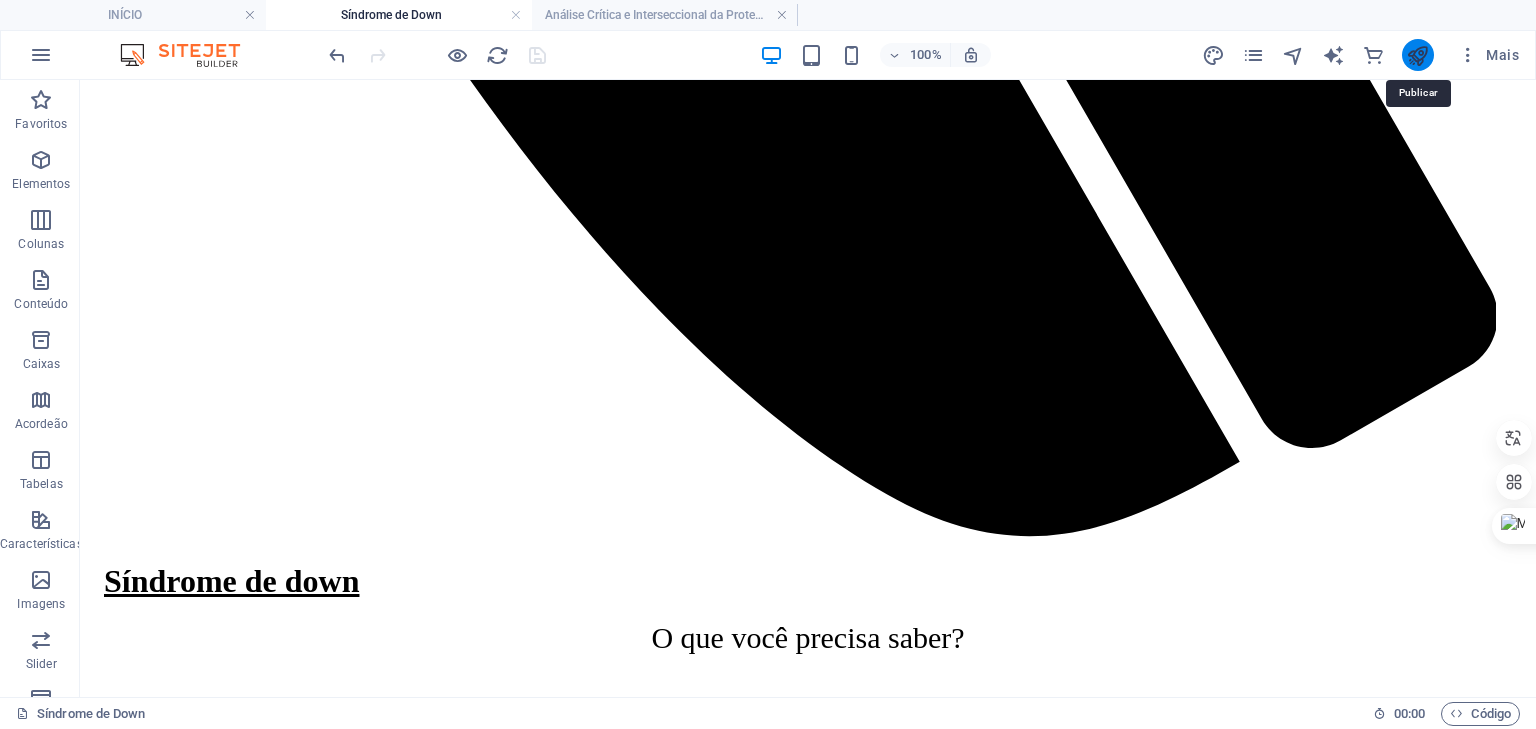 click at bounding box center [1417, 55] 